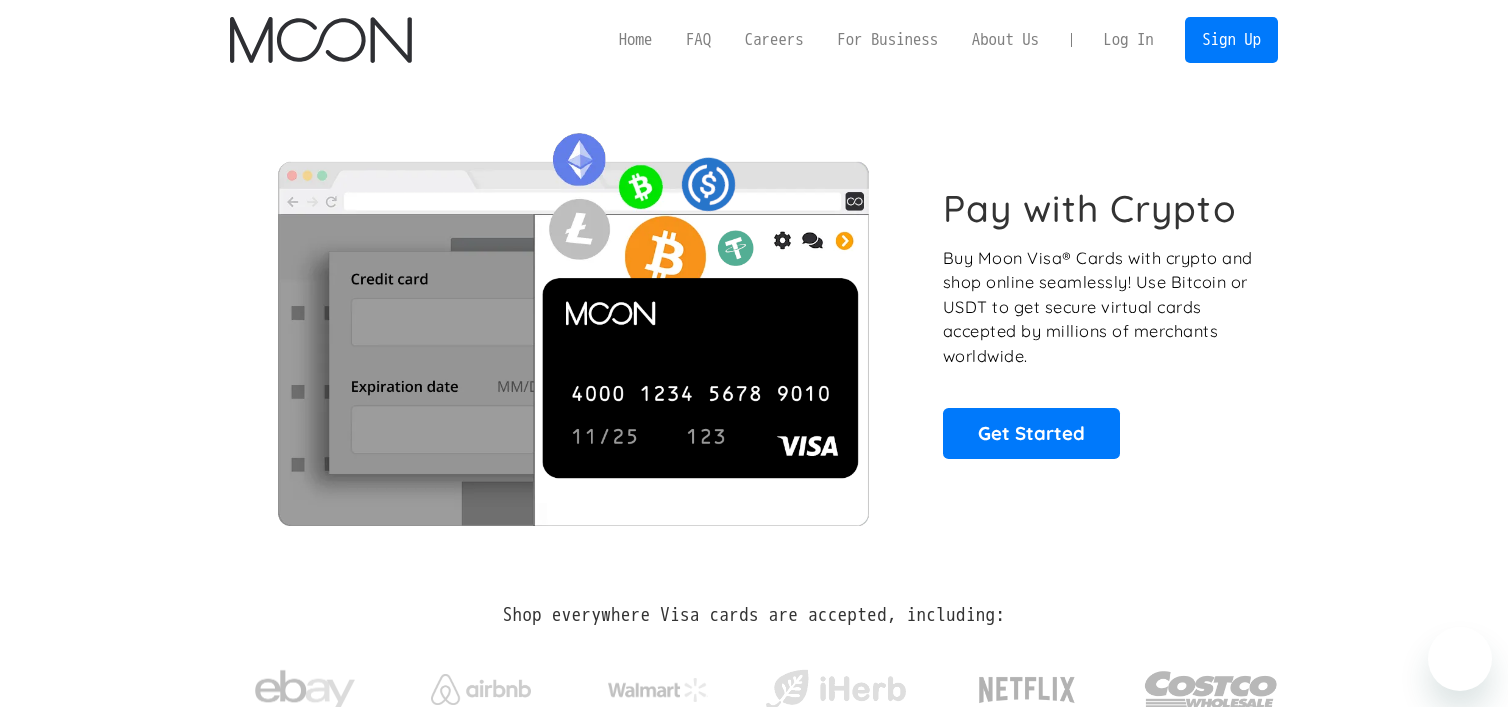 scroll, scrollTop: 0, scrollLeft: 0, axis: both 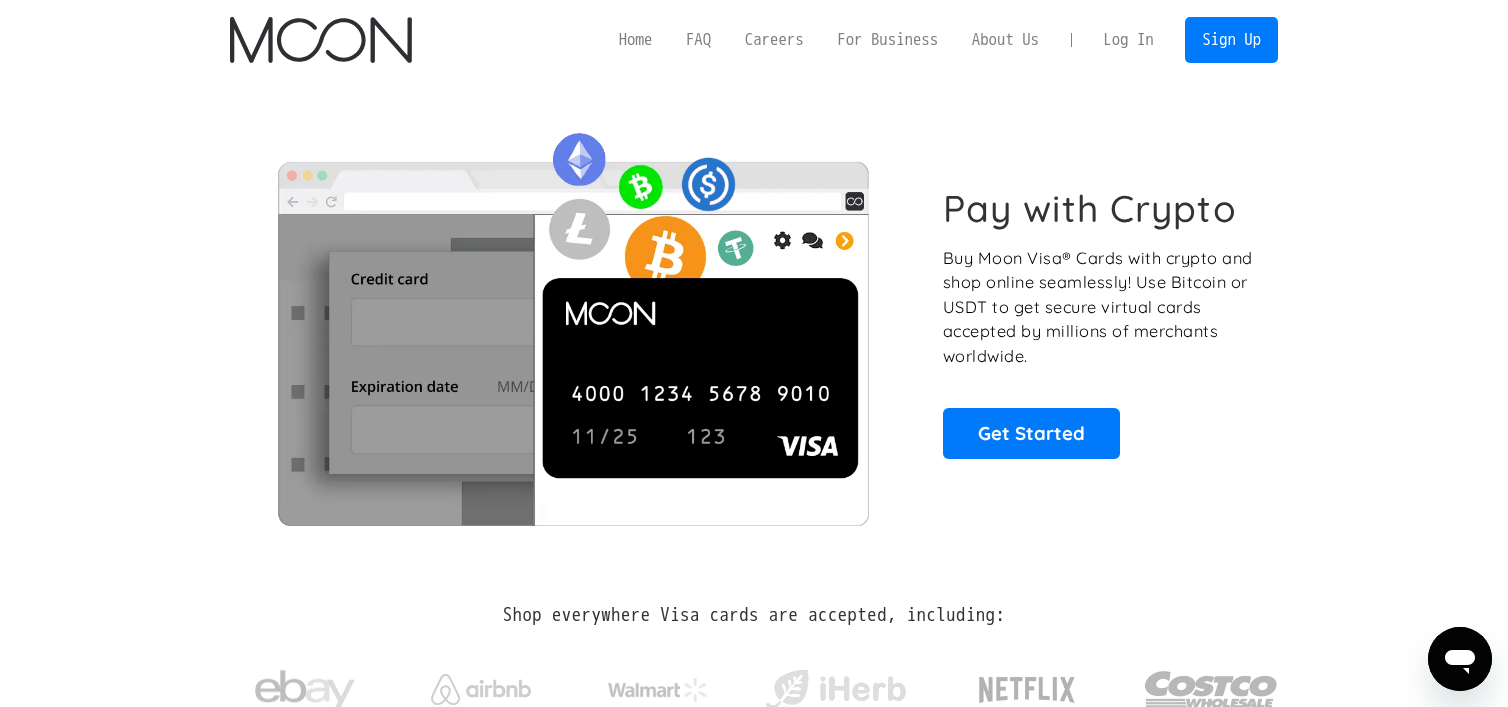 click on "Log In" at bounding box center (1128, 40) 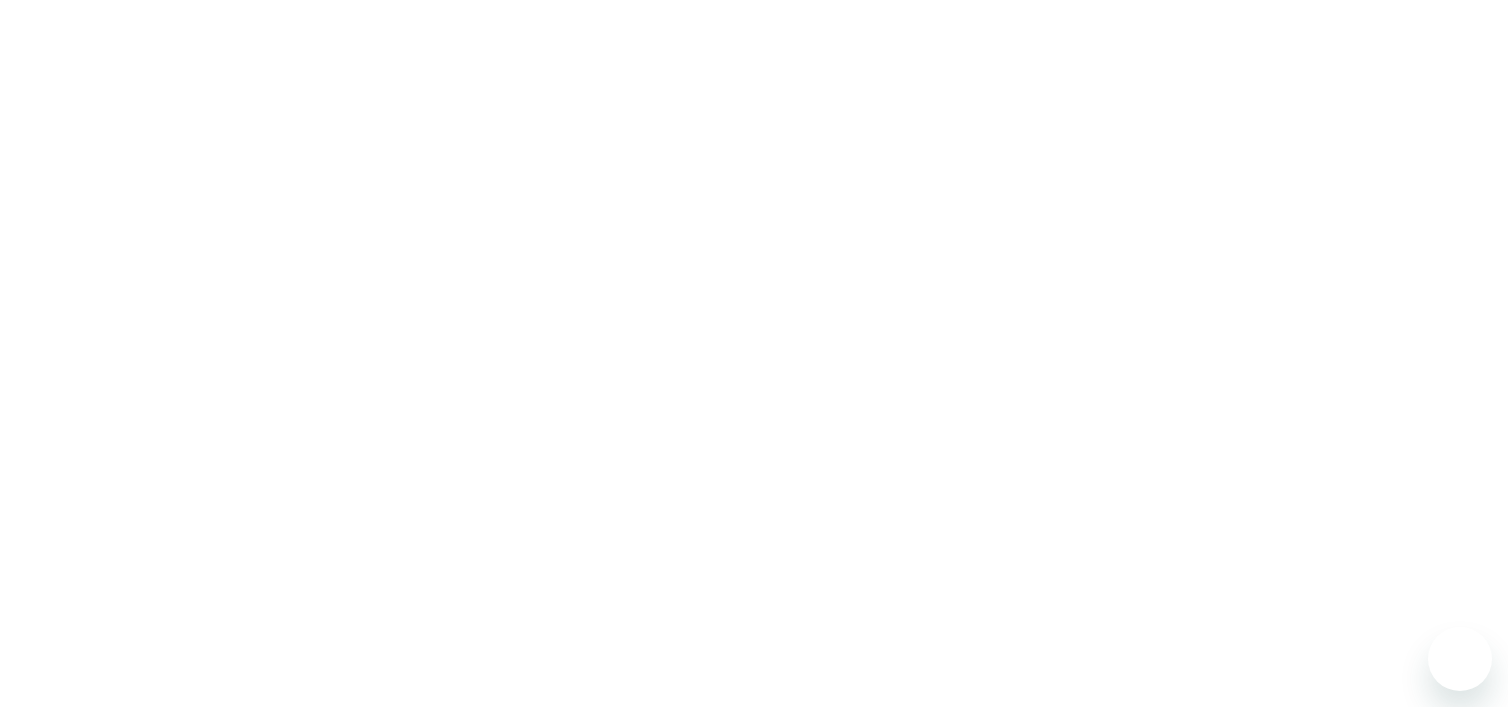 scroll, scrollTop: 0, scrollLeft: 0, axis: both 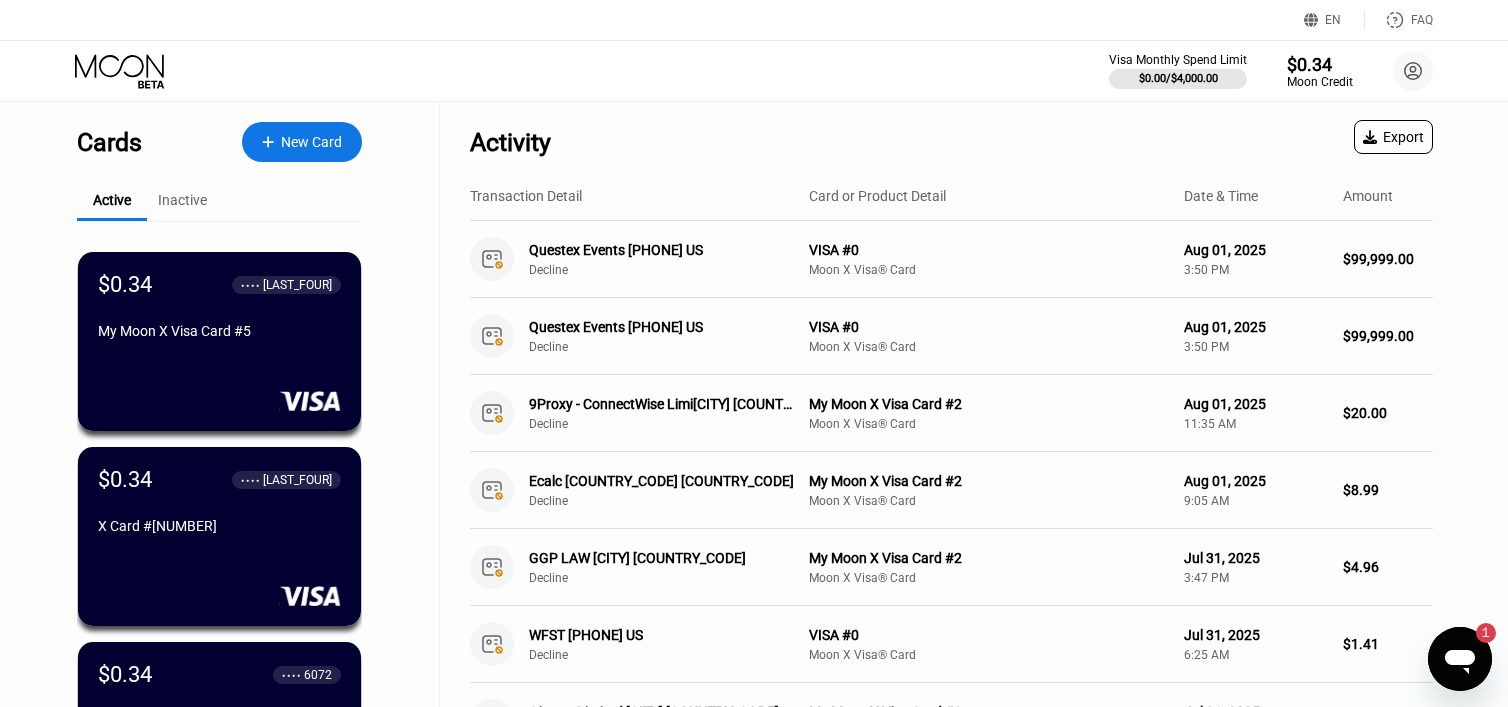 click at bounding box center [1460, 659] 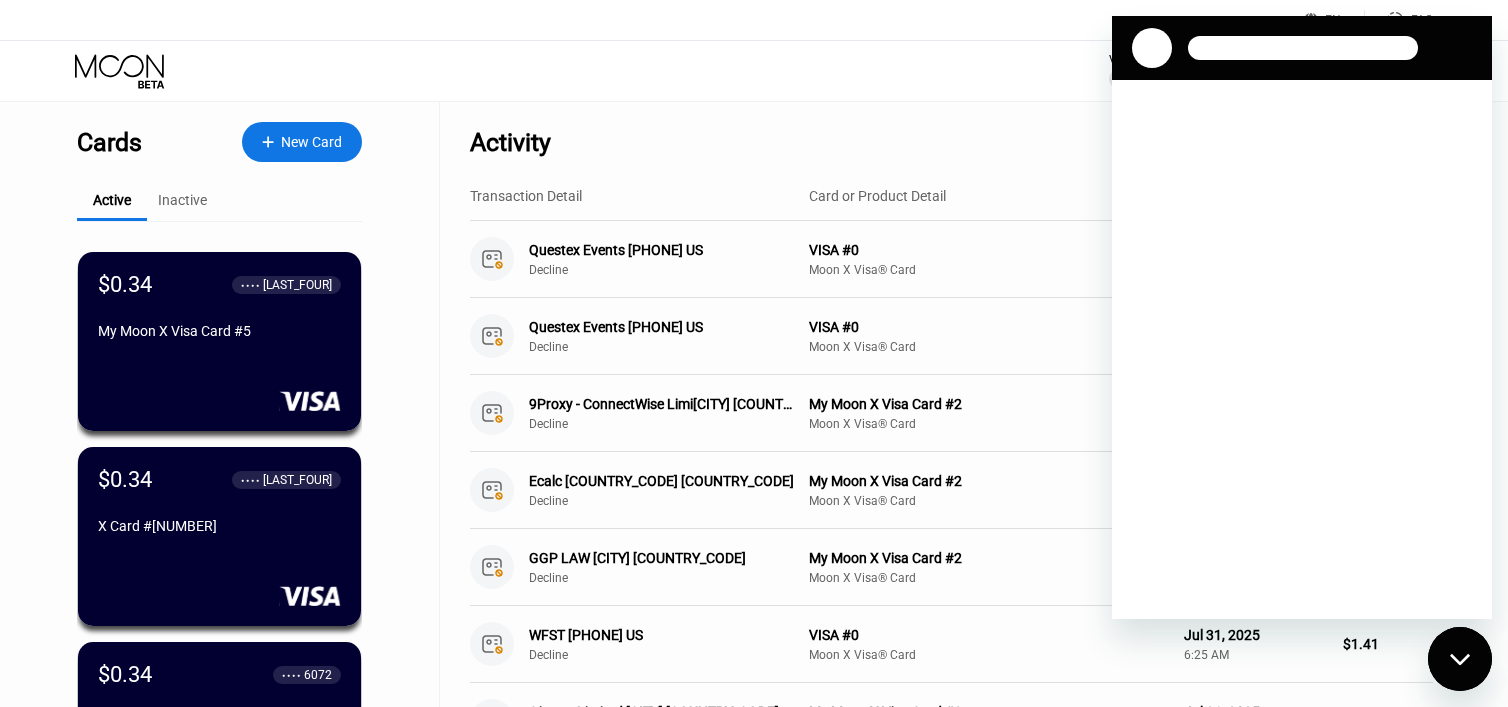 scroll, scrollTop: 0, scrollLeft: 0, axis: both 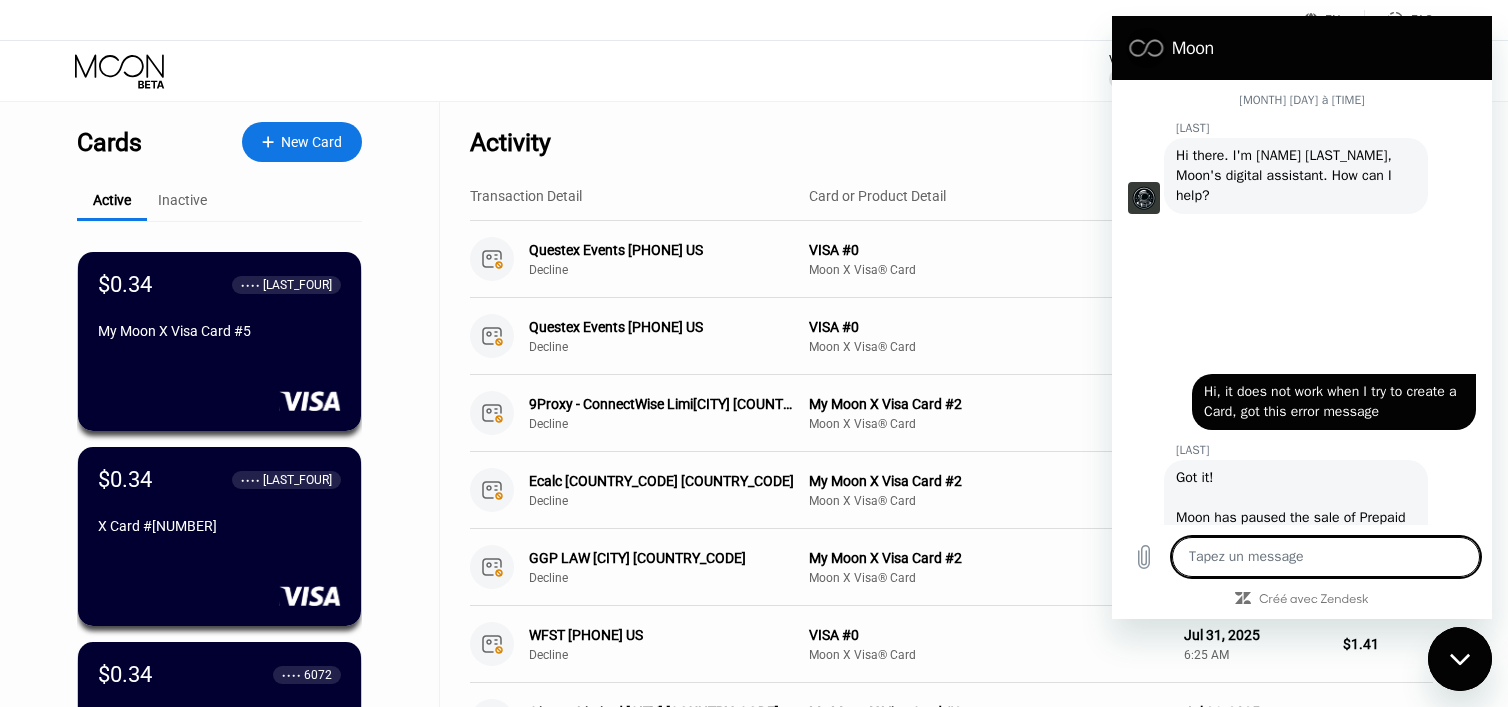 type on "x" 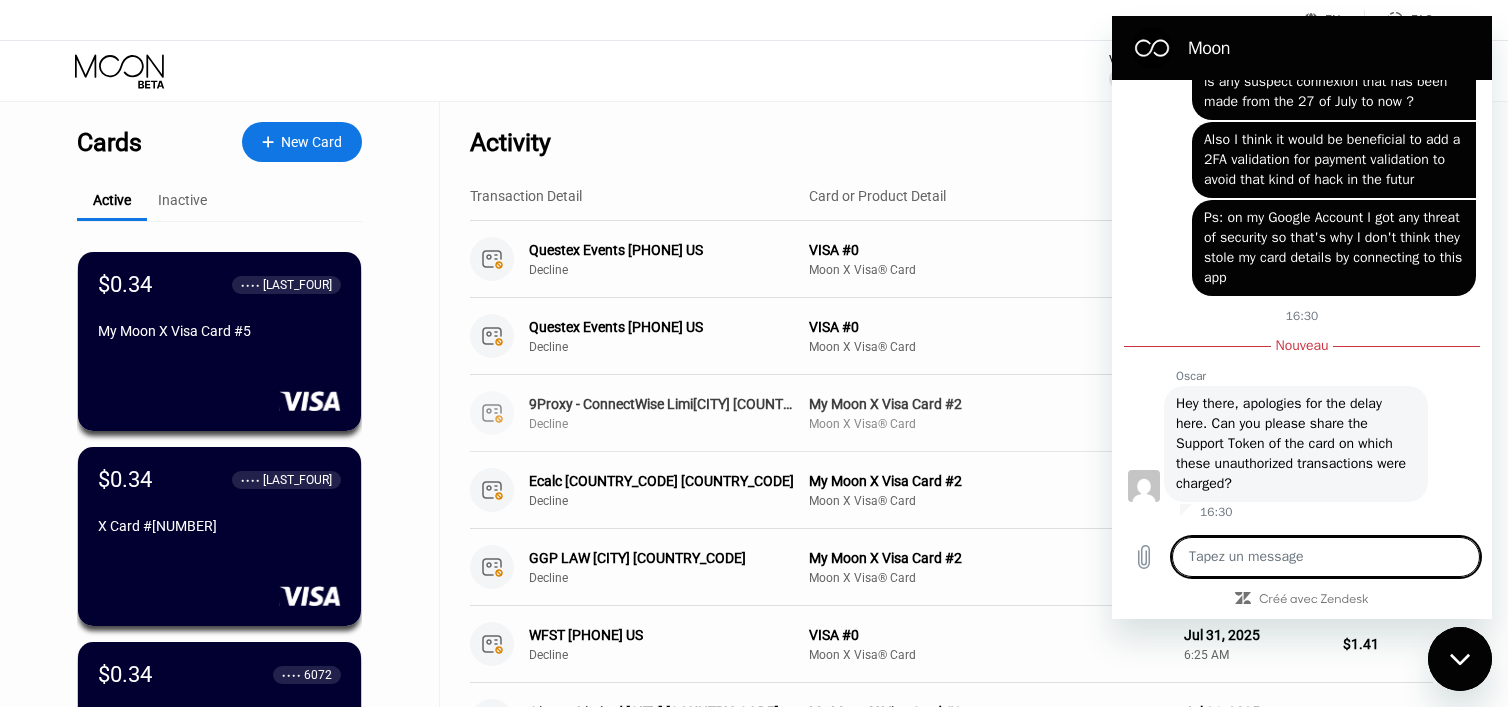 type on "t" 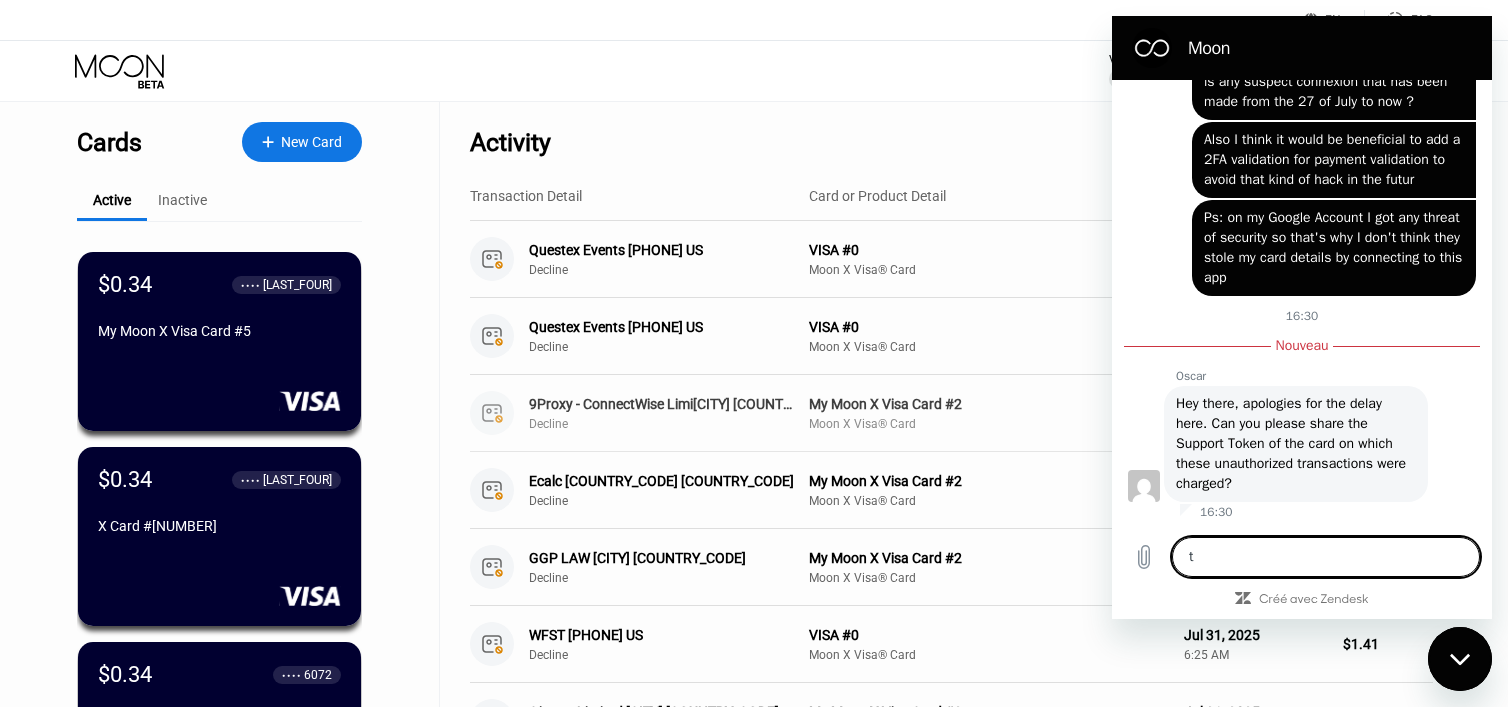 type on "th" 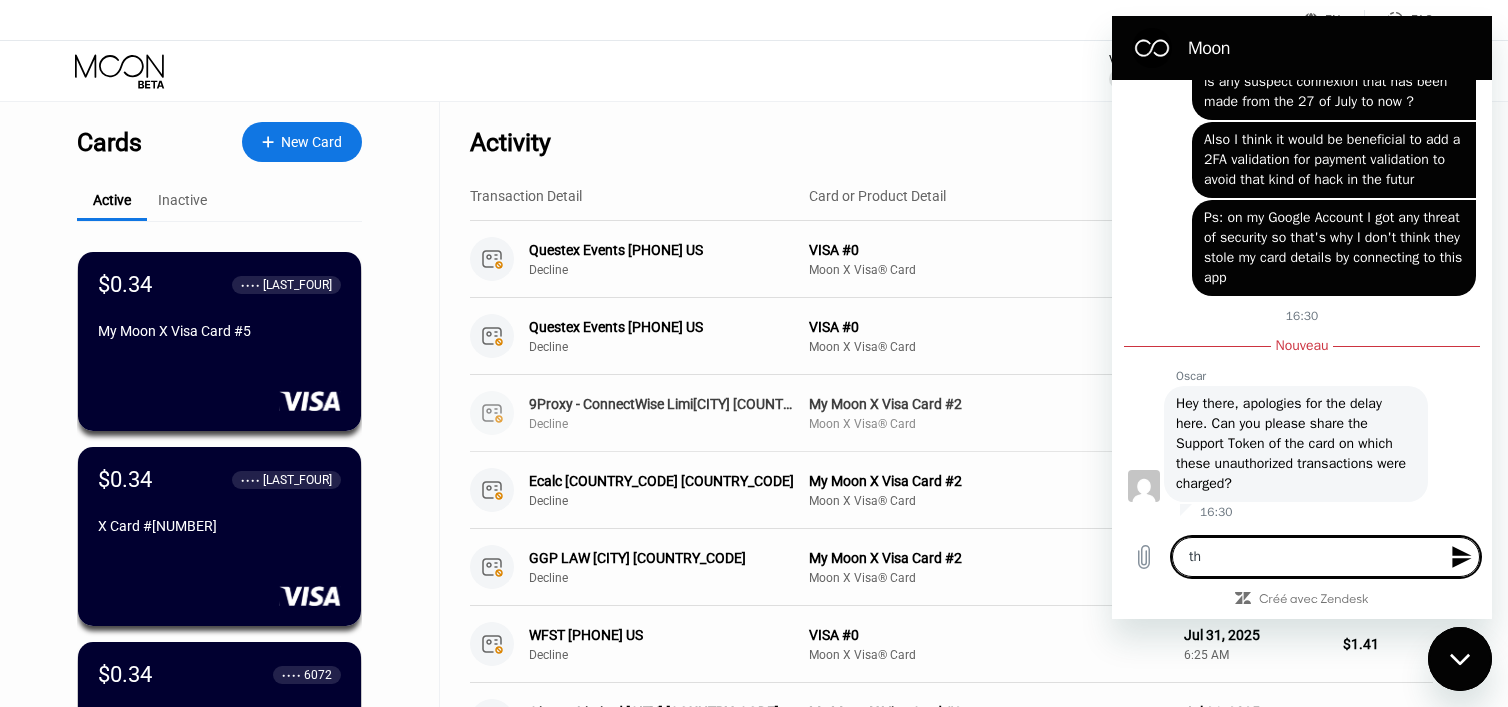 type on "the" 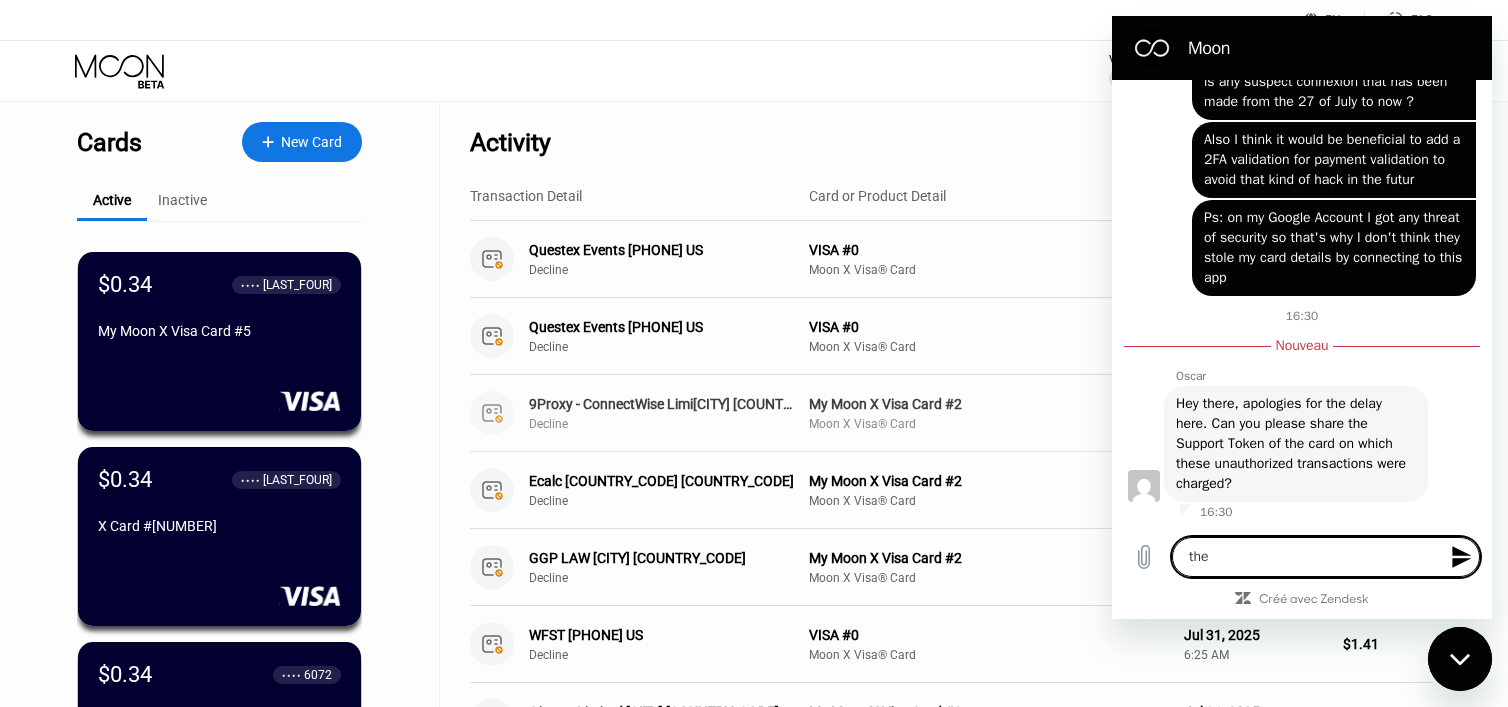 type on "they" 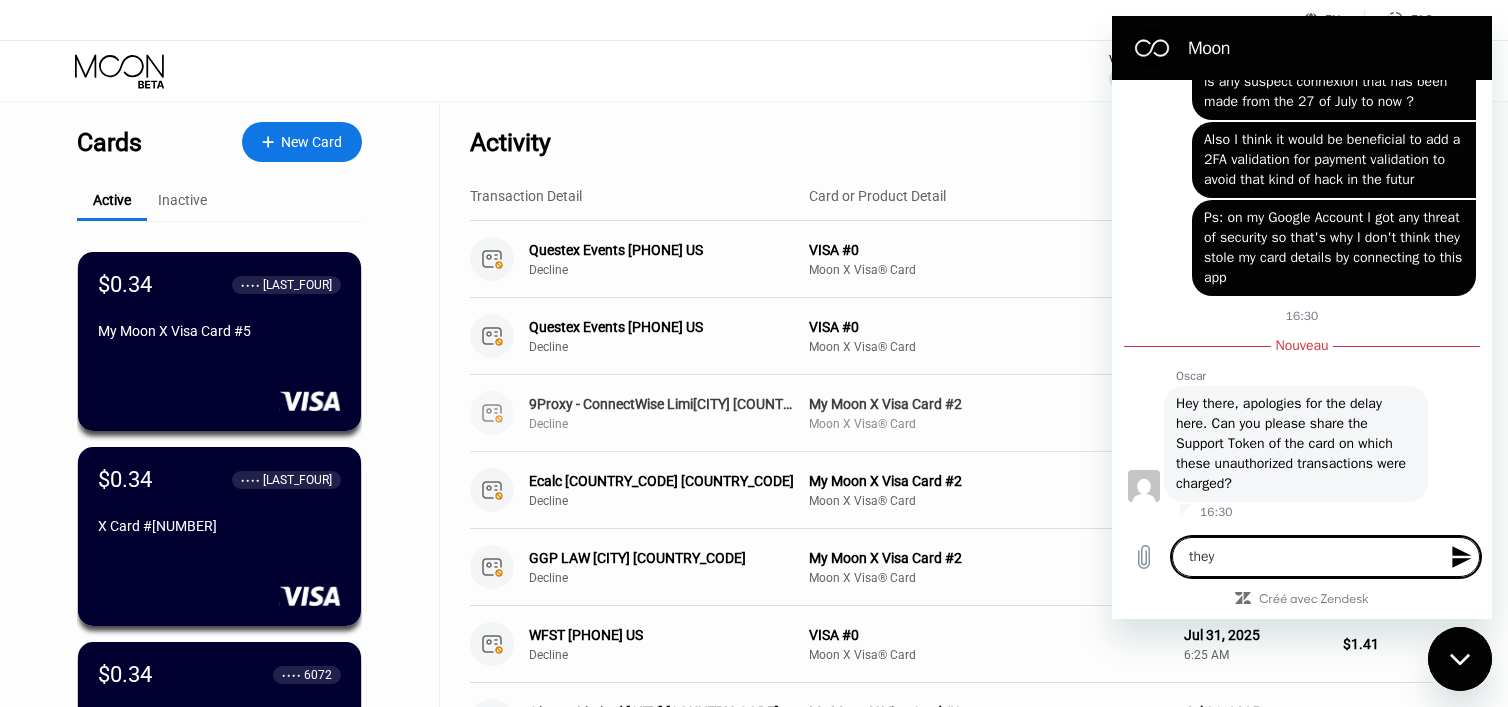 type on "they" 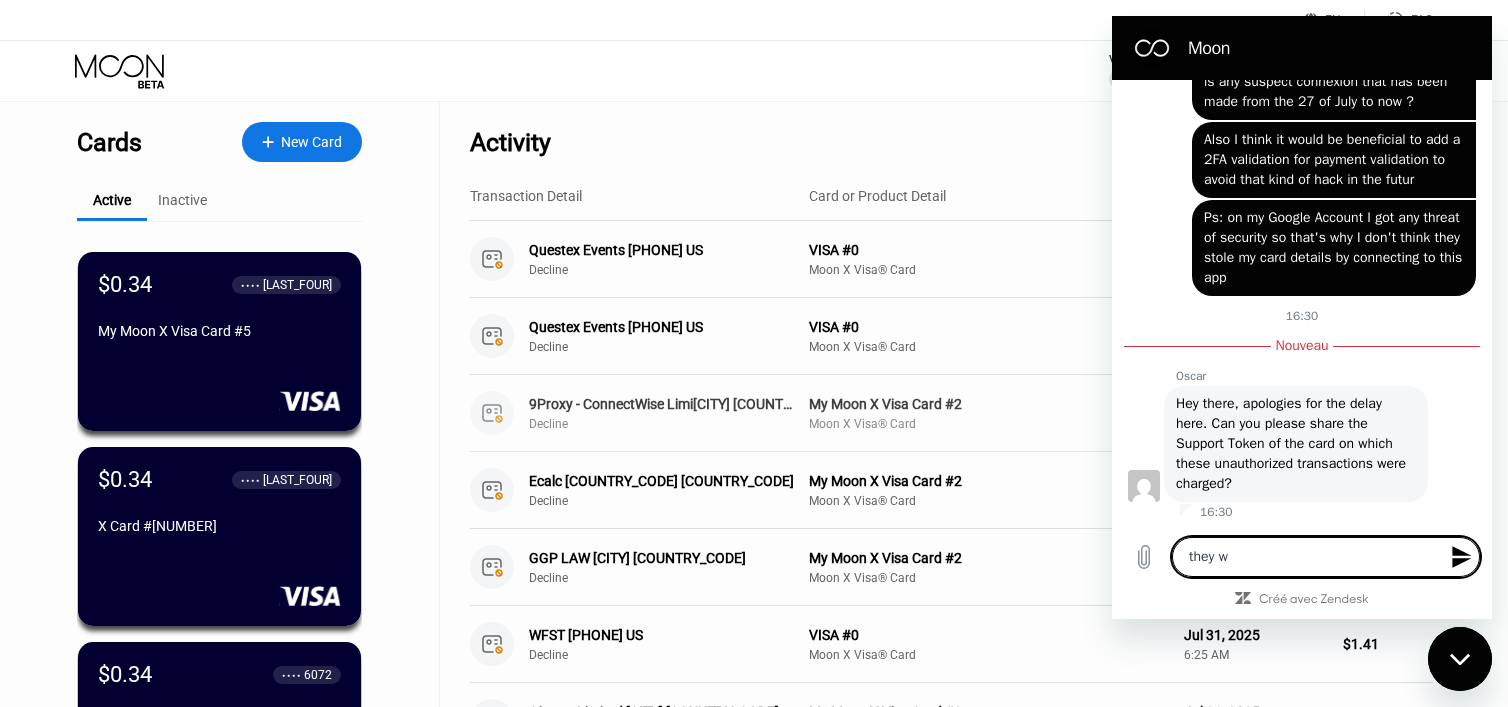 type on "they we" 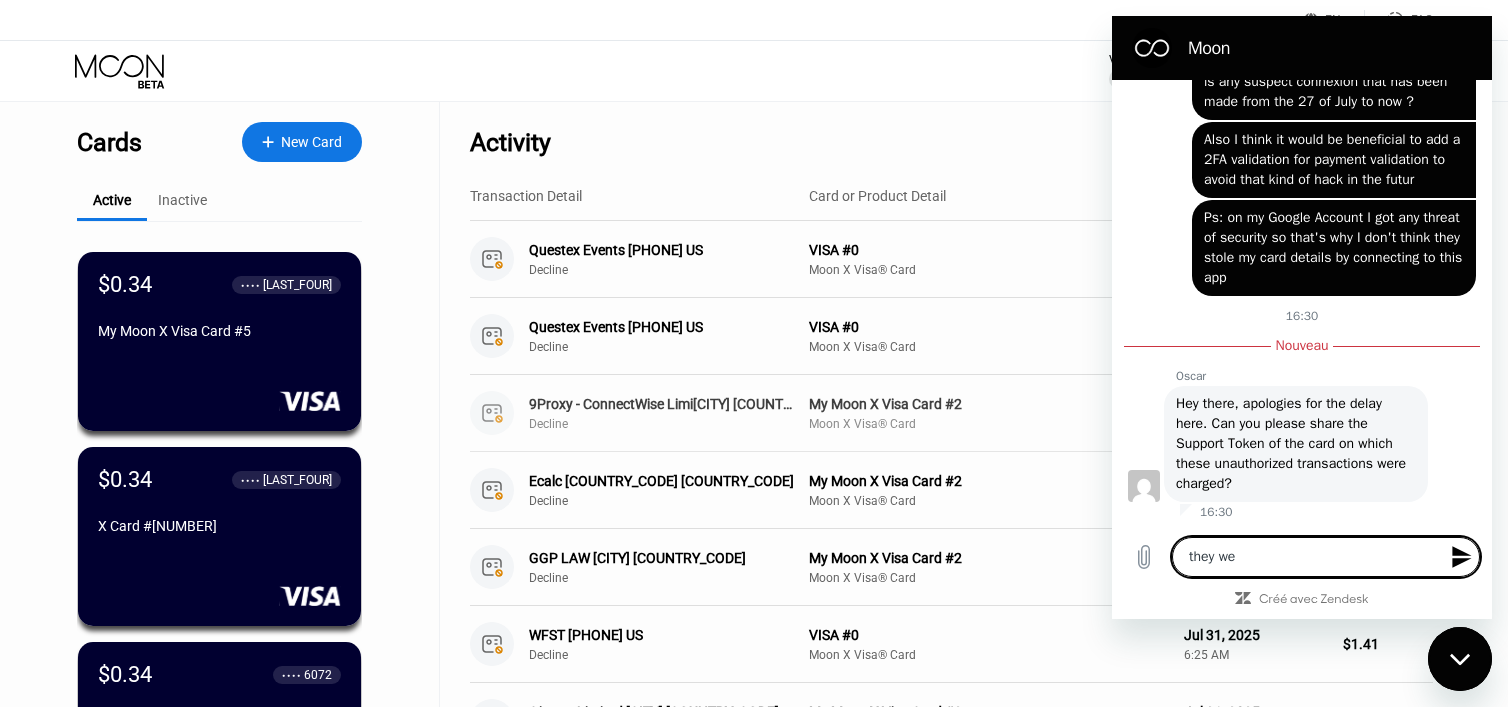 type on "they wer" 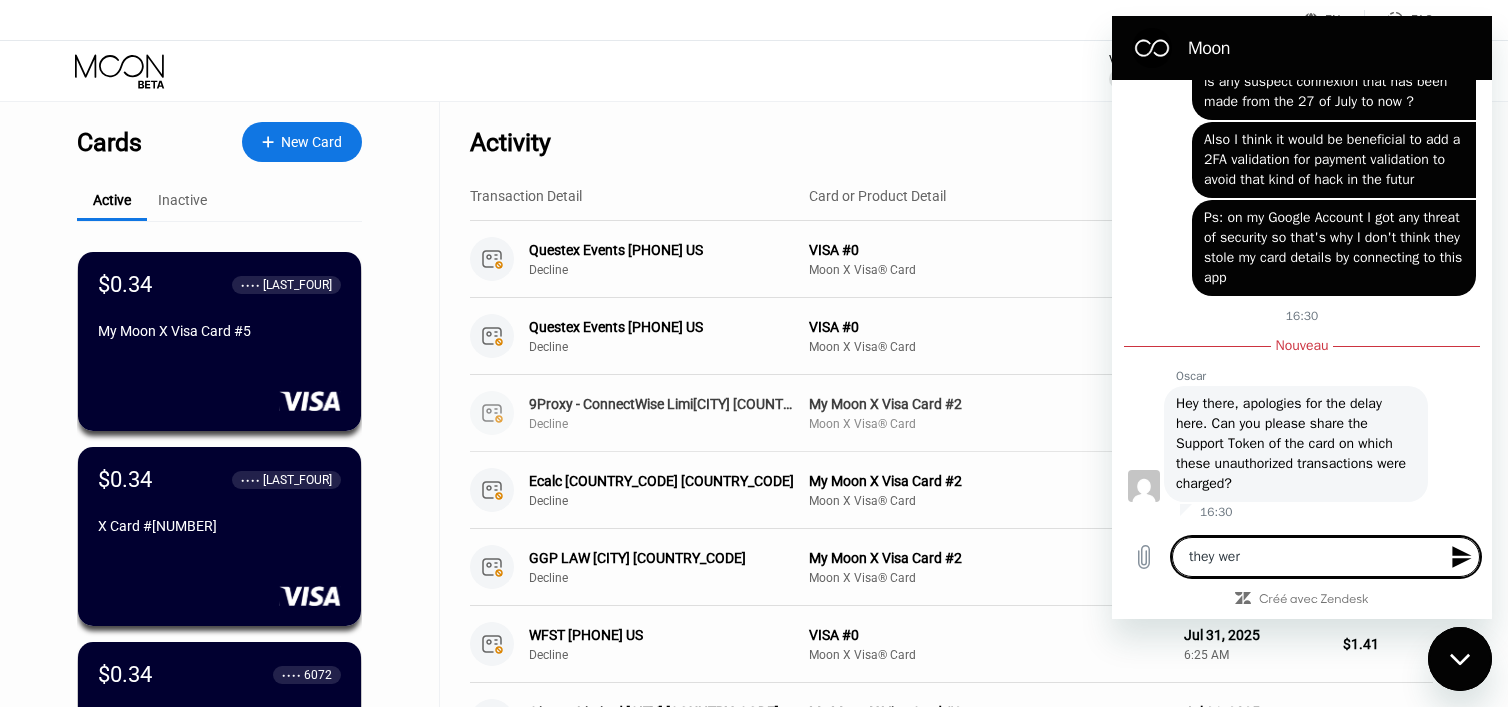 type on "they were" 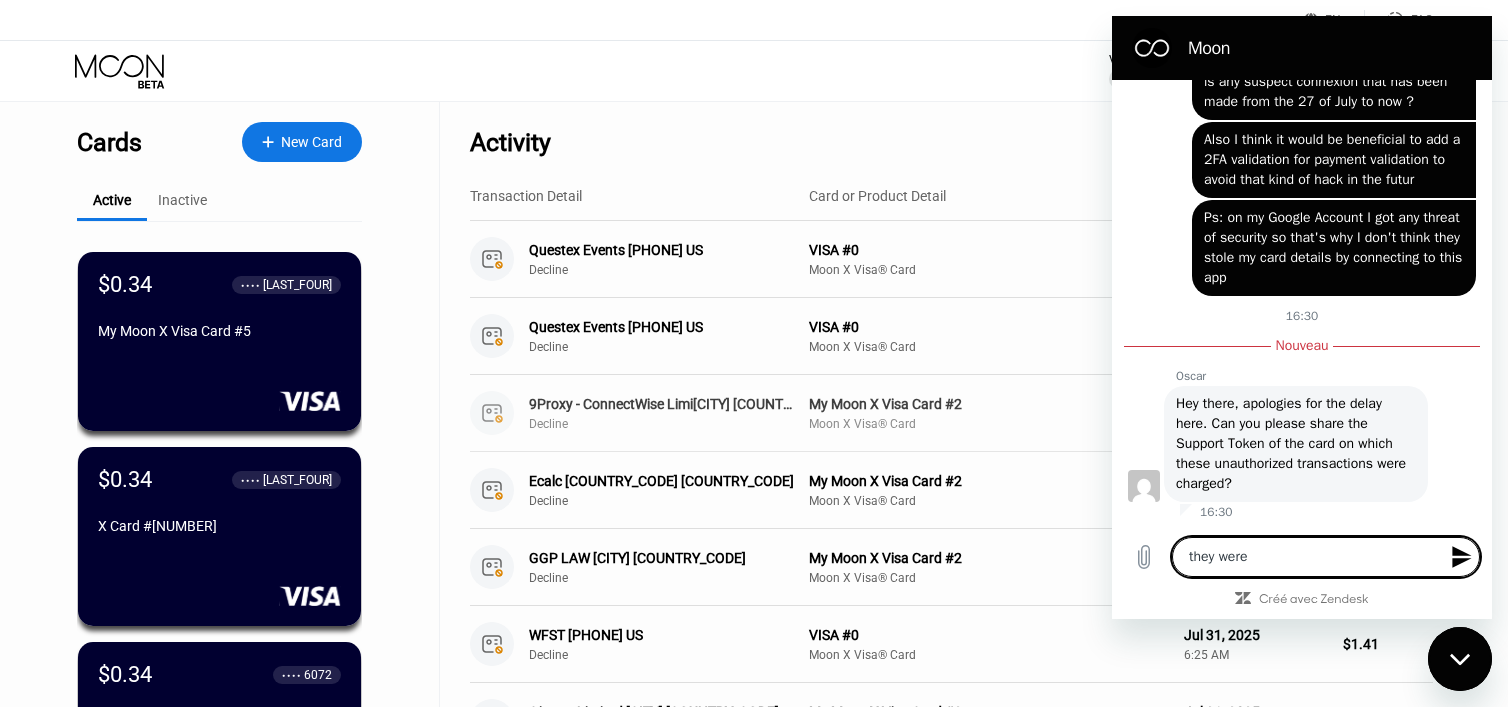 type on "they were" 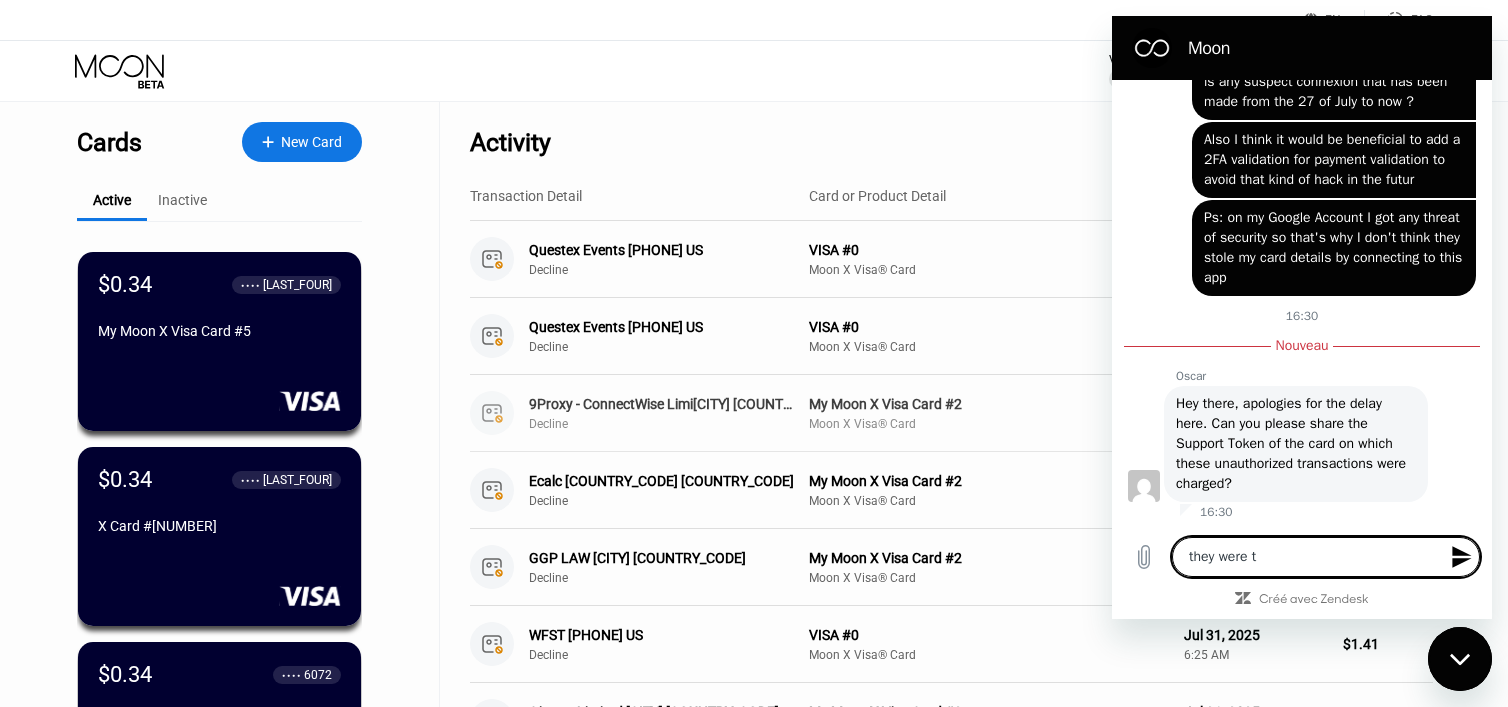 type on "they were tw" 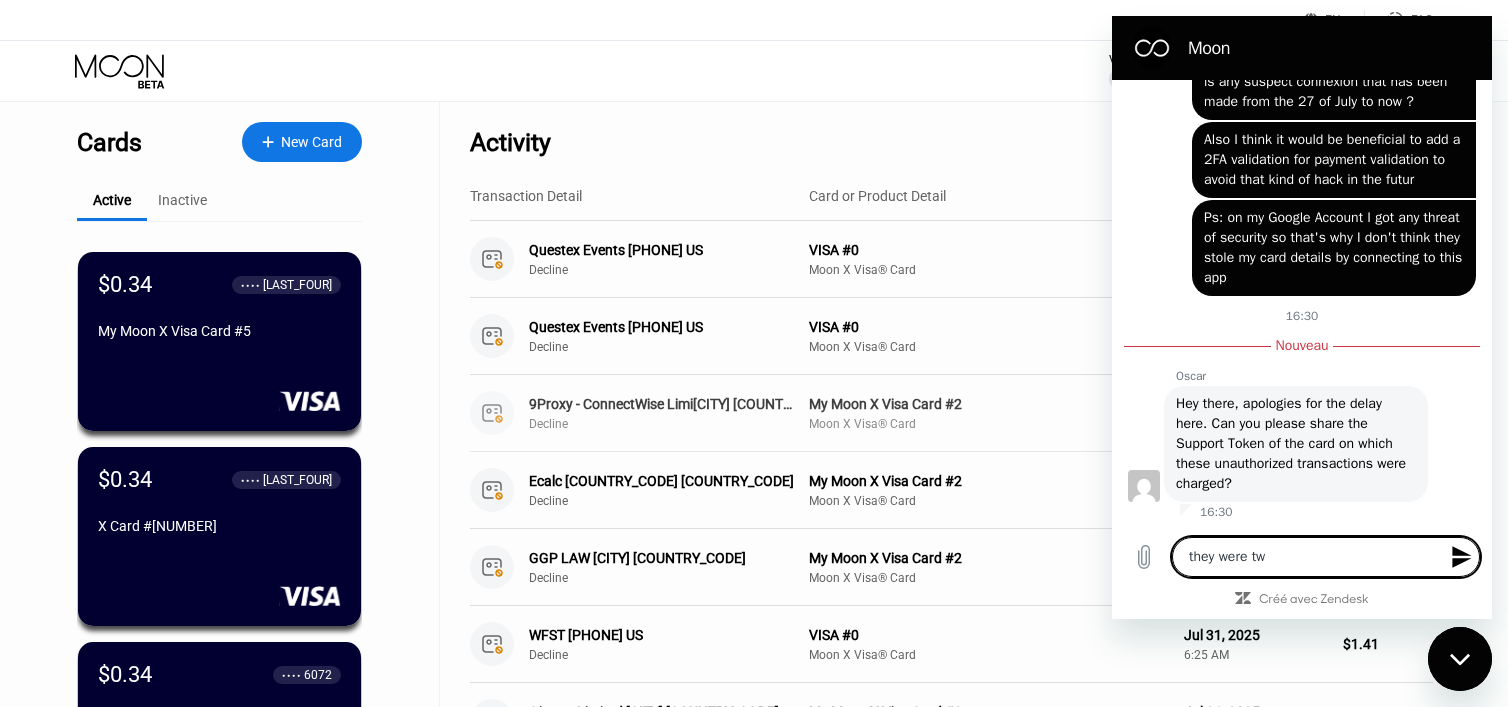type on "they were two" 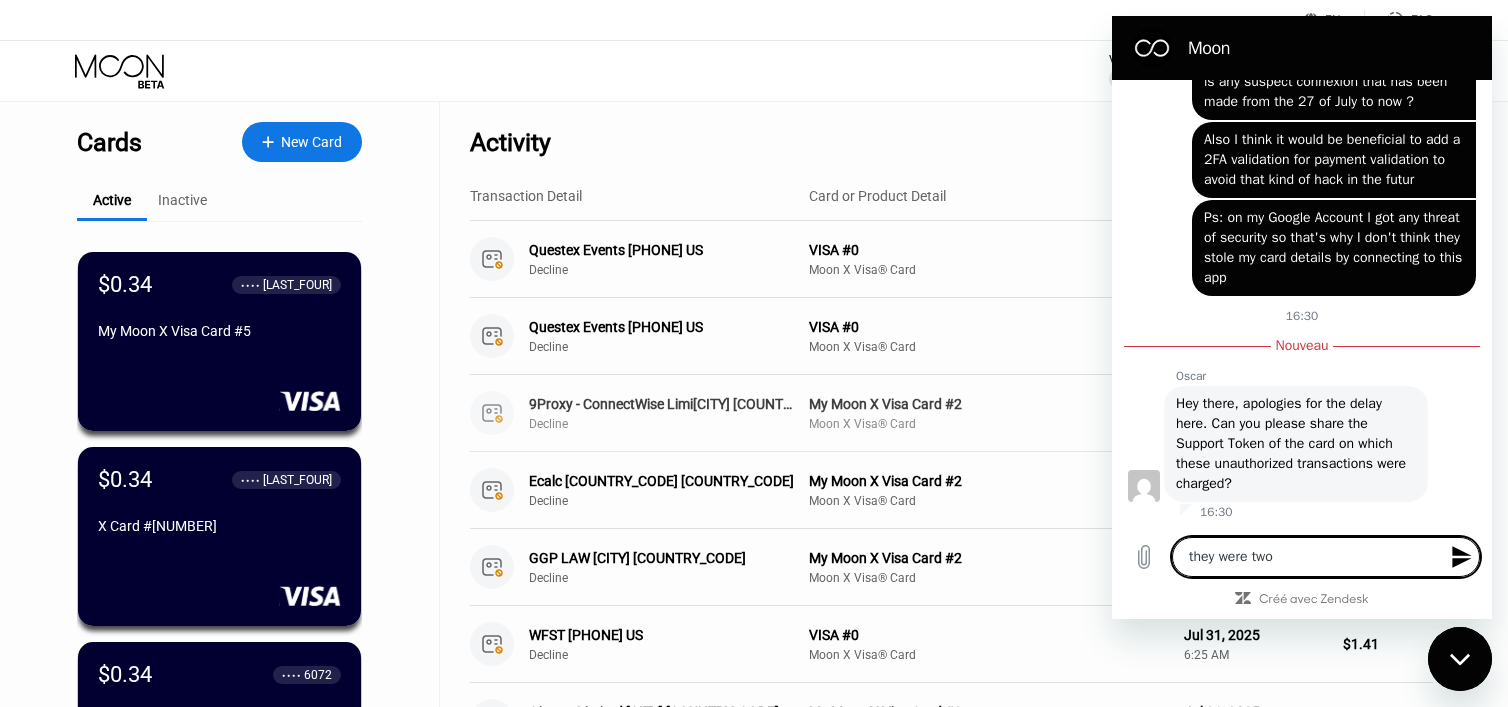 type on "they were two" 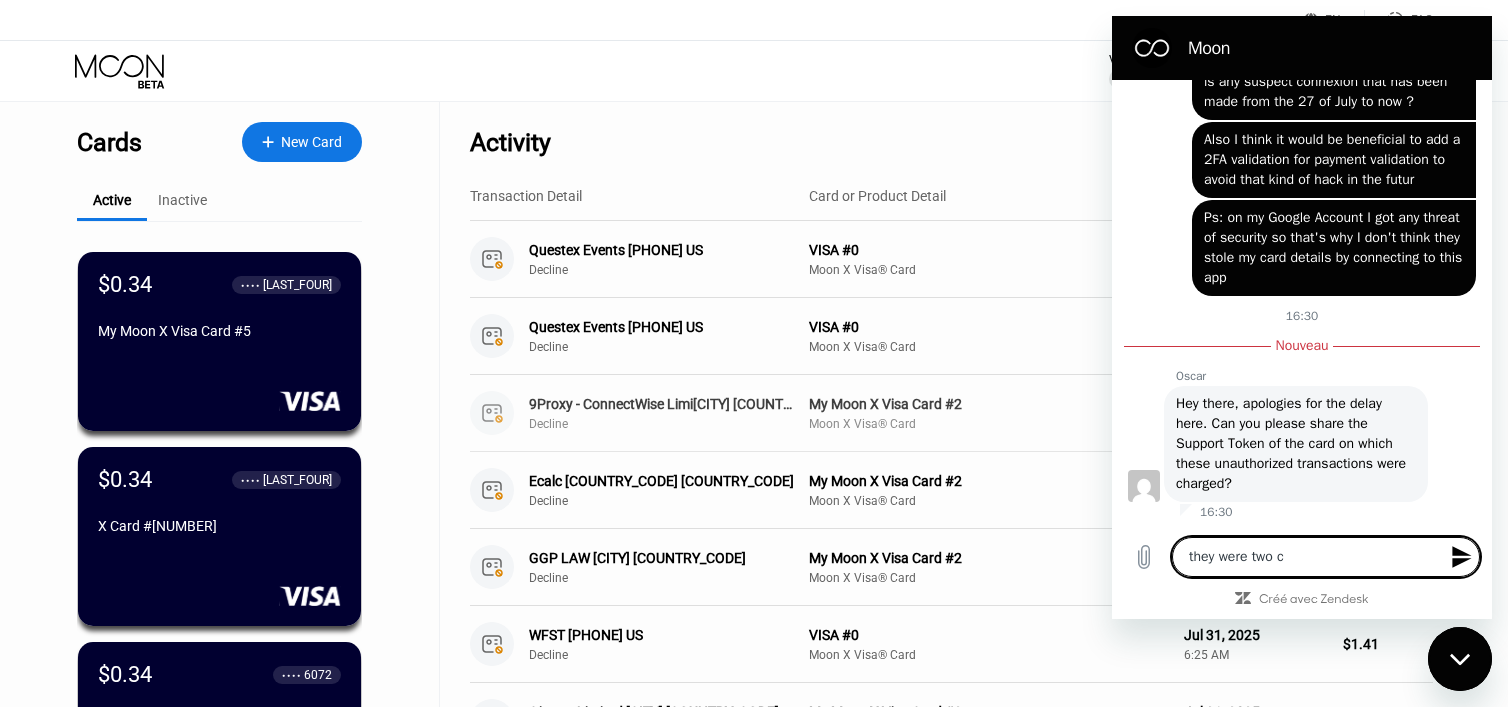 type on "they were two ca" 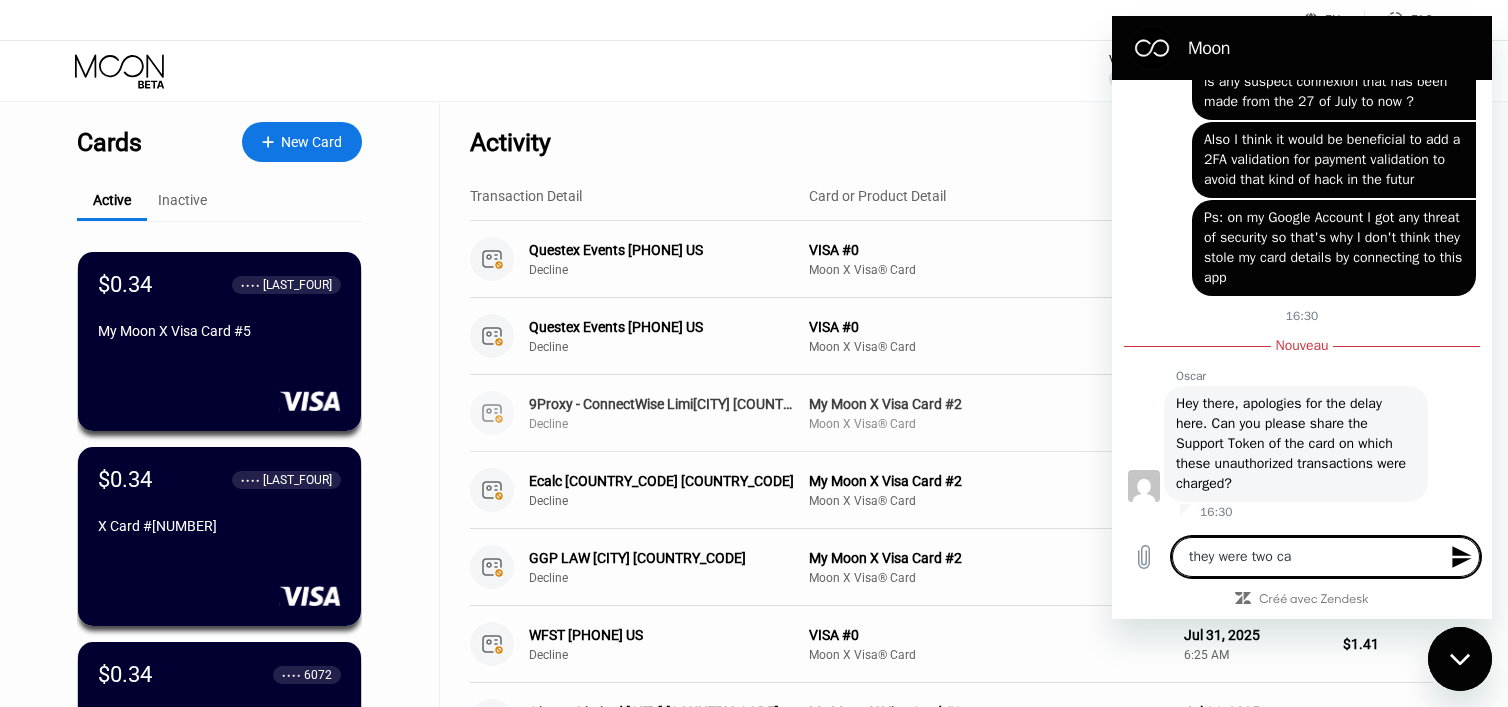 type on "they were two car" 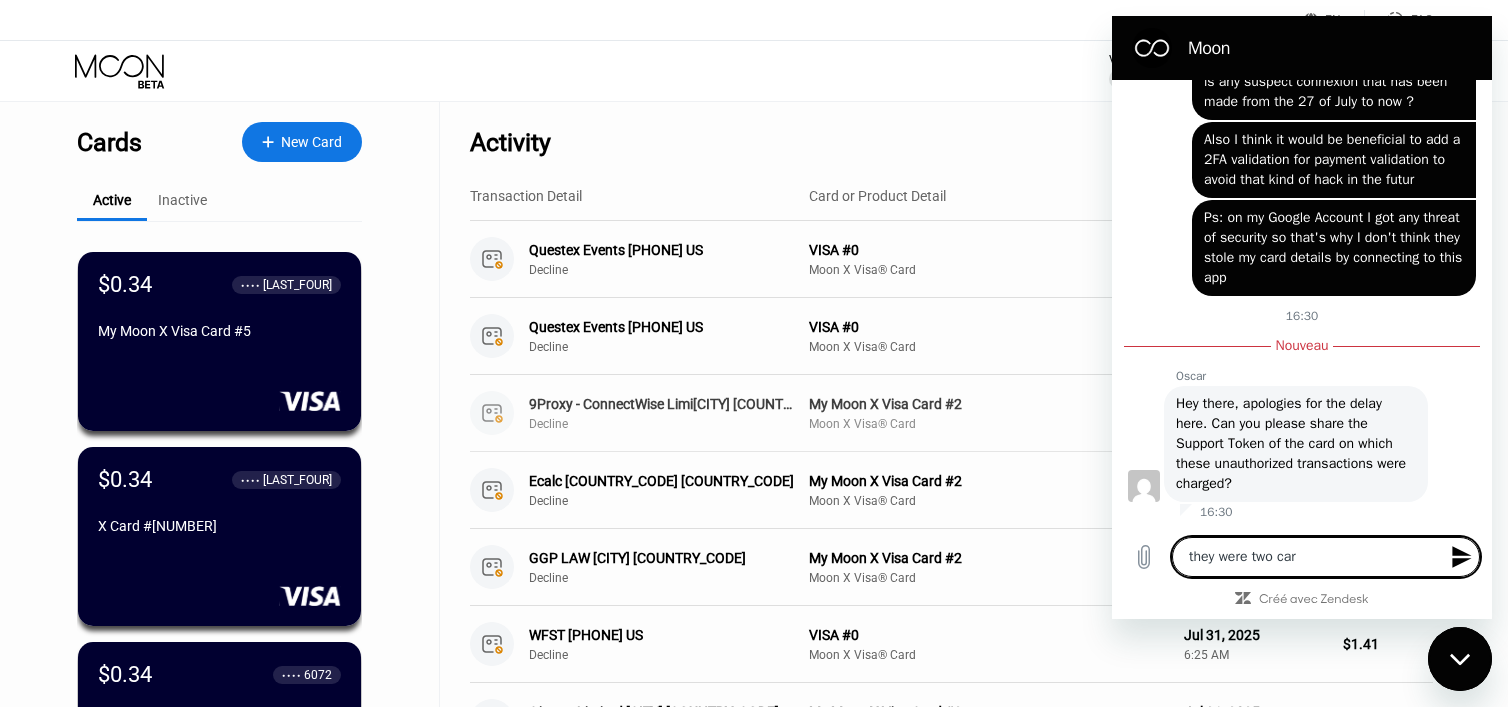 type on "they were two card" 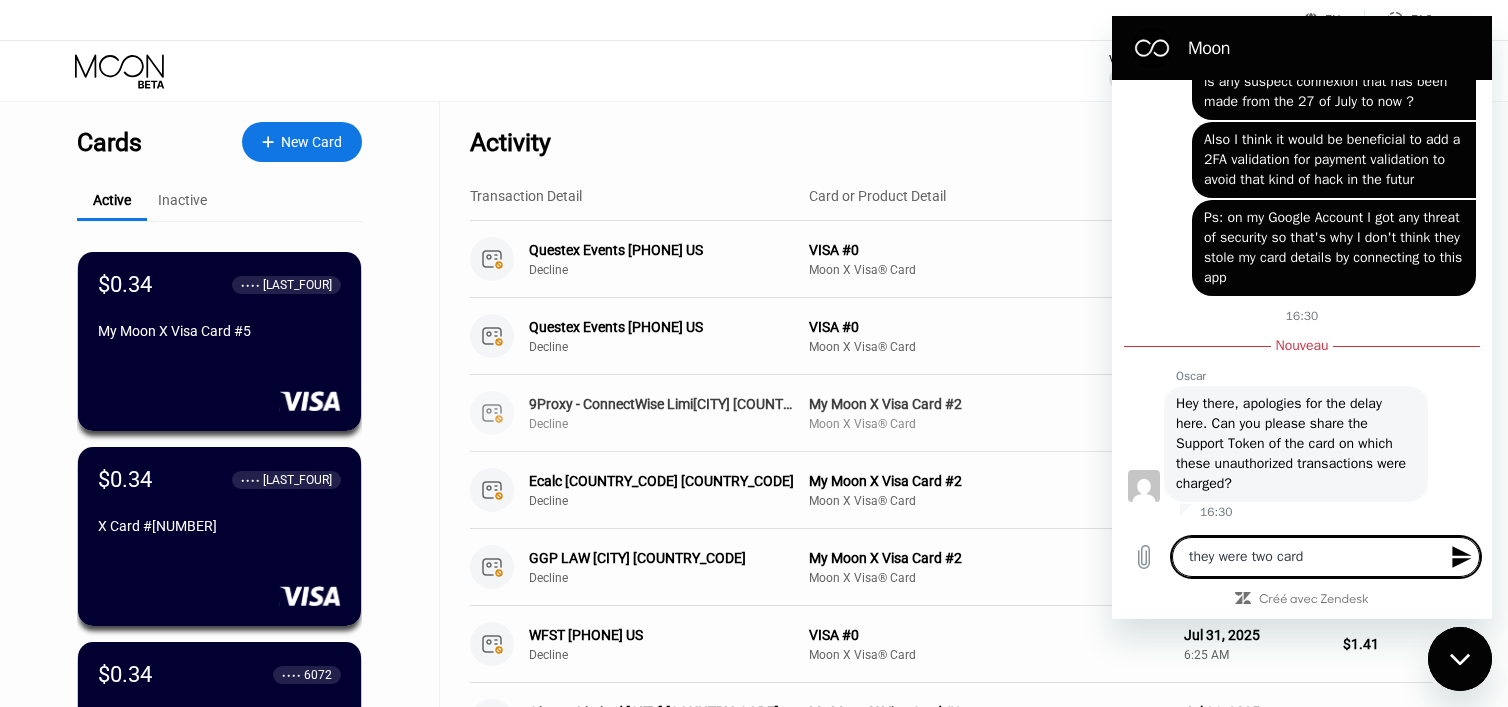 type on "they were two cards" 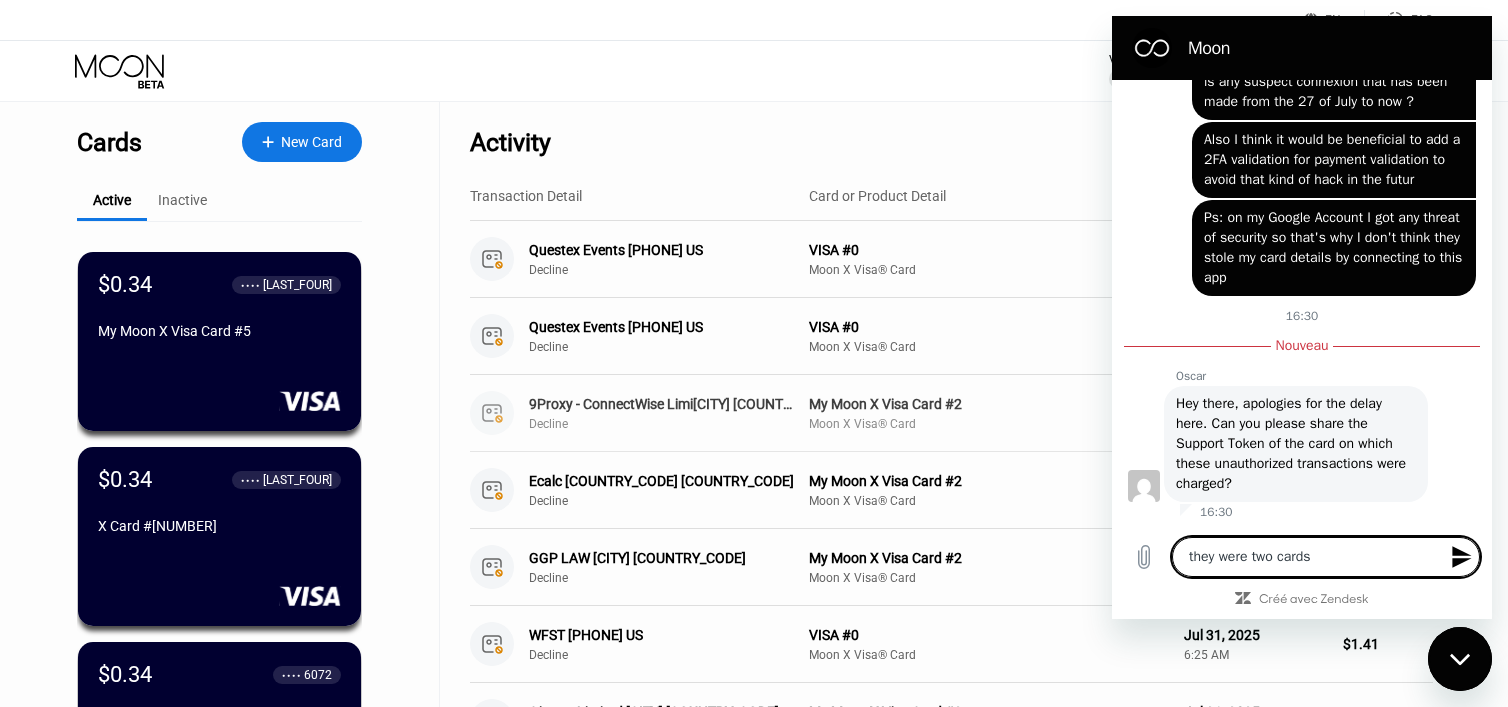 type on "they were two cards:" 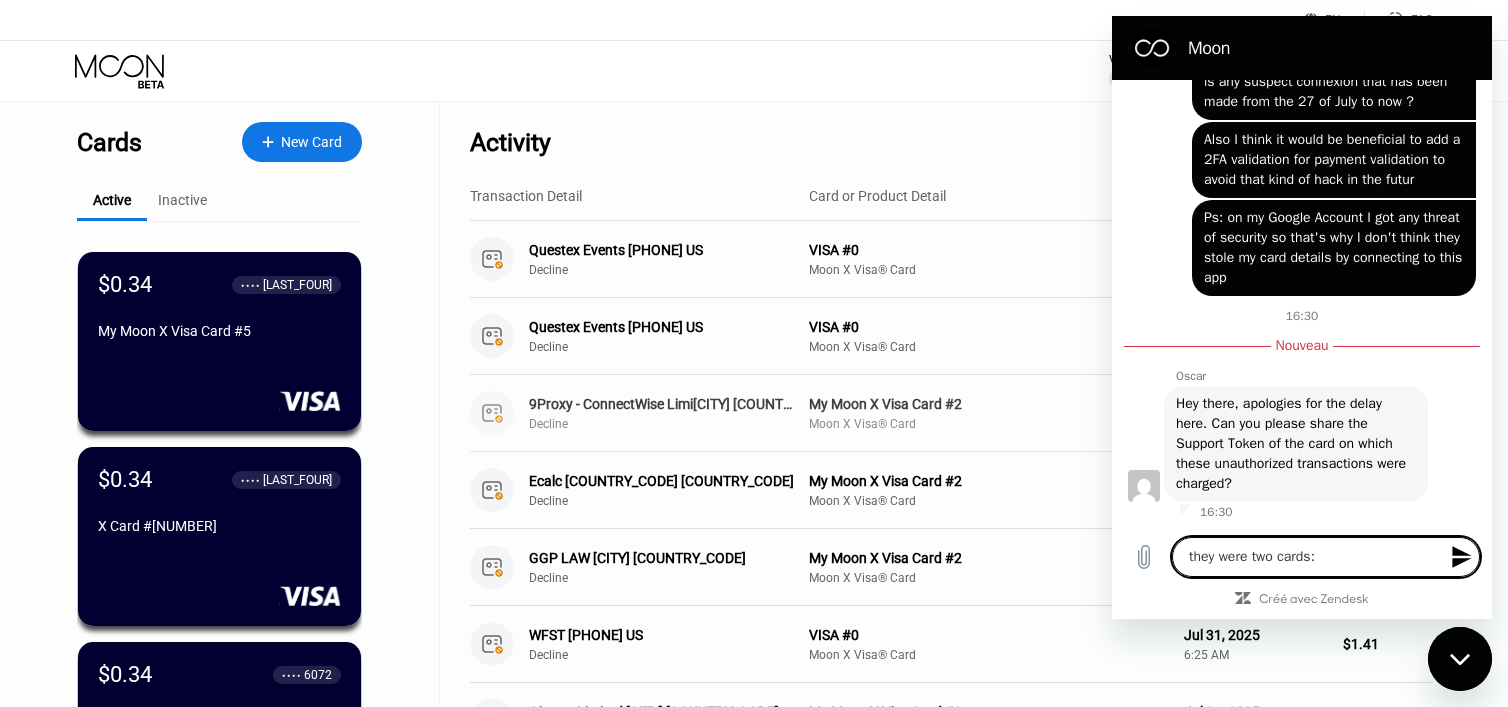 type on "they were two cards:" 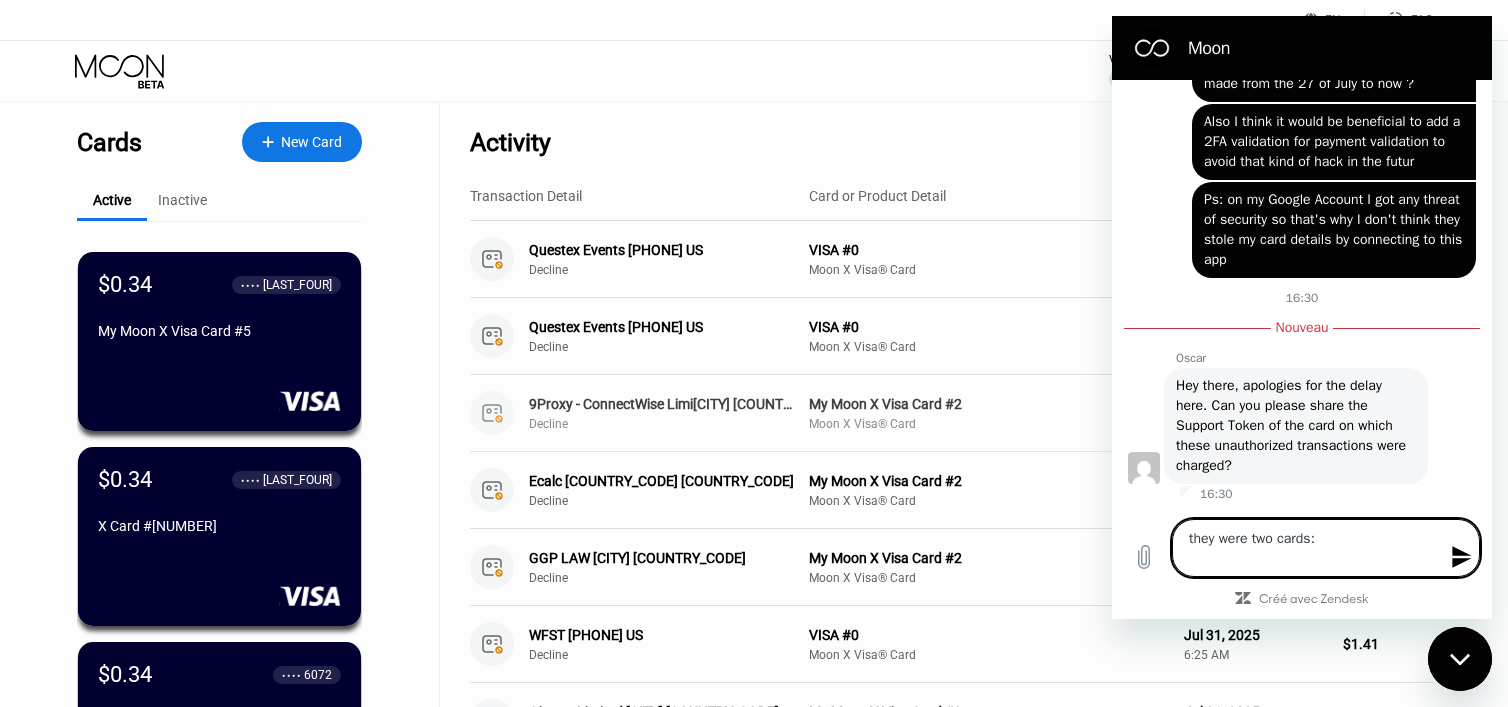 type on "they were two cards:
+" 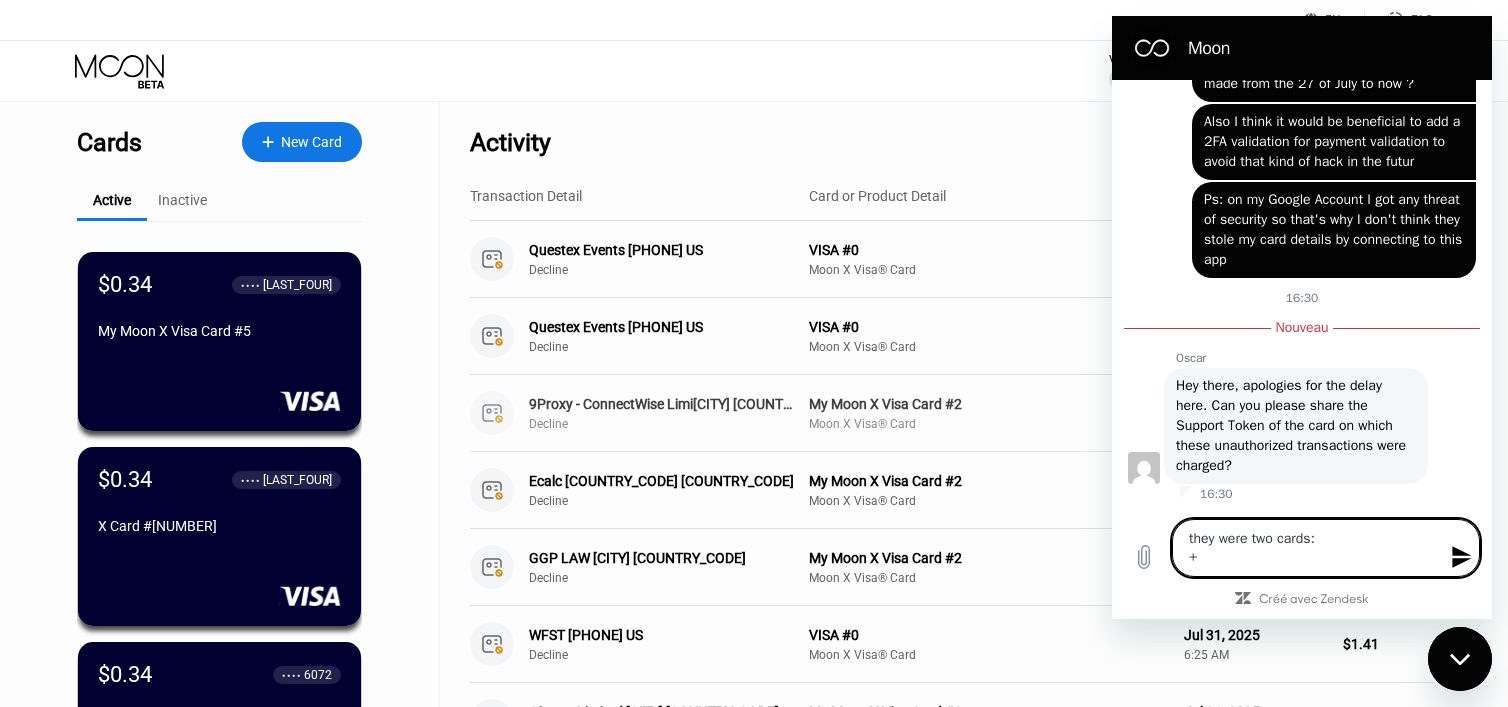 type on "they were two cards:
+" 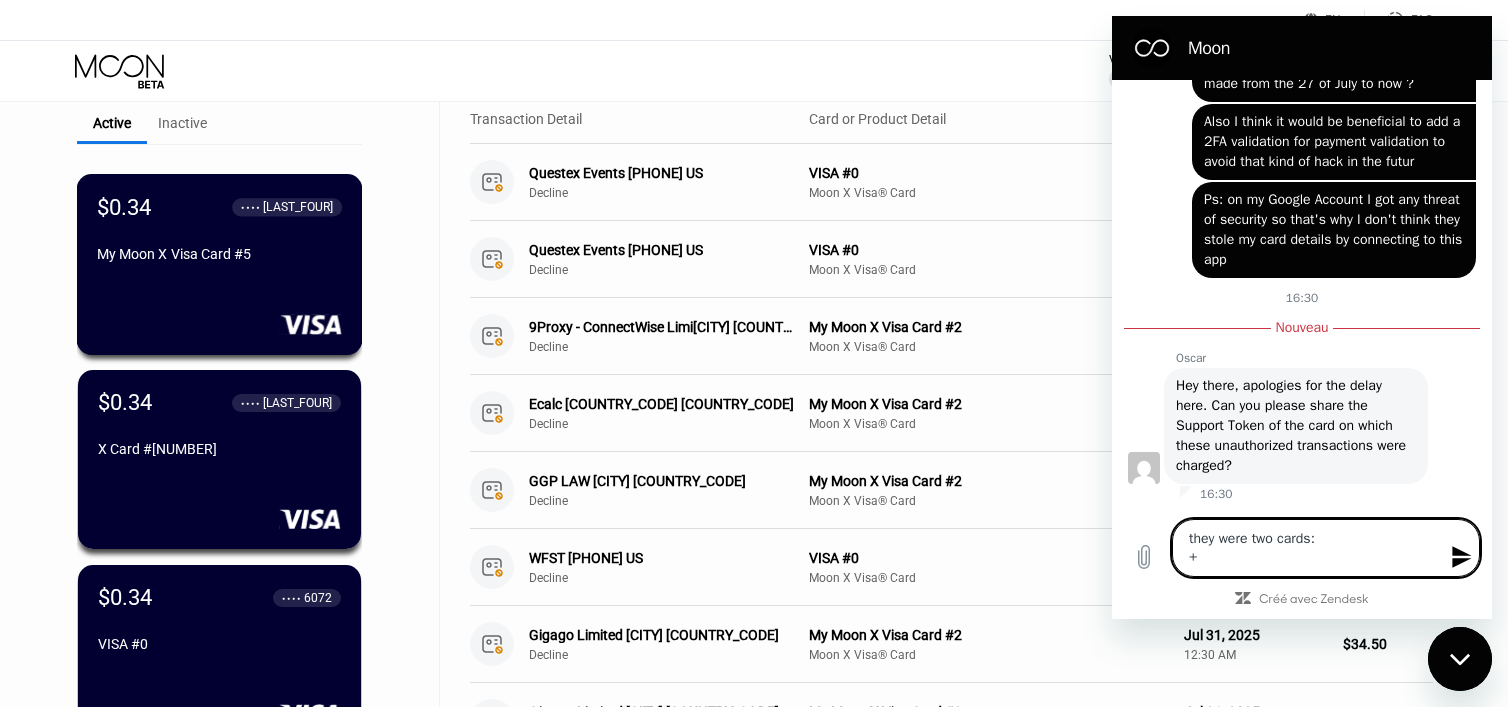 scroll, scrollTop: 119, scrollLeft: 0, axis: vertical 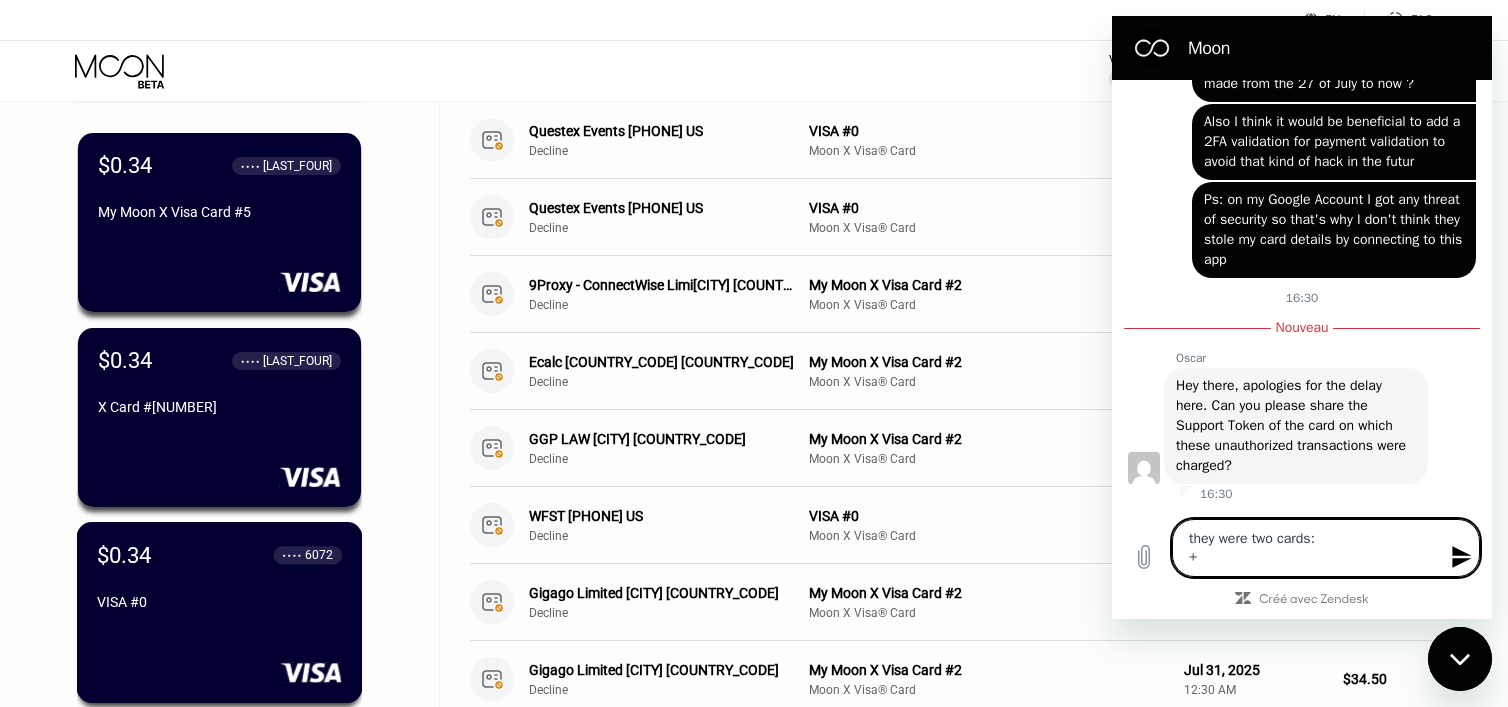 click on "$[AMOUNT] ● ● ● ● [LAST_FOUR]" at bounding box center [219, 554] 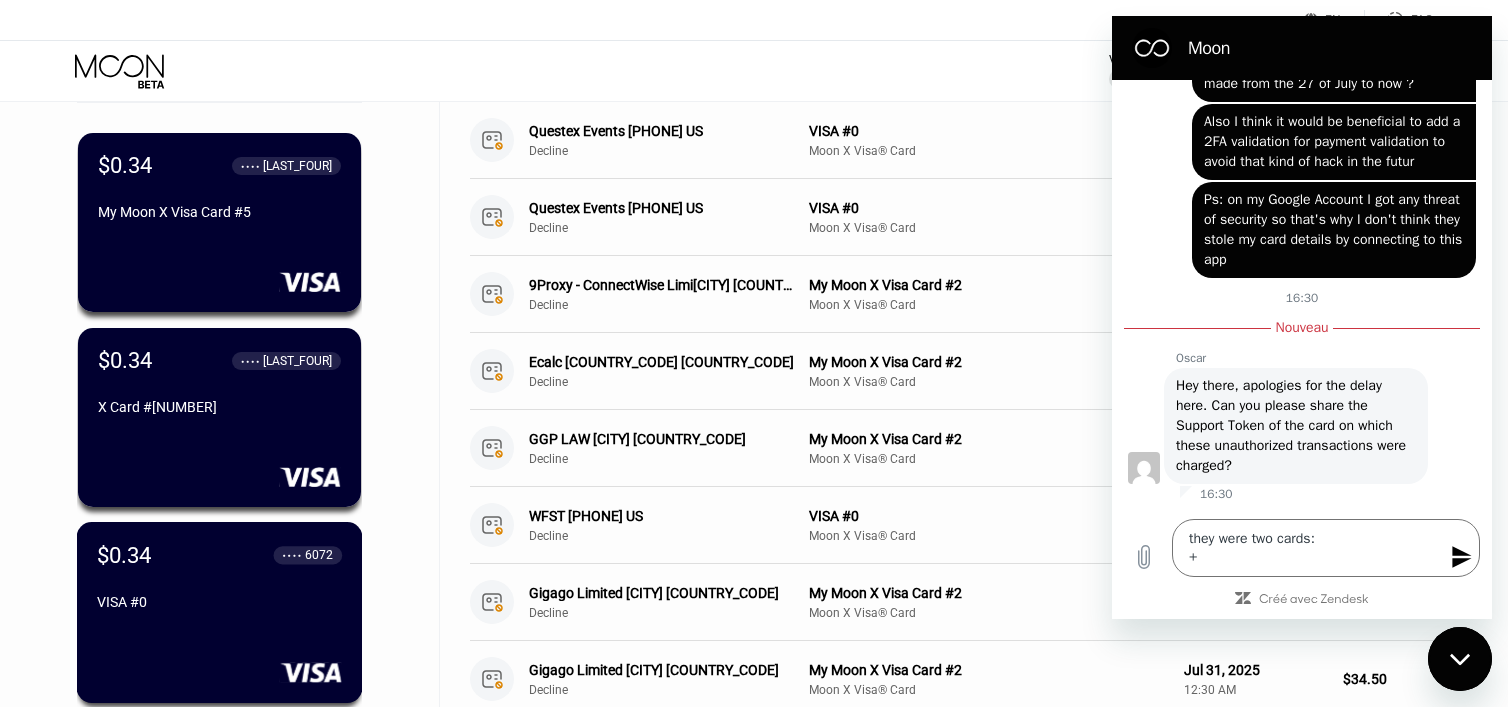 scroll, scrollTop: 0, scrollLeft: 0, axis: both 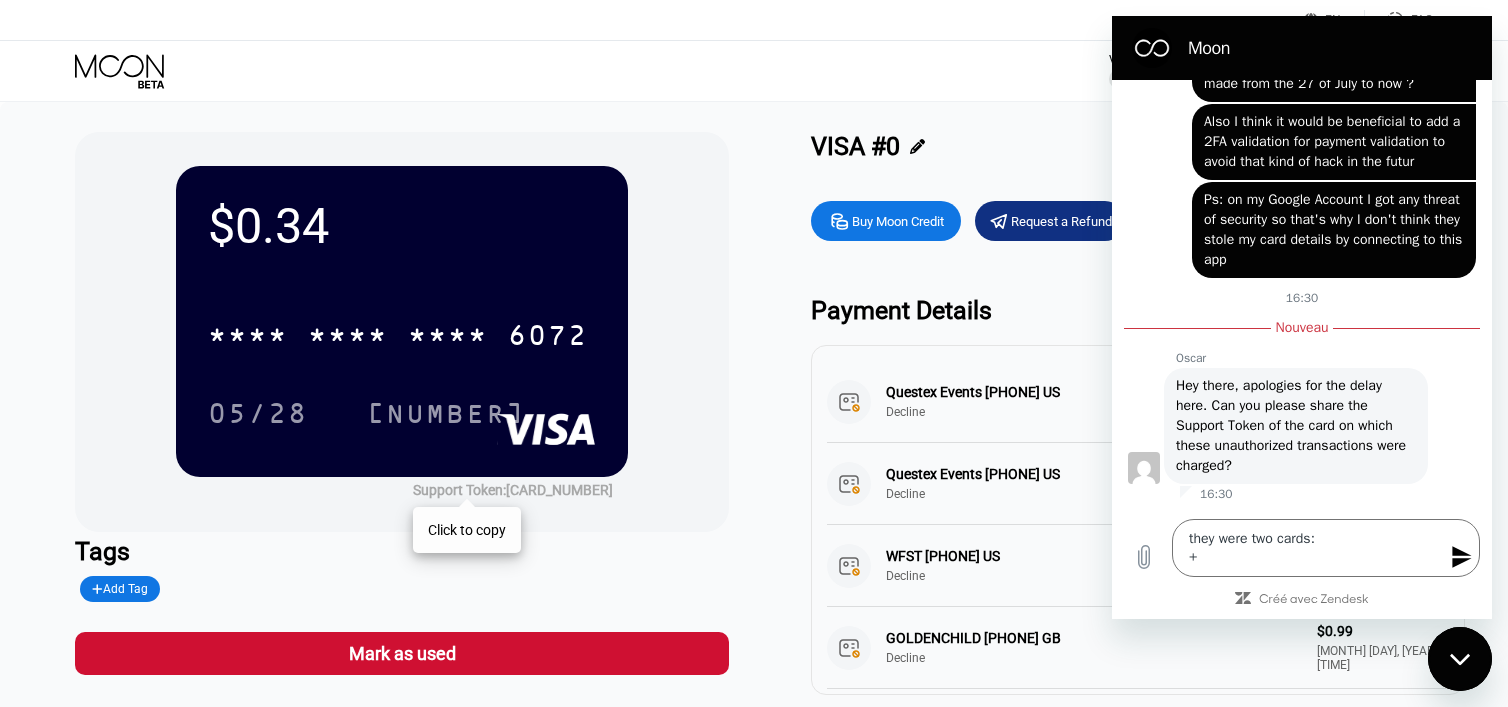 click on "Support Token:  [CARD_NUMBER]" at bounding box center (513, 490) 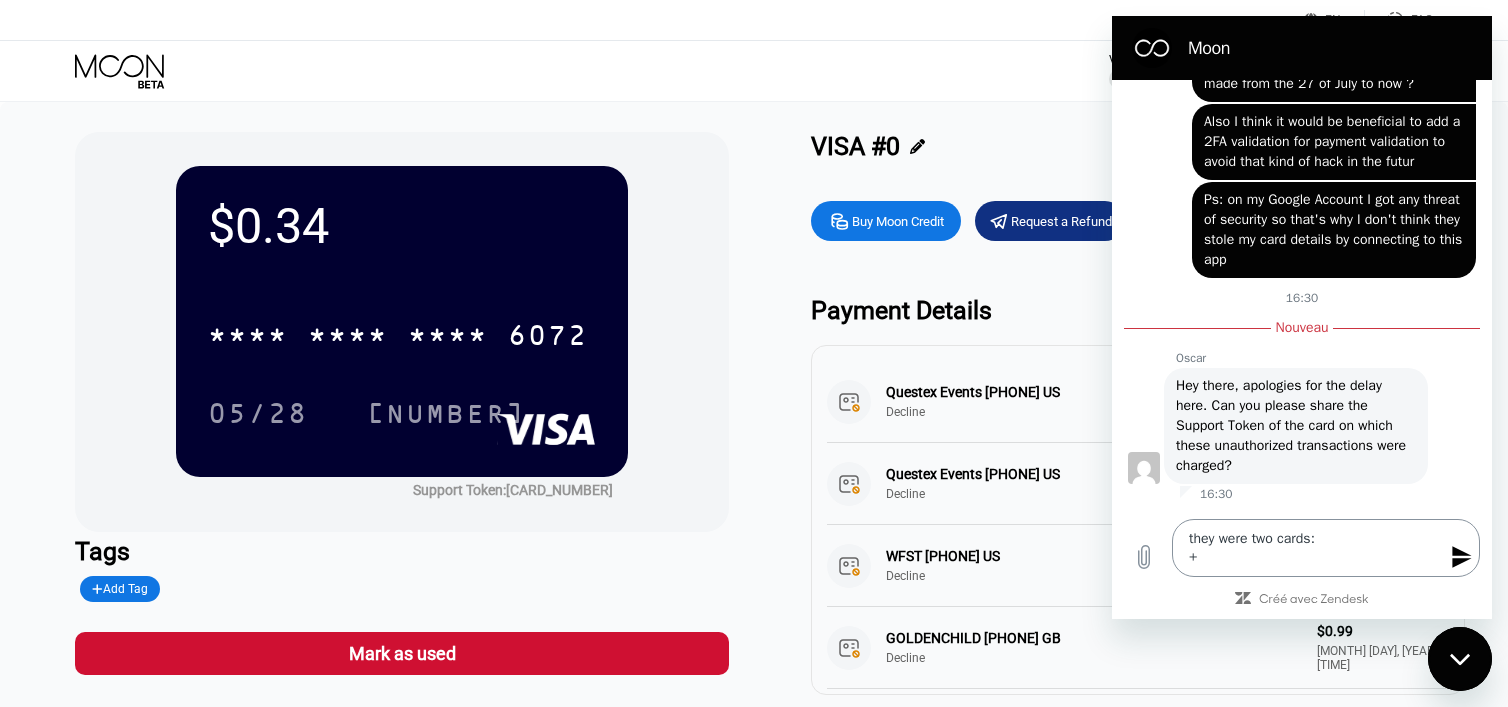 click on "they were two cards:
+" at bounding box center [1326, 548] 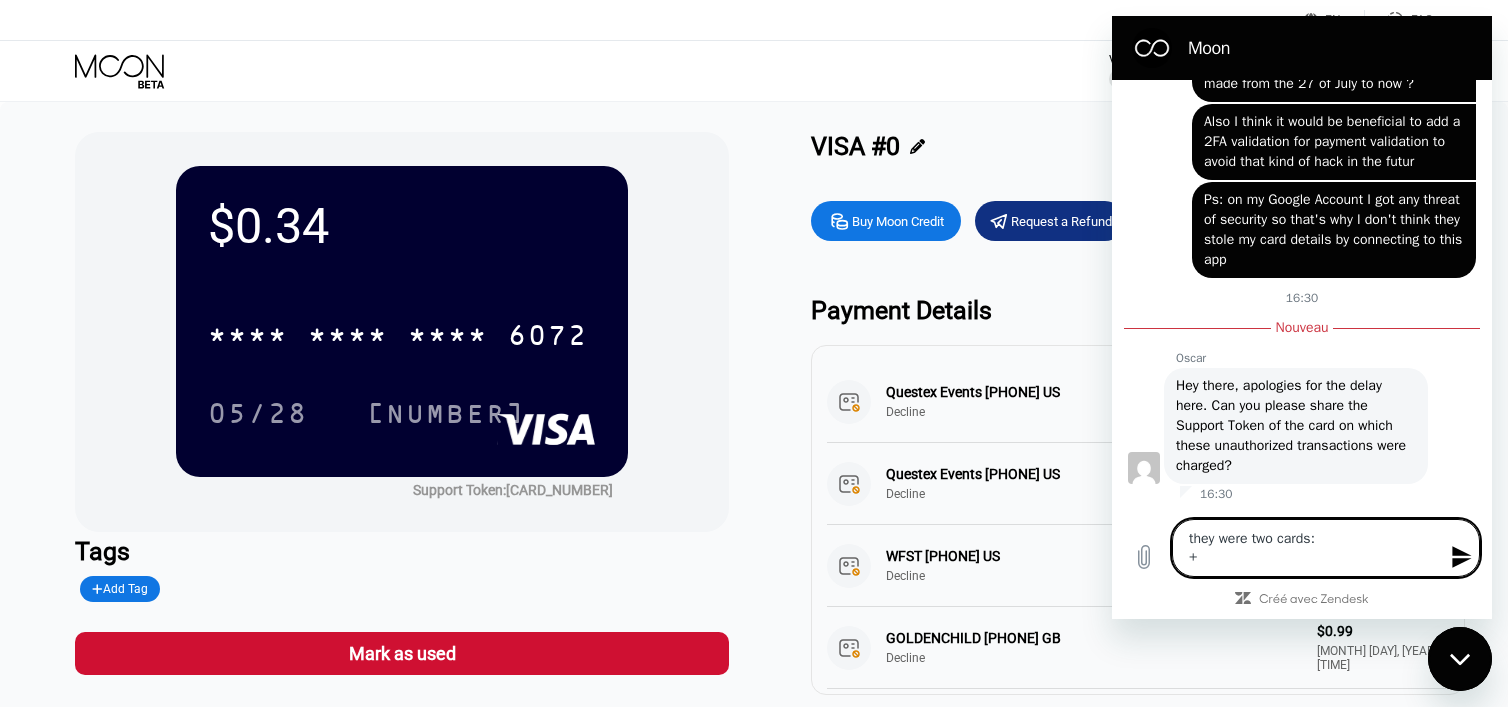 type on "they were two cards:
+ [CARD_NUMBER]" 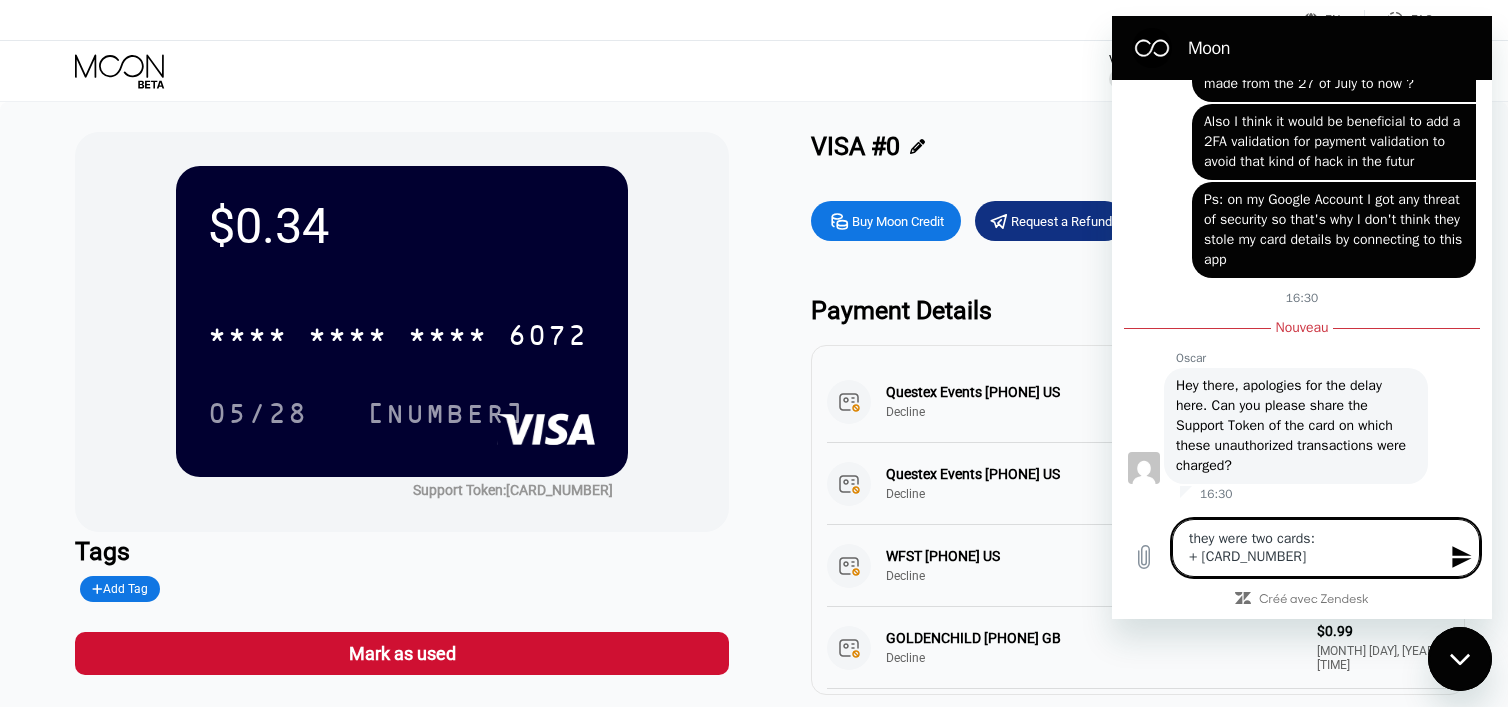 type on "they were two cards:
+ [CARD_NUMBER]" 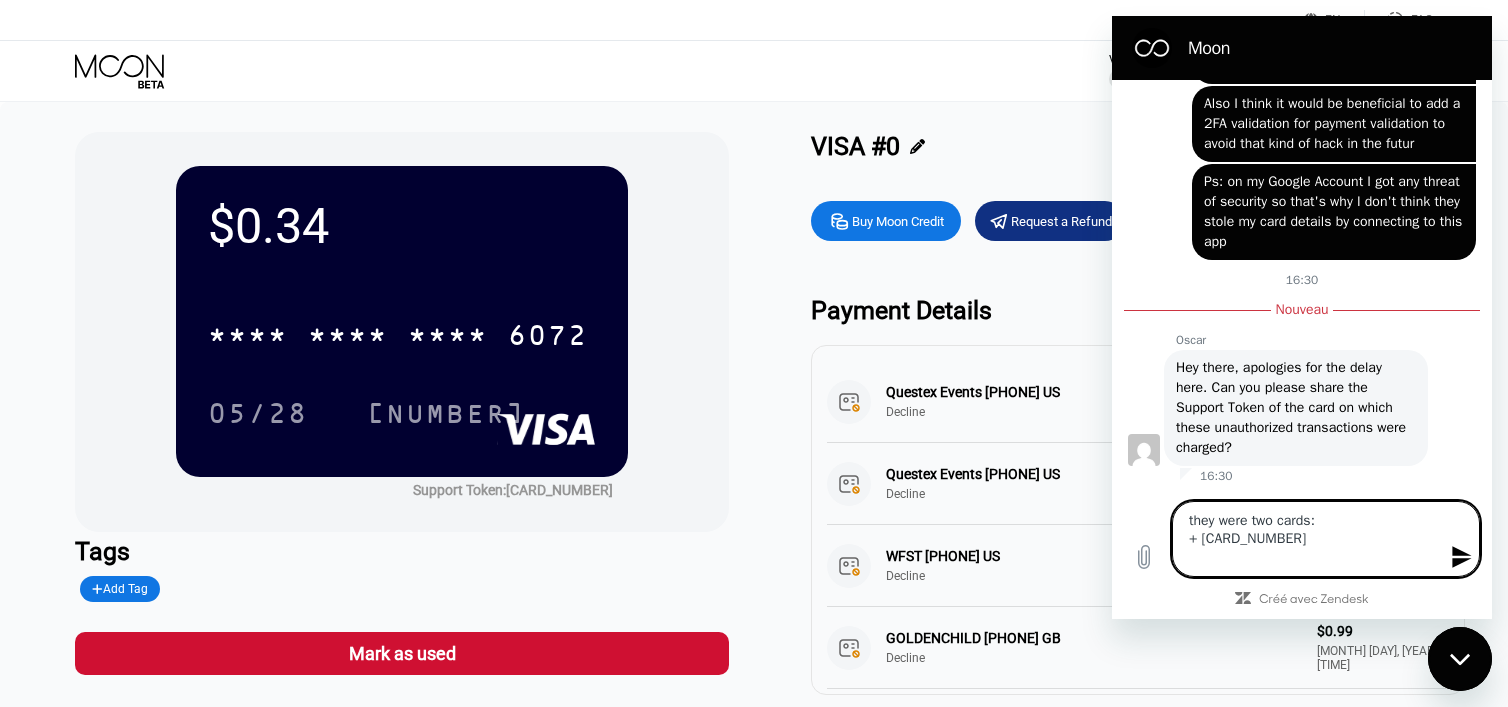 type on "they were two cards:
+ [CARD_NUMBER]
+" 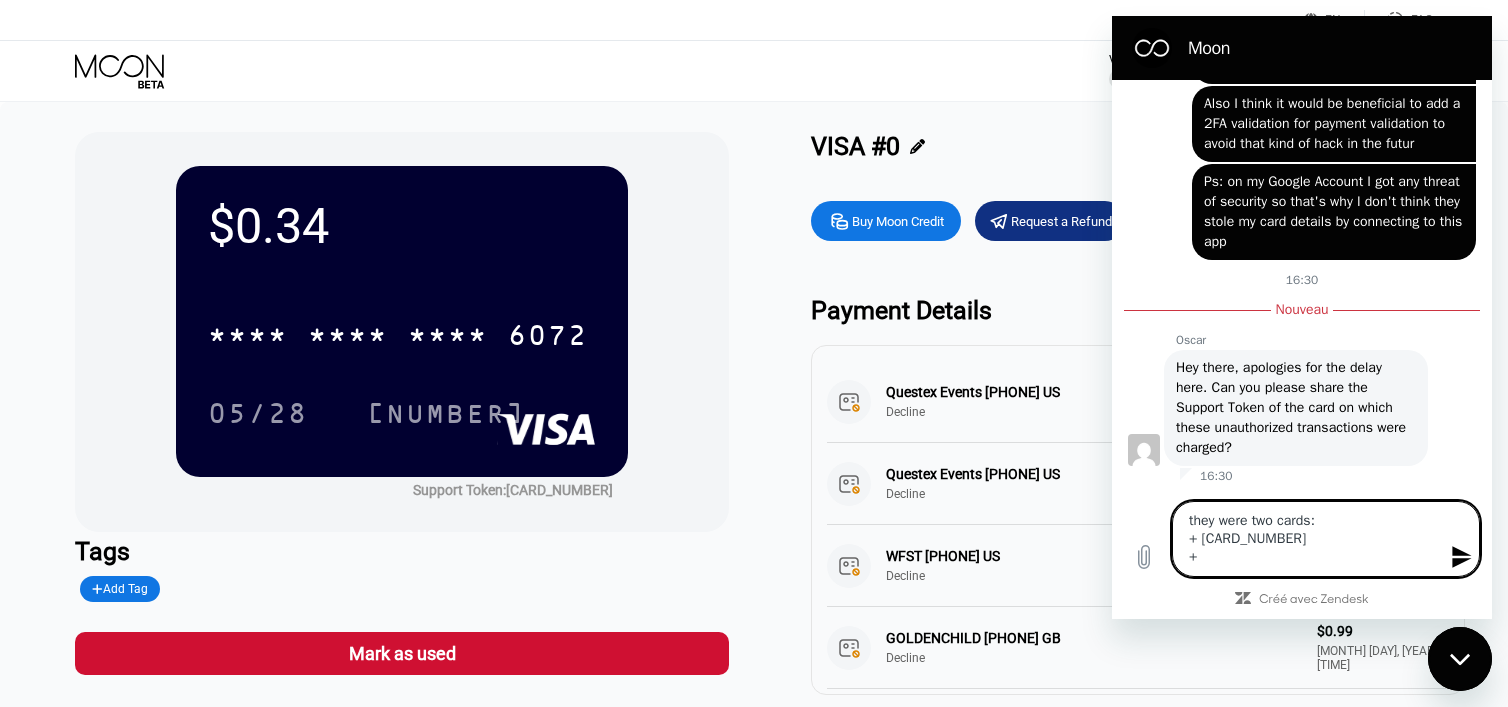 type on "they were two cards:
+ [CARD_NUMBER]
+" 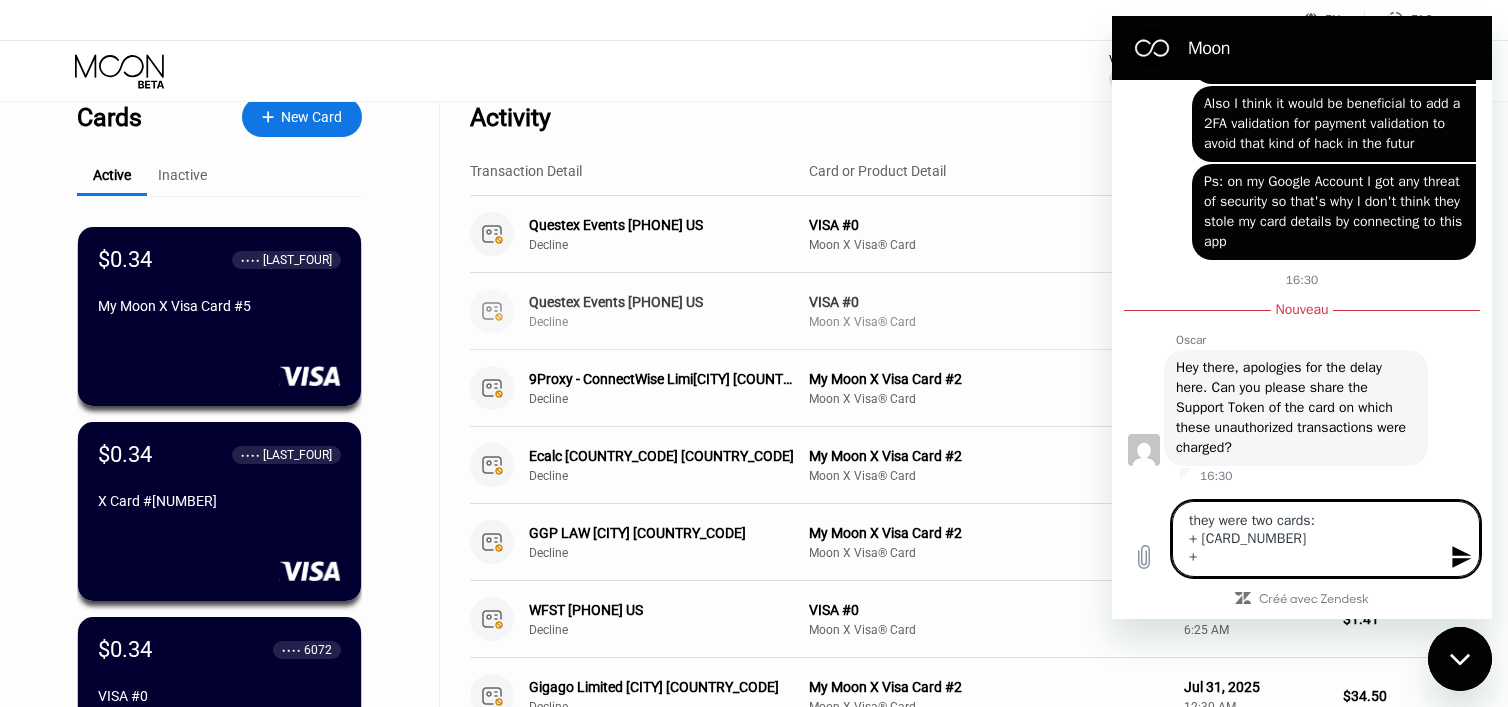 scroll, scrollTop: 33, scrollLeft: 0, axis: vertical 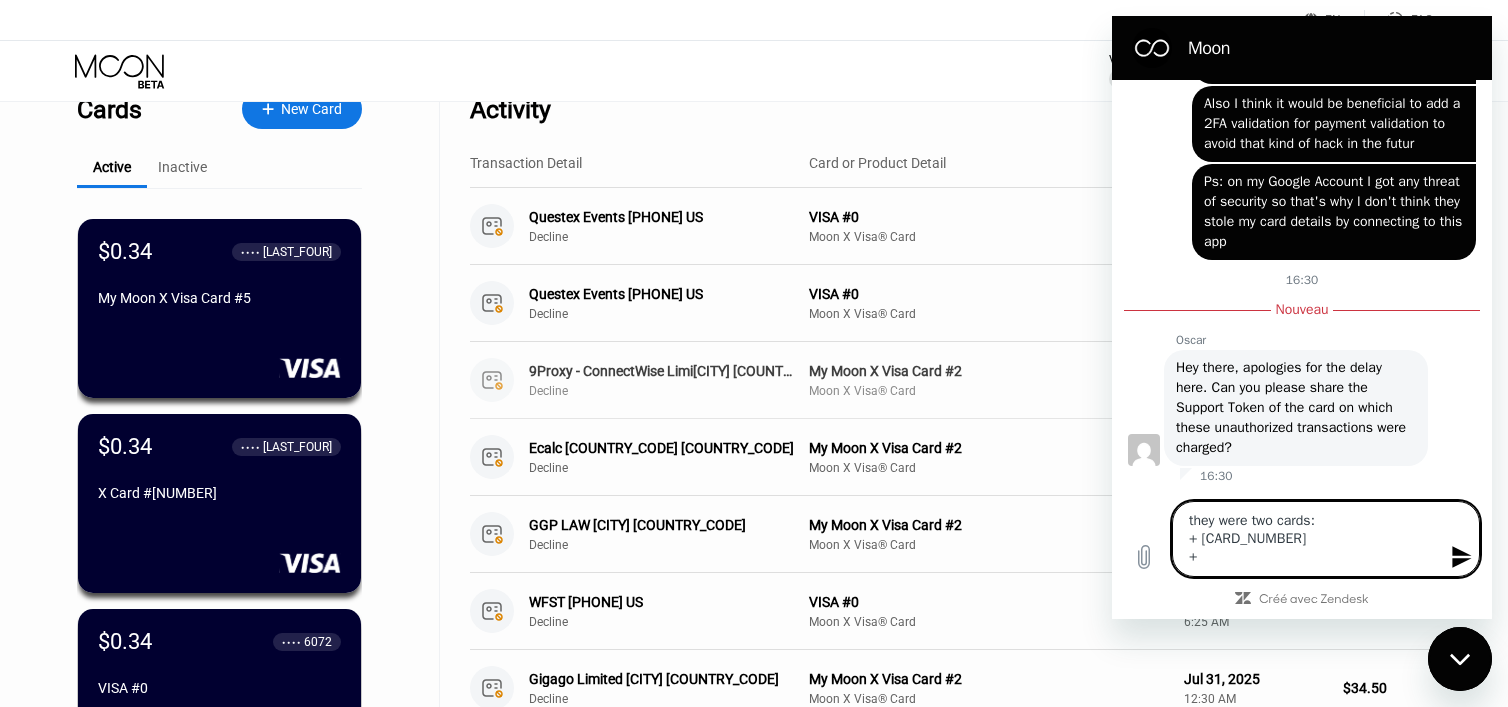 click on "My Moon X Visa Card #2" at bounding box center [988, 371] 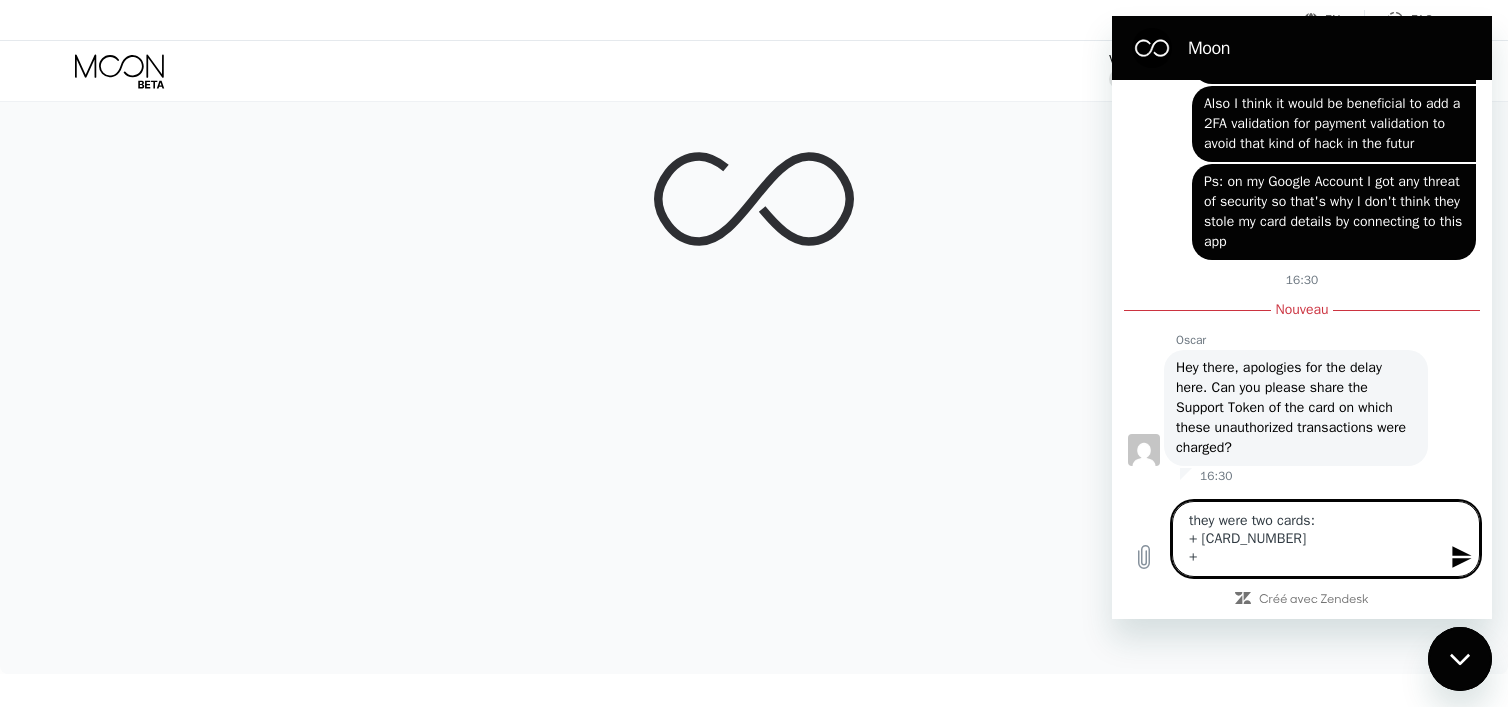 scroll, scrollTop: 0, scrollLeft: 0, axis: both 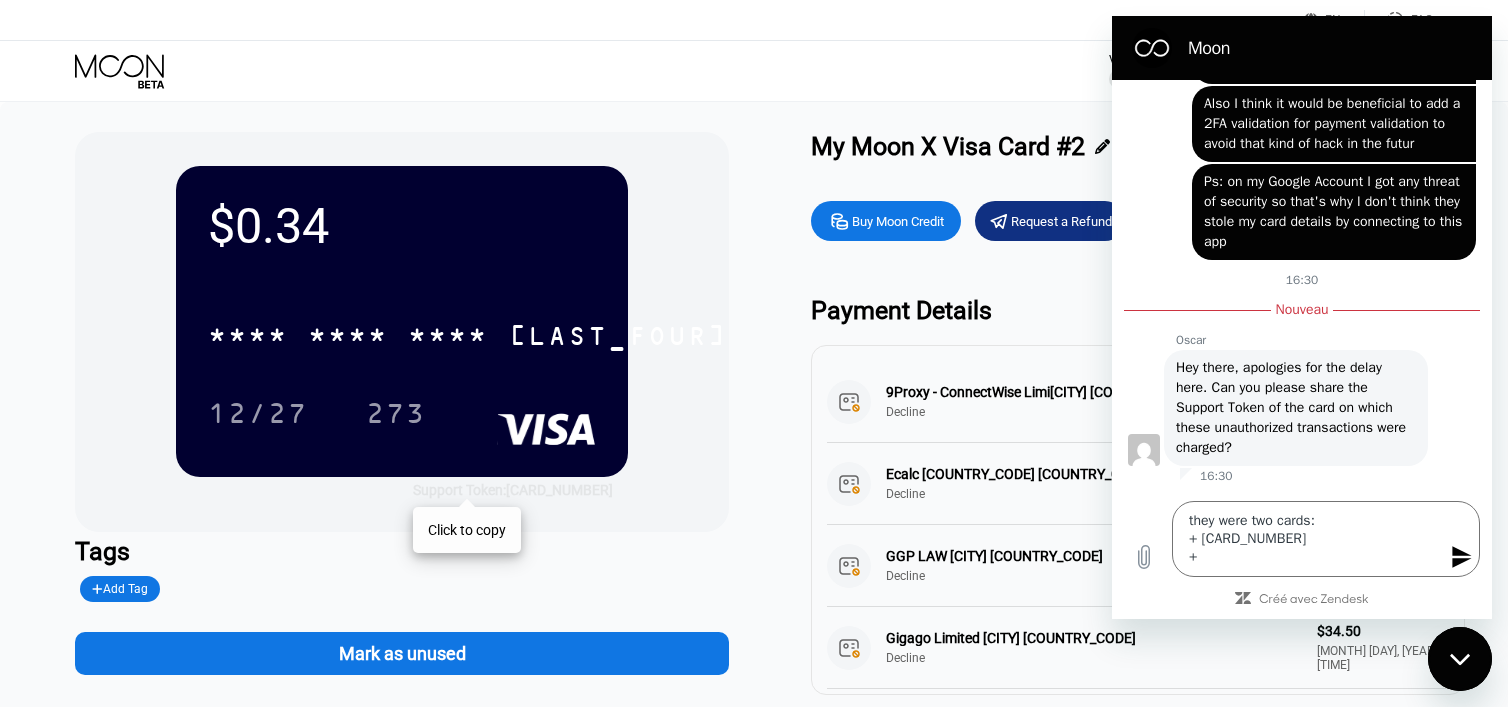 click on "Support Token:  [CARD_NUMBER]" at bounding box center (513, 490) 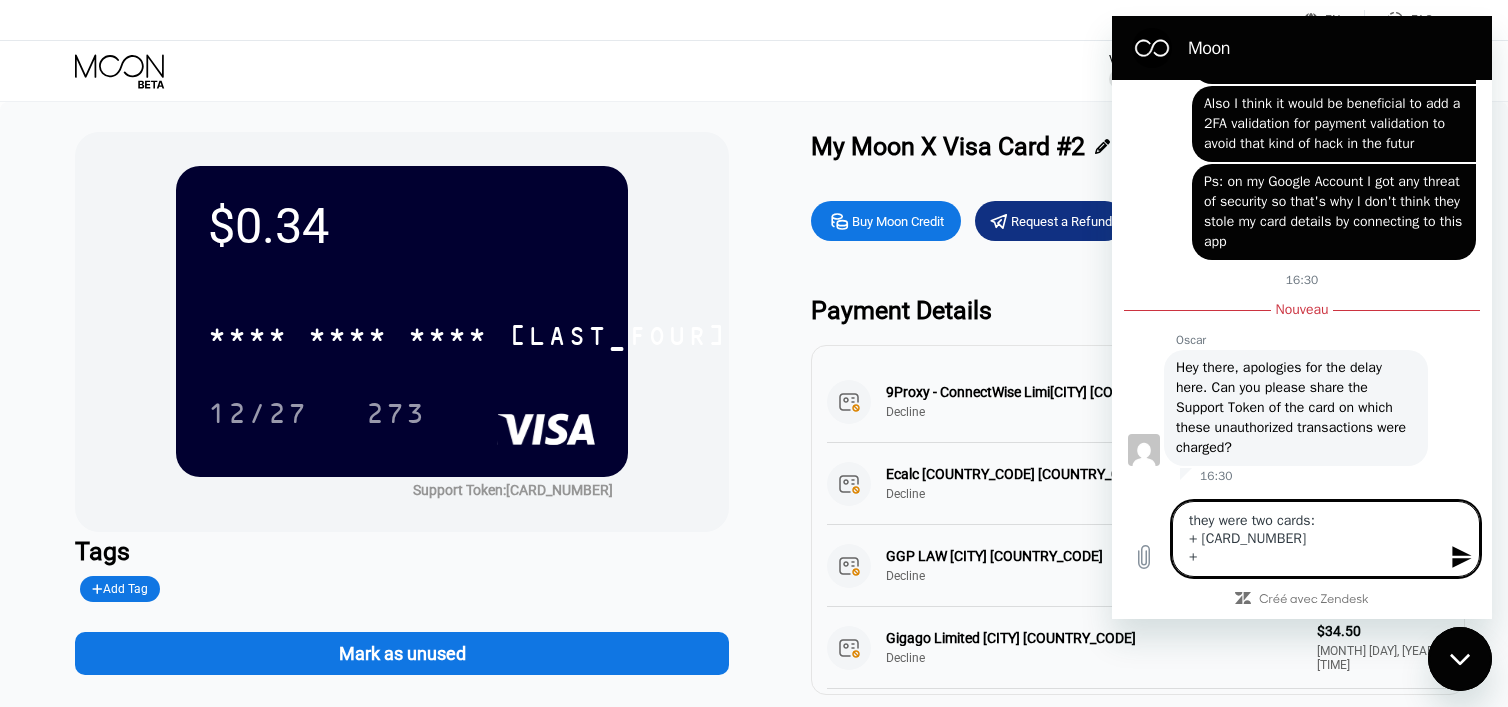 click on "they were two cards:
+ [CARD_NUMBER]
+" at bounding box center (1326, 539) 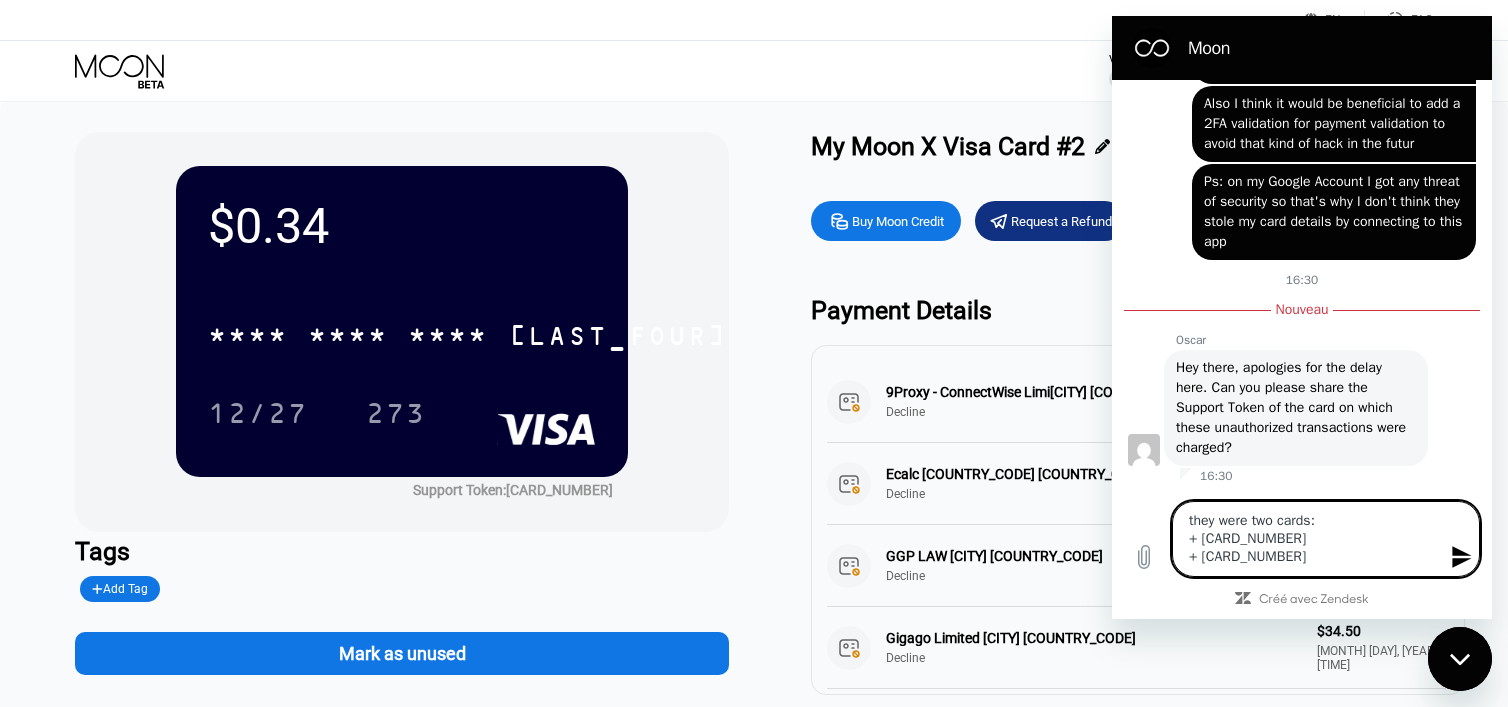 type on "they were two cards:
+ [CARD_NUMBER]
+ [CARD_NUMBER]" 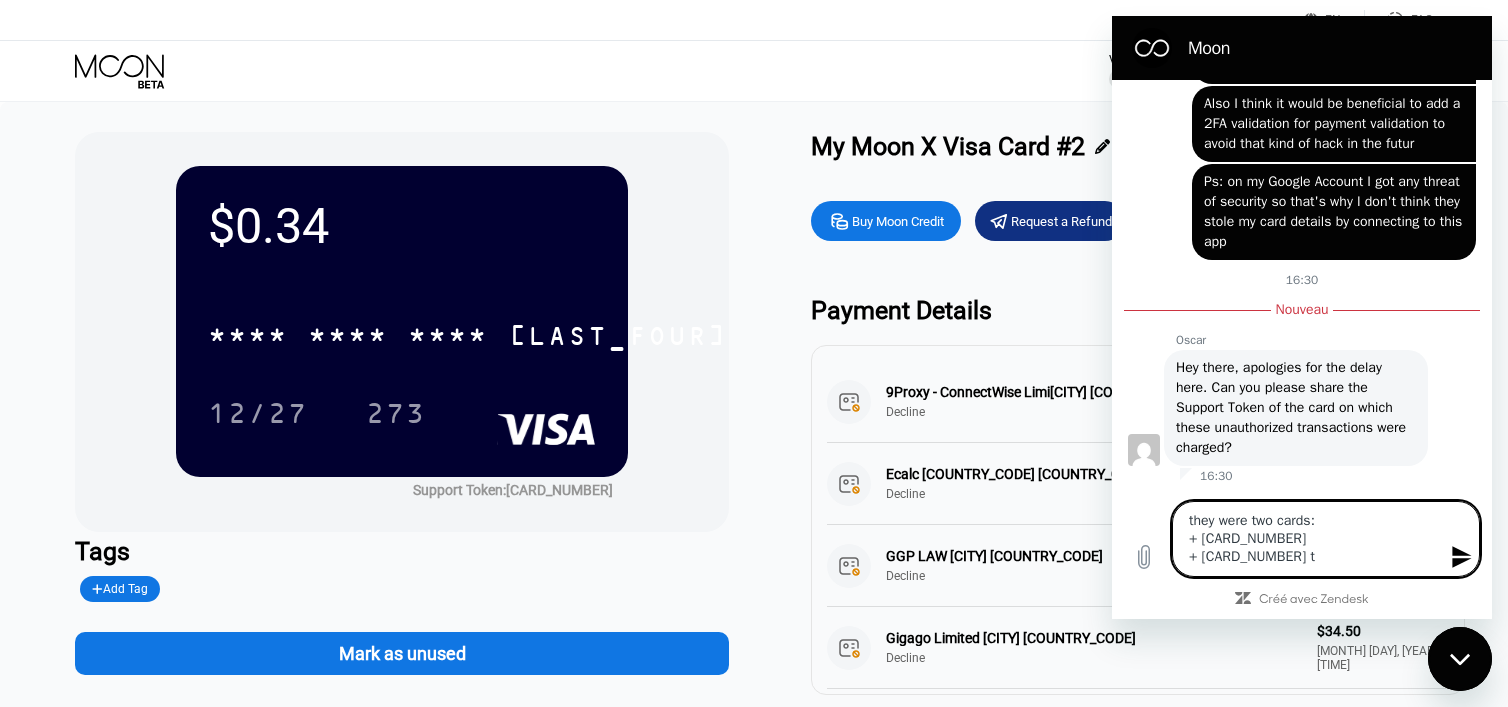 type on "they were two cards:
+ [CARD_NUMBER]
+ [CARD_NUMBER] t" 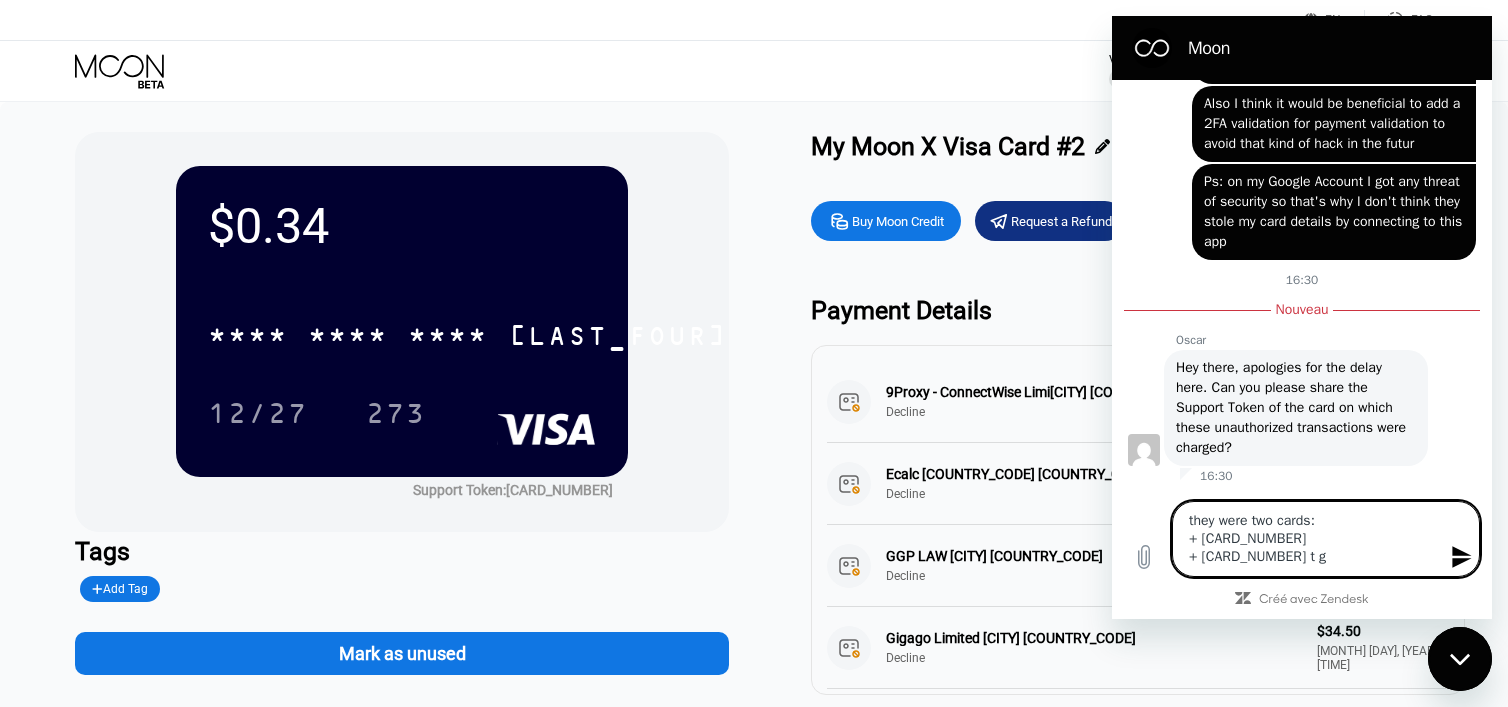 type on "they were two cards:
+ [CARD_NUMBER]
+ [CARD_NUMBER] t" 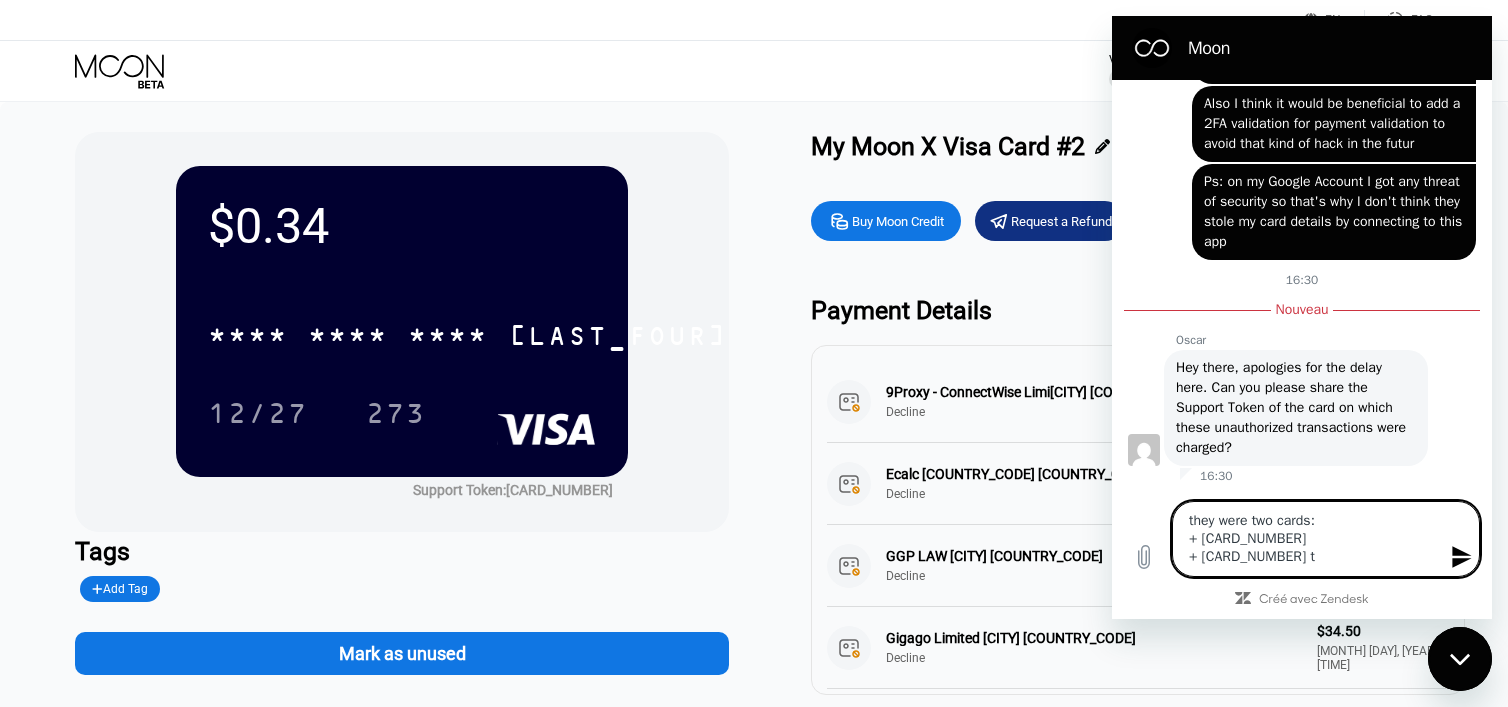 type on "they were two cards:
+ [CARD_NUMBER]
+ [CARD_NUMBER] t" 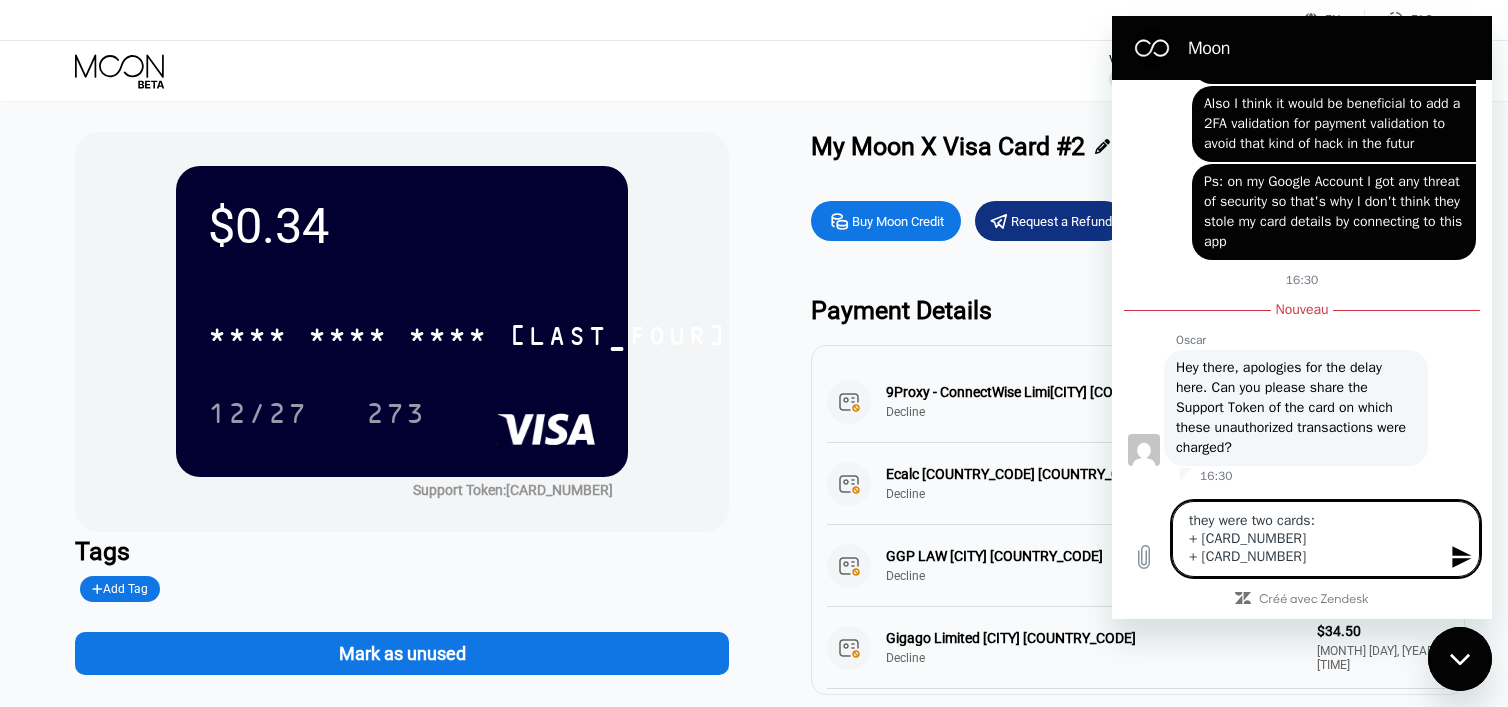 type on "they were two cards:
+ [CARD_NUMBER]
+ [CARD_NUMBER] (" 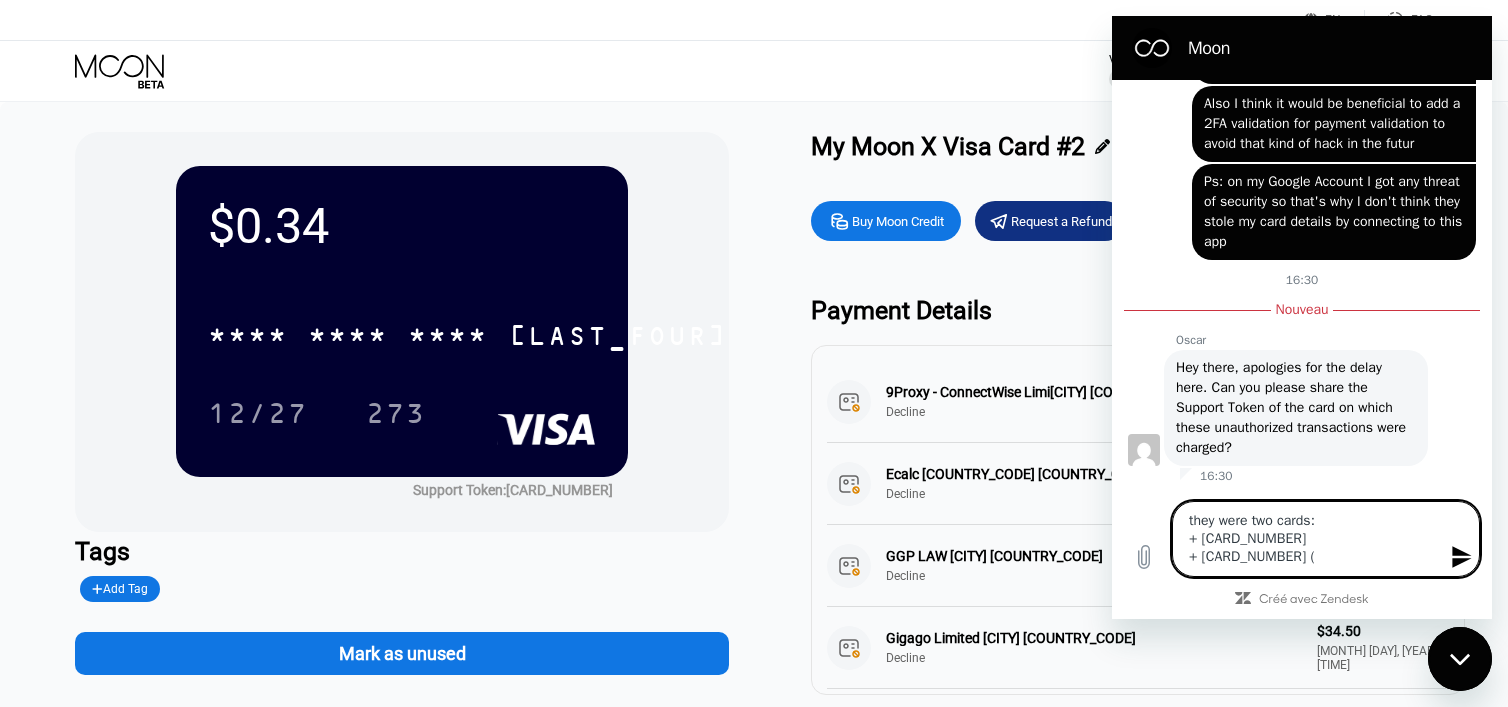 type on "they were two cards:
+ [CARD_NUMBER]
+ [CARD_NUMBER] (" 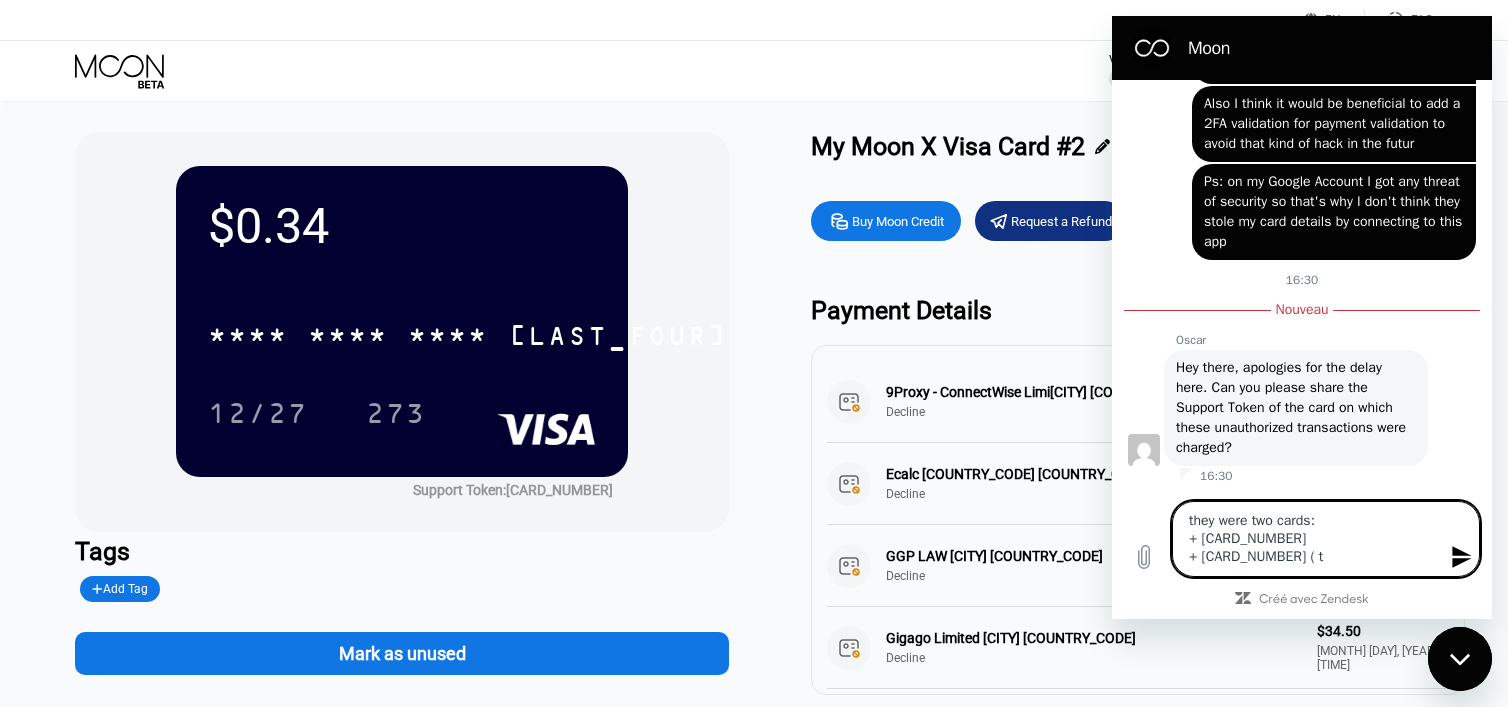 type on "they were two cards:
+ [CARD_NUMBER]
+ [CARD_NUMBER] ( th" 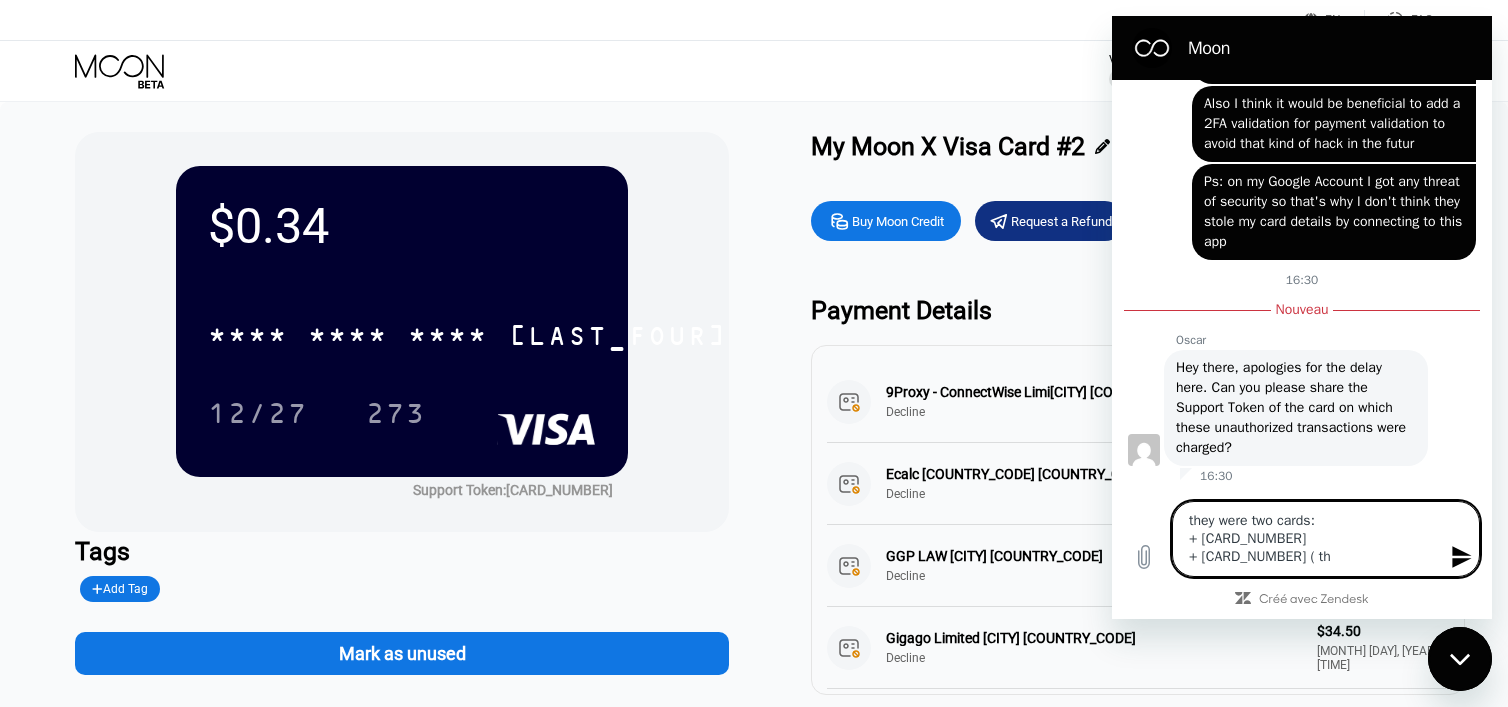 type on "they were two cards:
+ [CARD_NUMBER]
+ [CARD_NUMBER] ( thi" 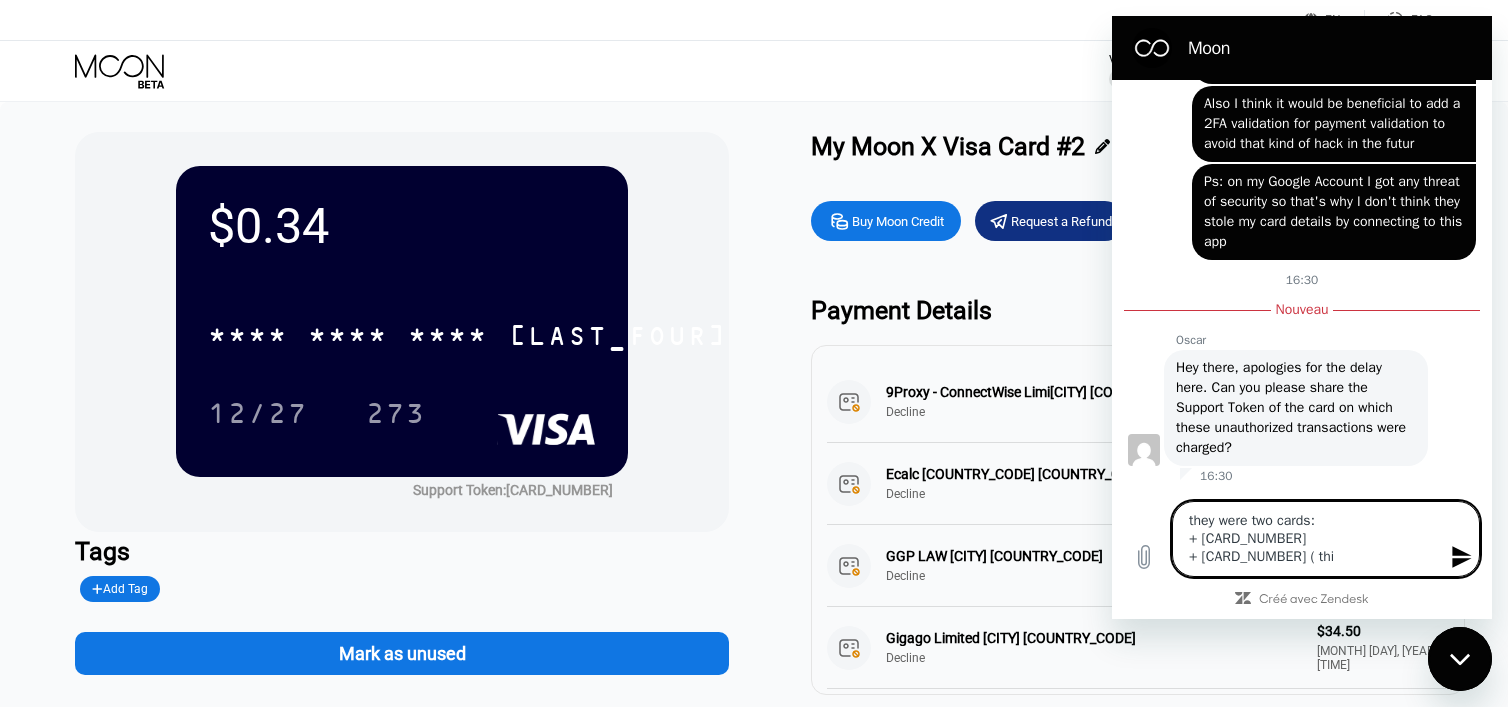 type on "they were two cards:
+ [CARD_NUMBER]
+ [CARD_NUMBER] ( this" 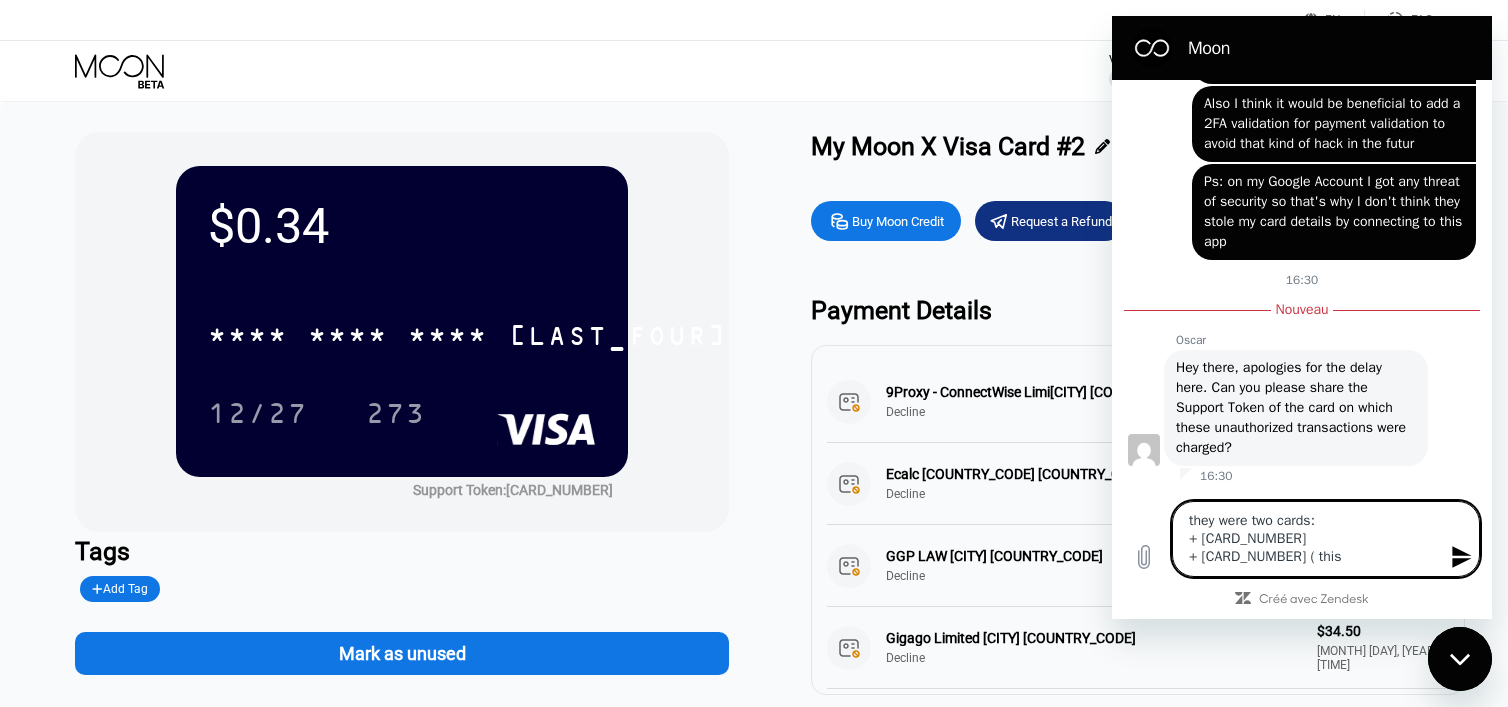 type on "they were two cards:
+ [CARD_NUMBER]
+ [CARD_NUMBER] ( this" 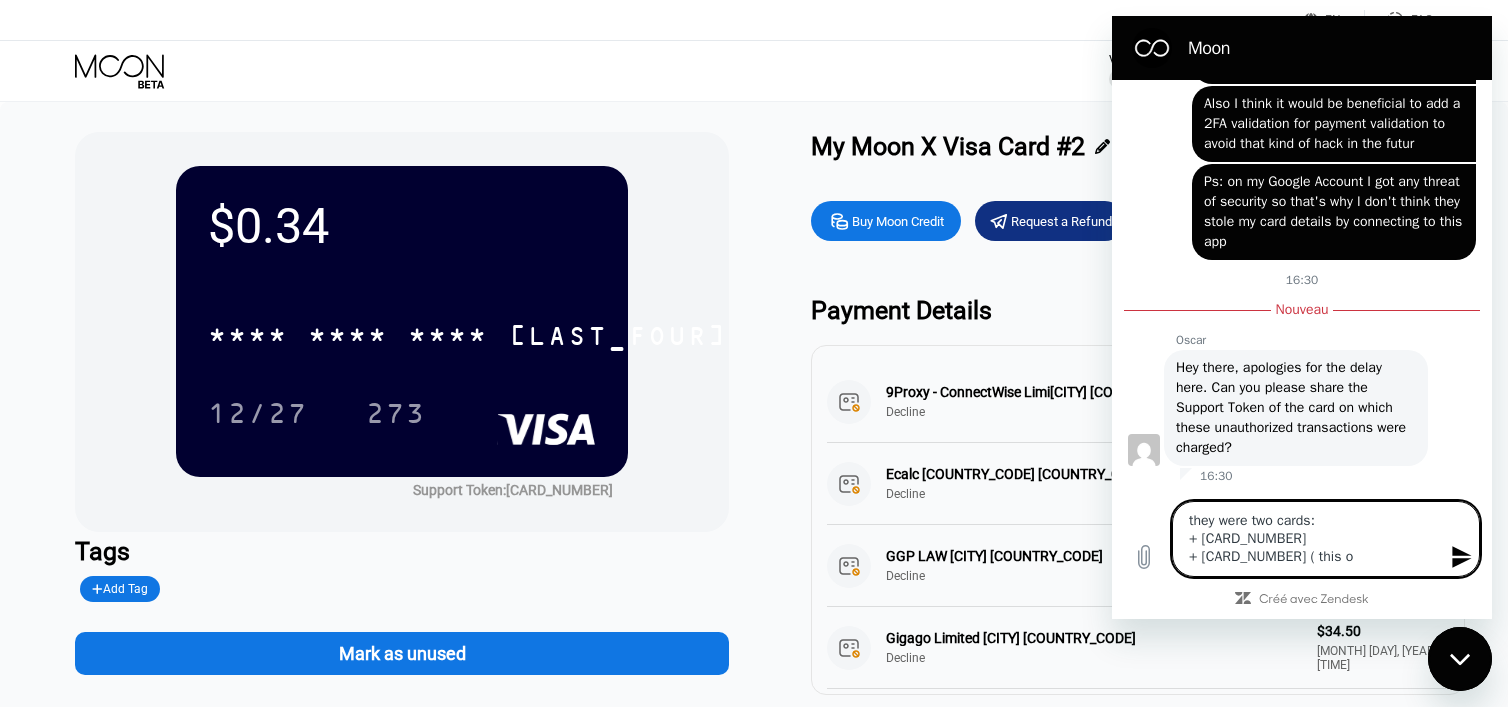 type on "they were two cards:
+ [CARD_NUMBER]
+ [CARD_NUMBER] ( this on" 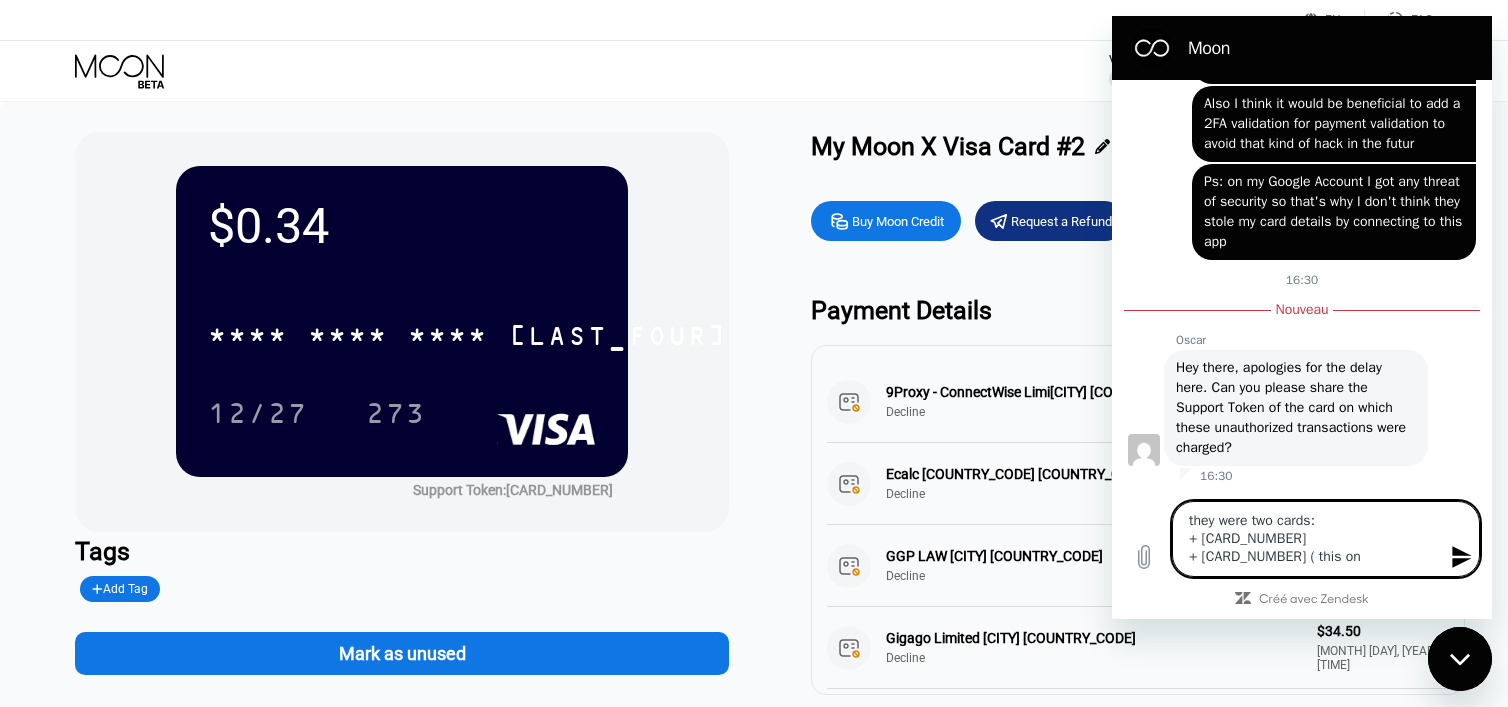 type on "they were two cards:
+ [CARD_NUMBER]
+ [CARD_NUMBER] ( this one" 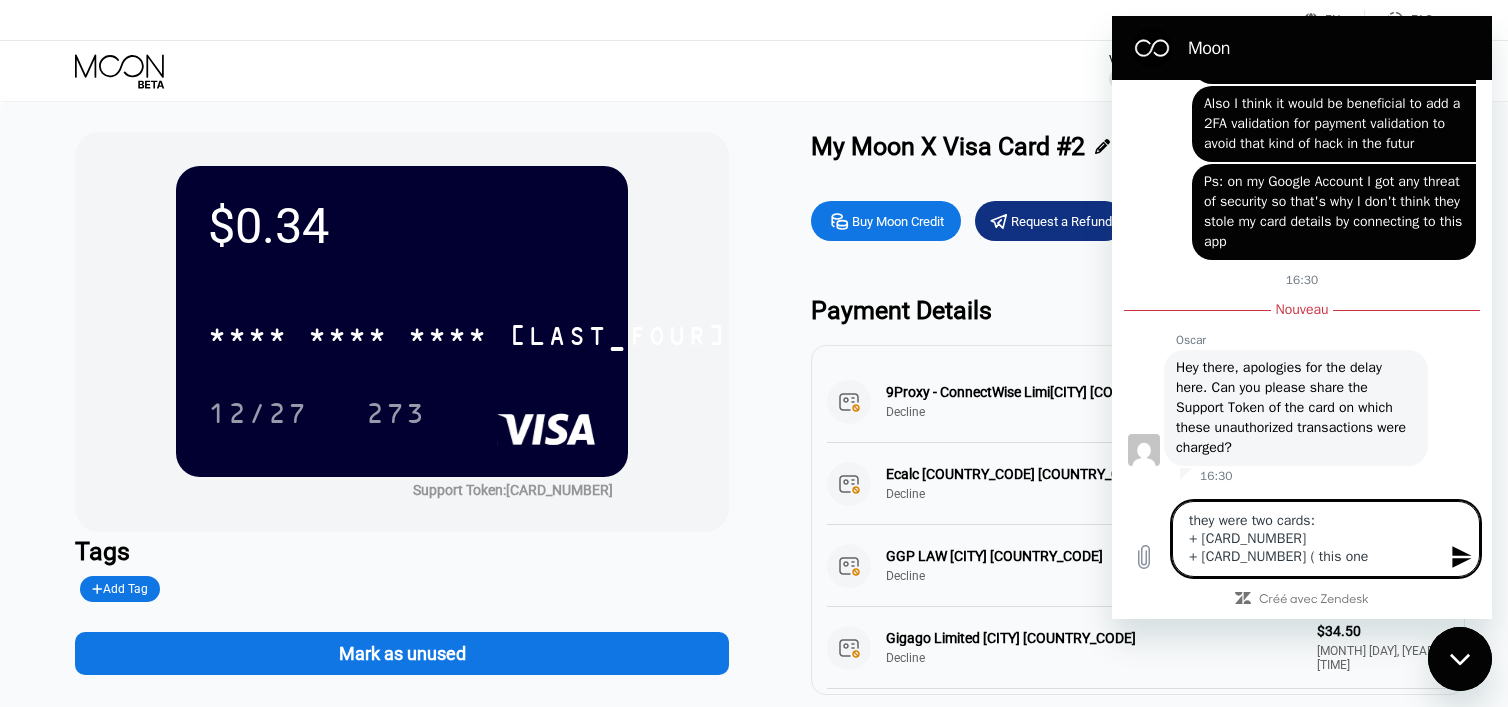type on "they were two cards:
+ [CARD_NUMBER]
+ [CARD_NUMBER] ( this one" 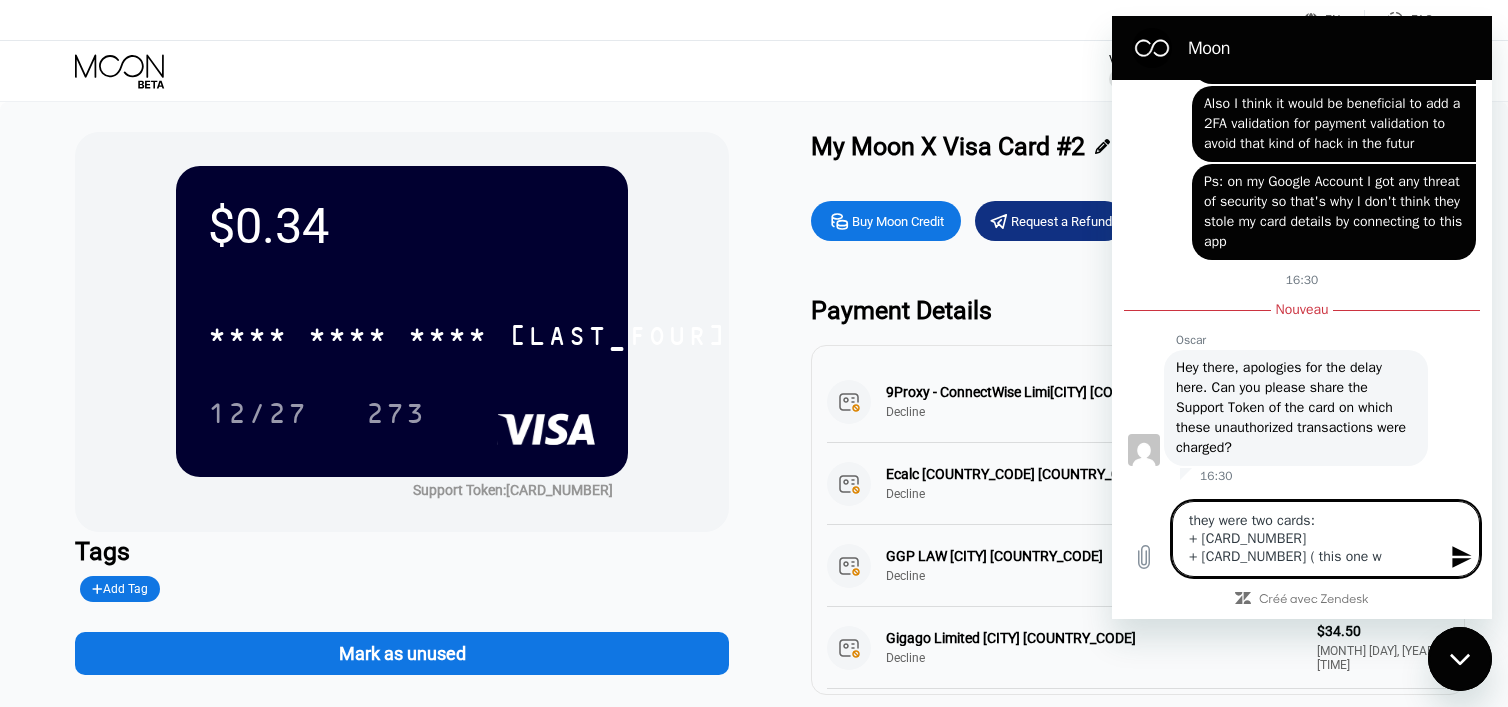type on "they were two cards:
+ [CARD_NUMBER]
+ [CARD_NUMBER] ( this one wa" 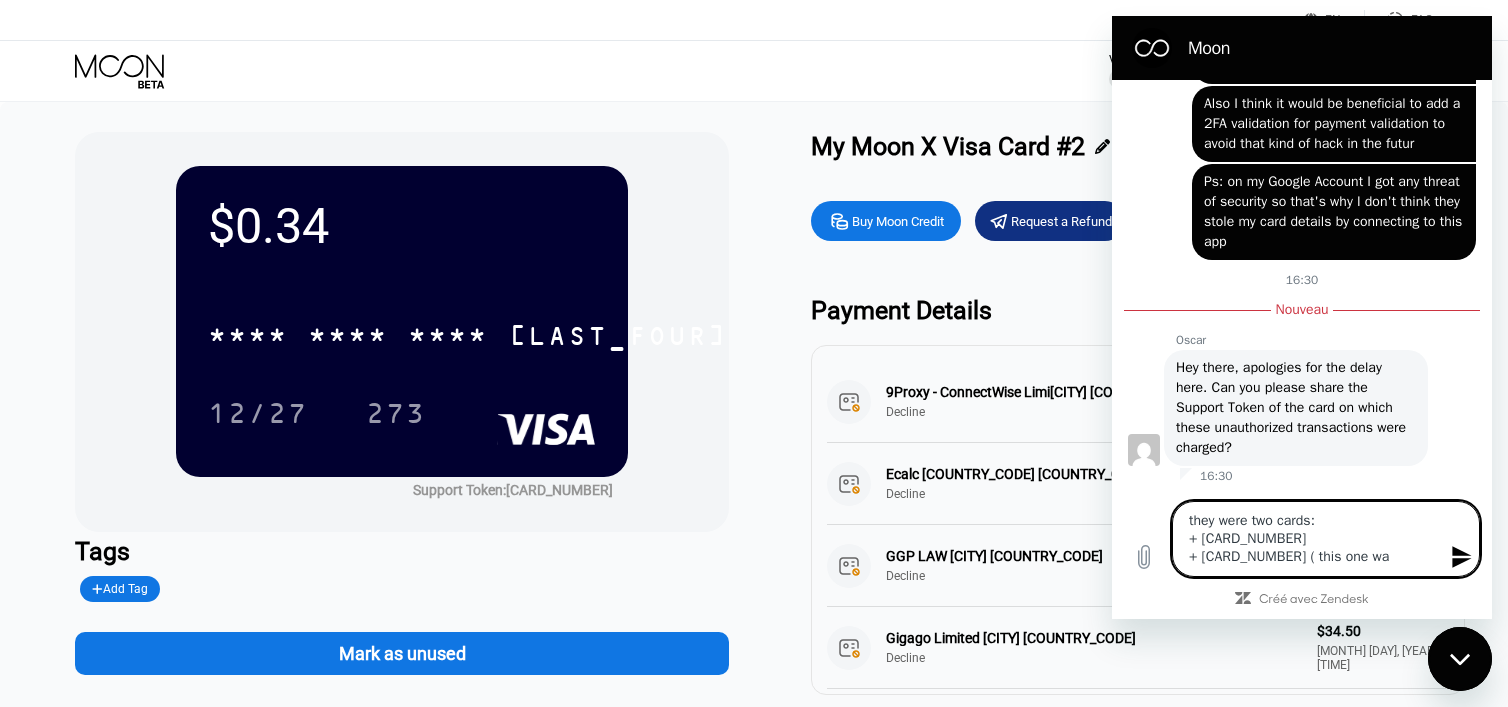 type on "they were two cards:
+ [CARD_NUMBER]
+ [CARD_NUMBER] ( this one was" 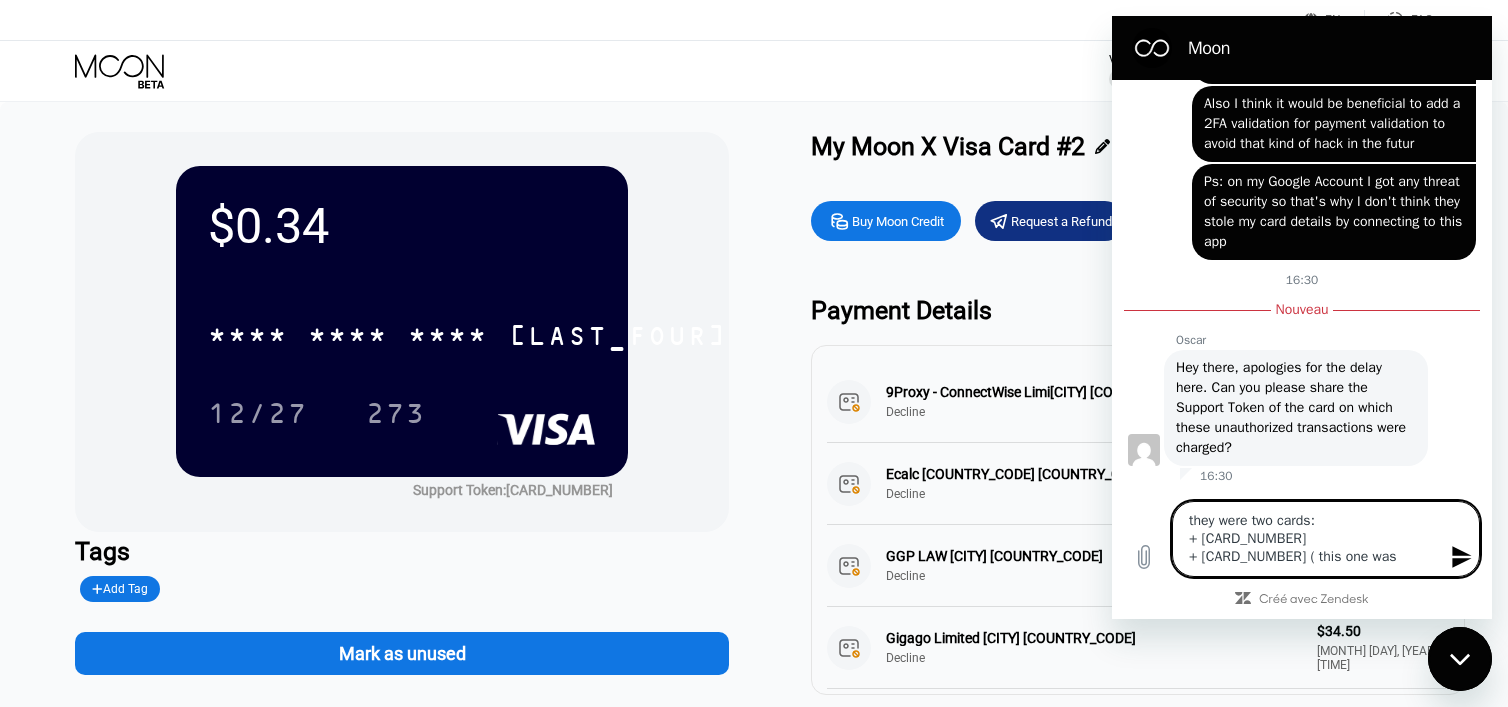 type on "they were two cards:
+ [CARD_NUMBER]
+ [CARD_NUMBER] ( this one was" 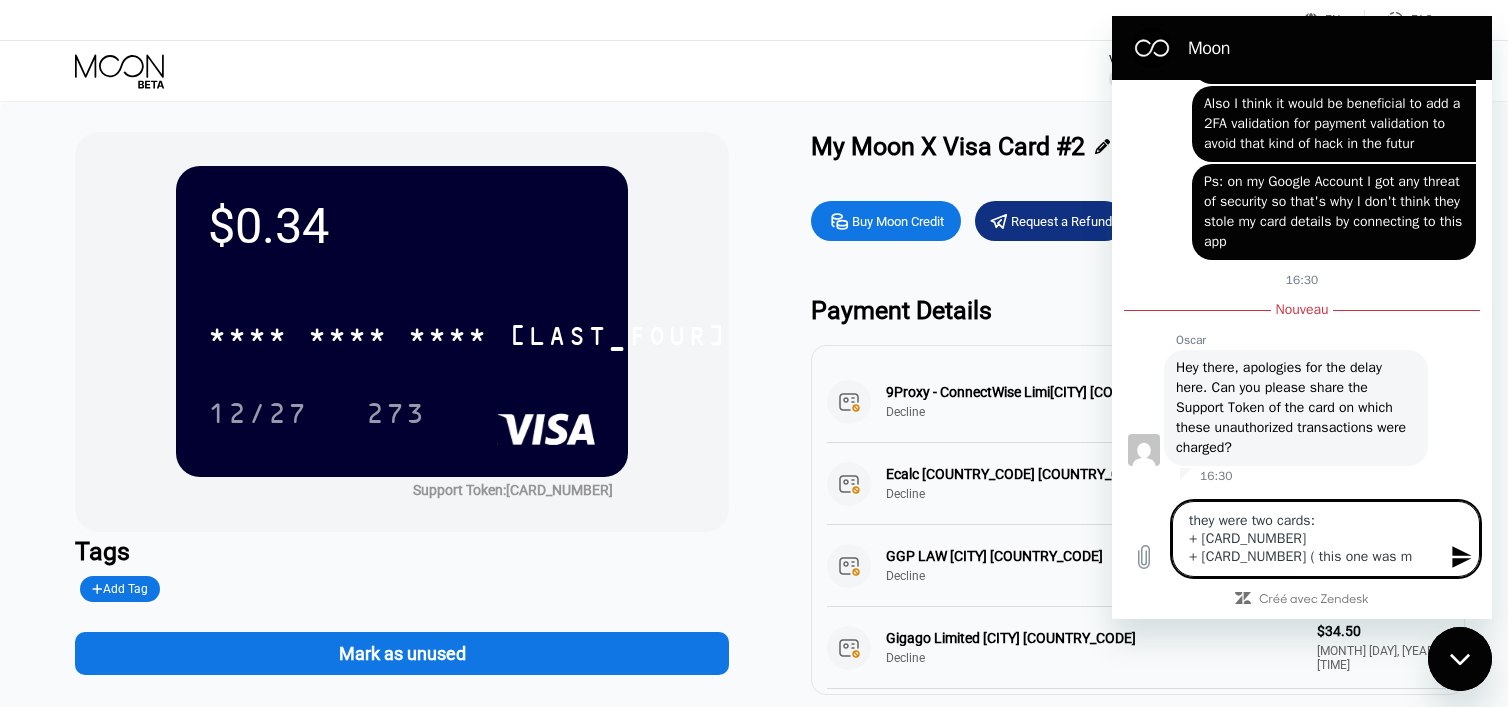 type on "they were two cards:
+ [CARD_NUMBER]
+ [CARD_NUMBER] ( this one was ma" 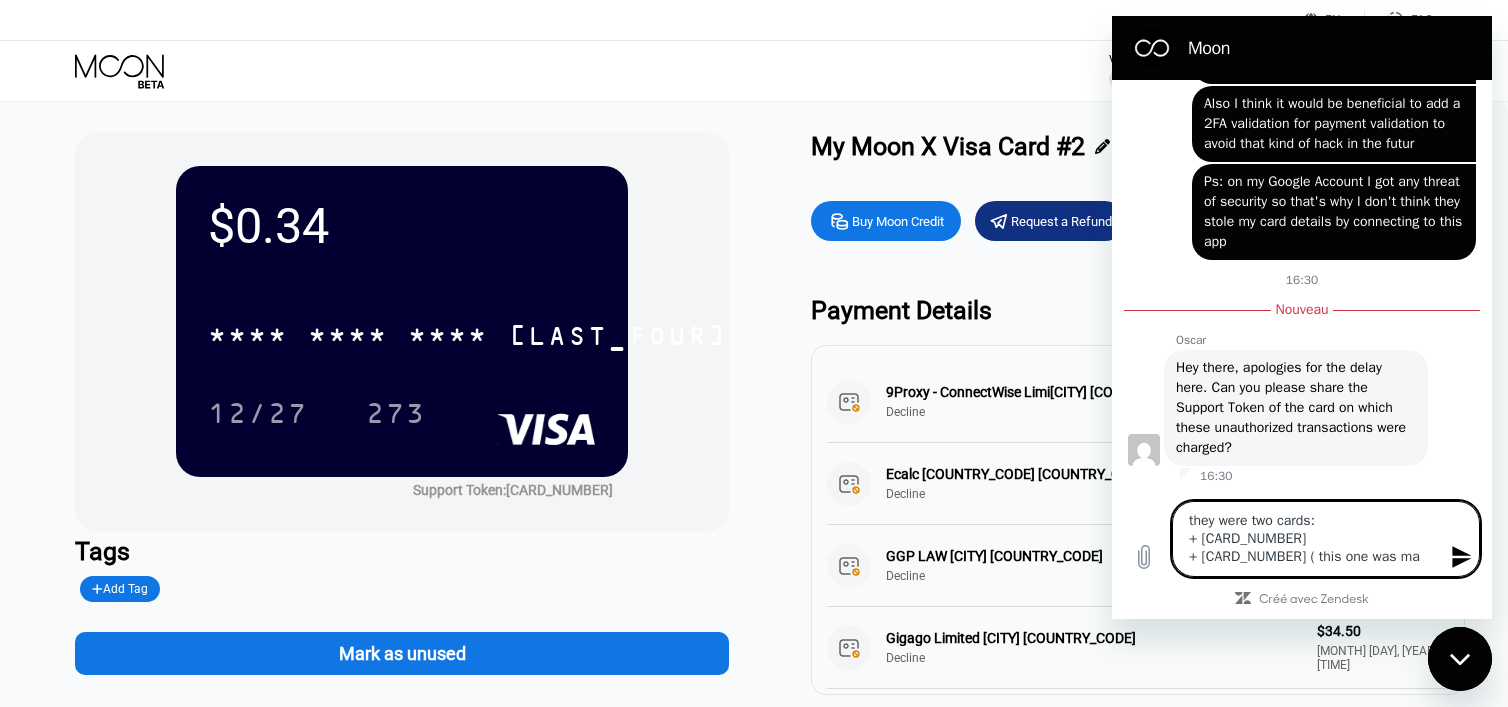 type on "they were two cards:
+ [CARD_NUMBER]
+ [CARD_NUMBER] ( this one was mar" 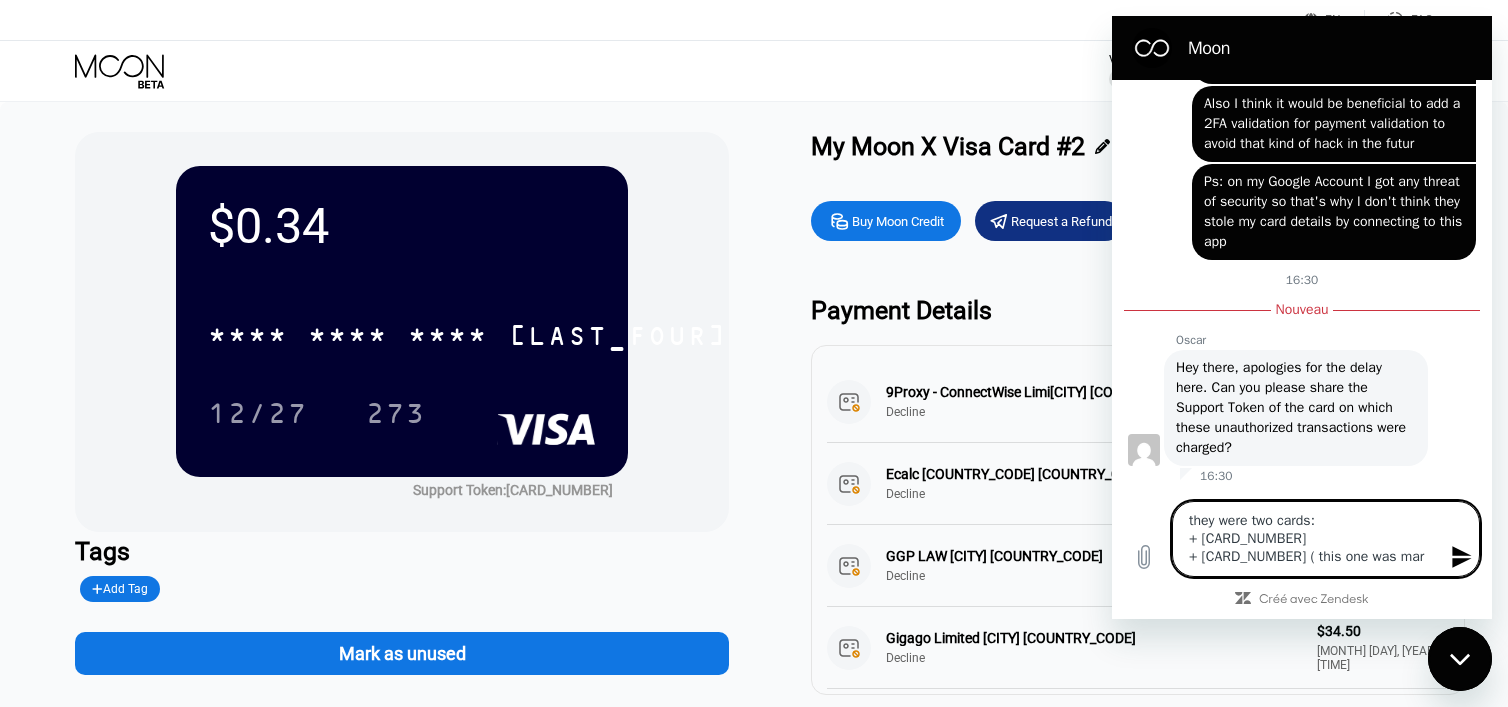 type on "they were two cards:
+ [CARD_NUMBER]
+ [CARD_NUMBER] ( this one was mark" 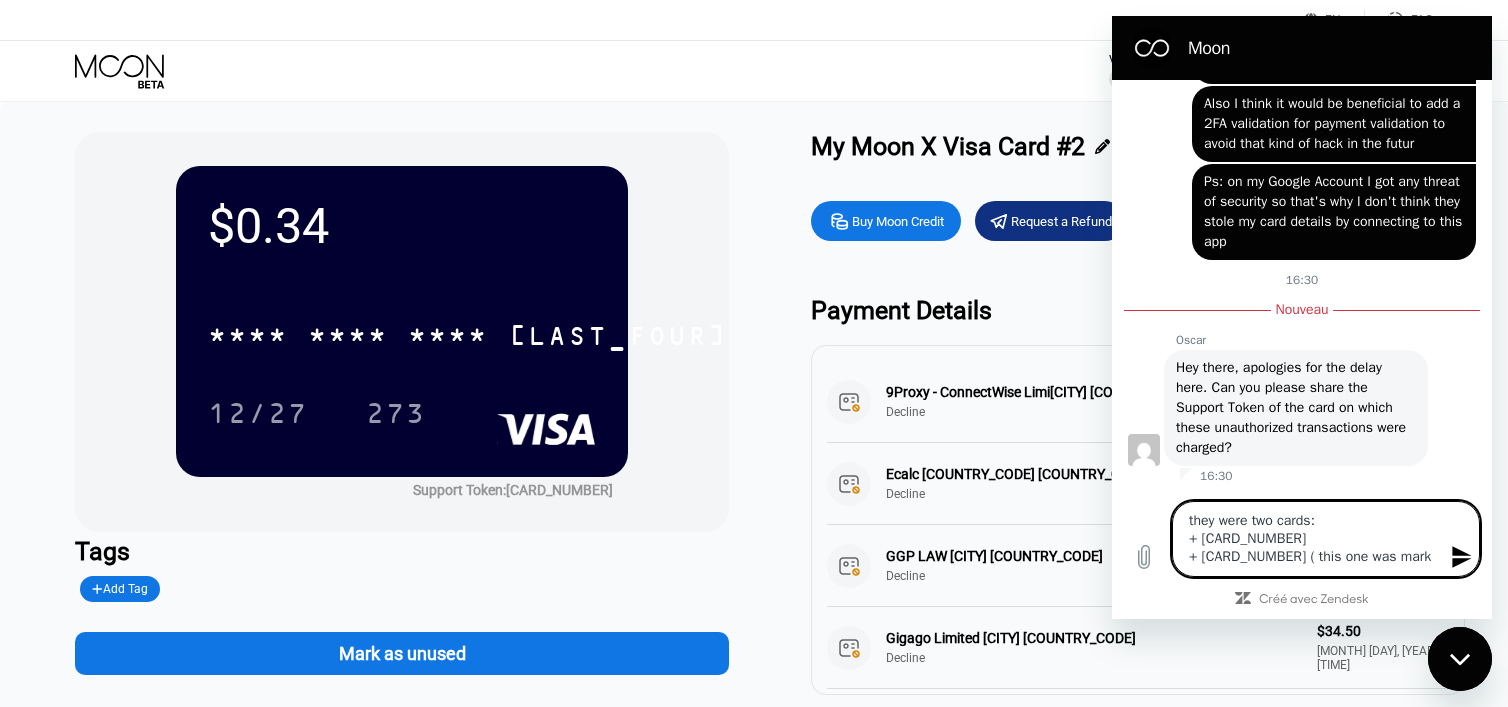 type on "x" 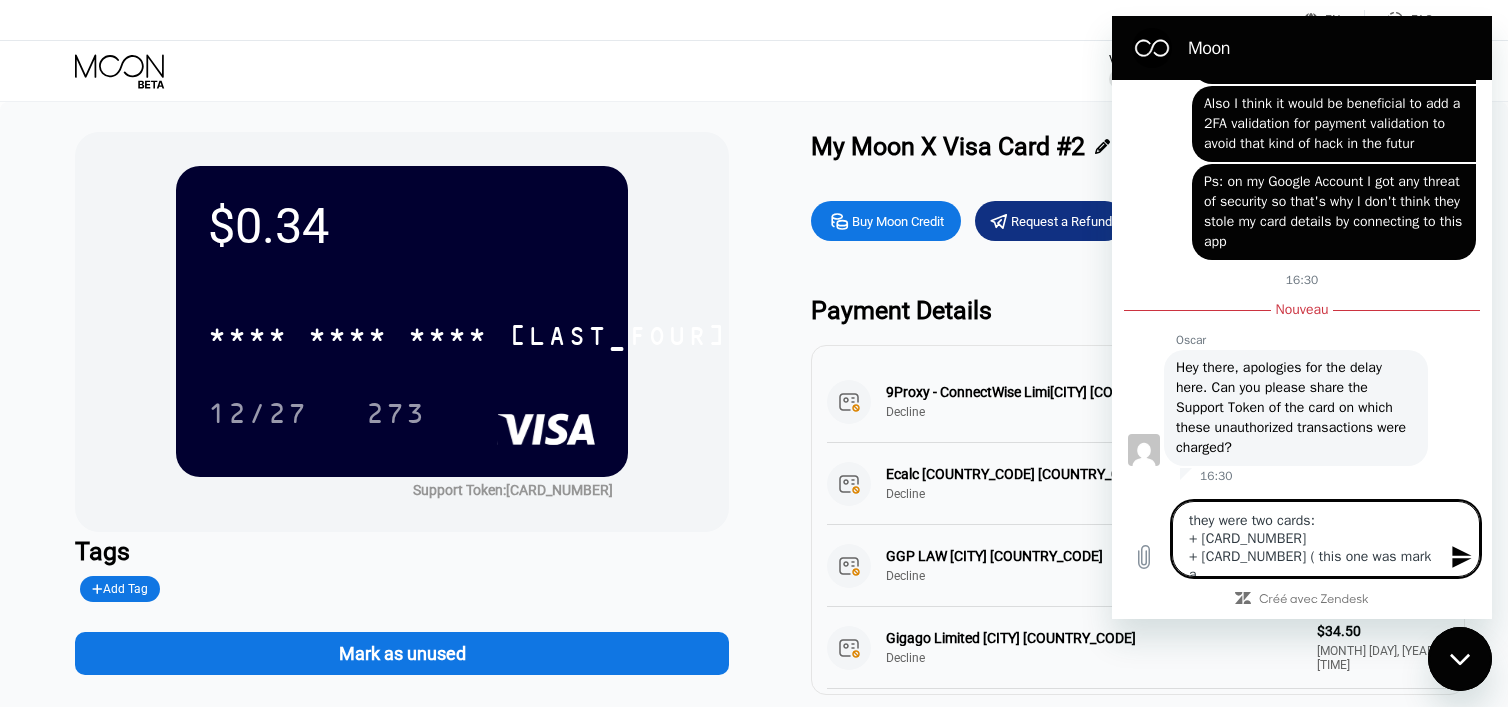 type on "they were two cards:
+ [CARD_NUMBER]
+ [CARD_NUMBER] ( this one was mark as" 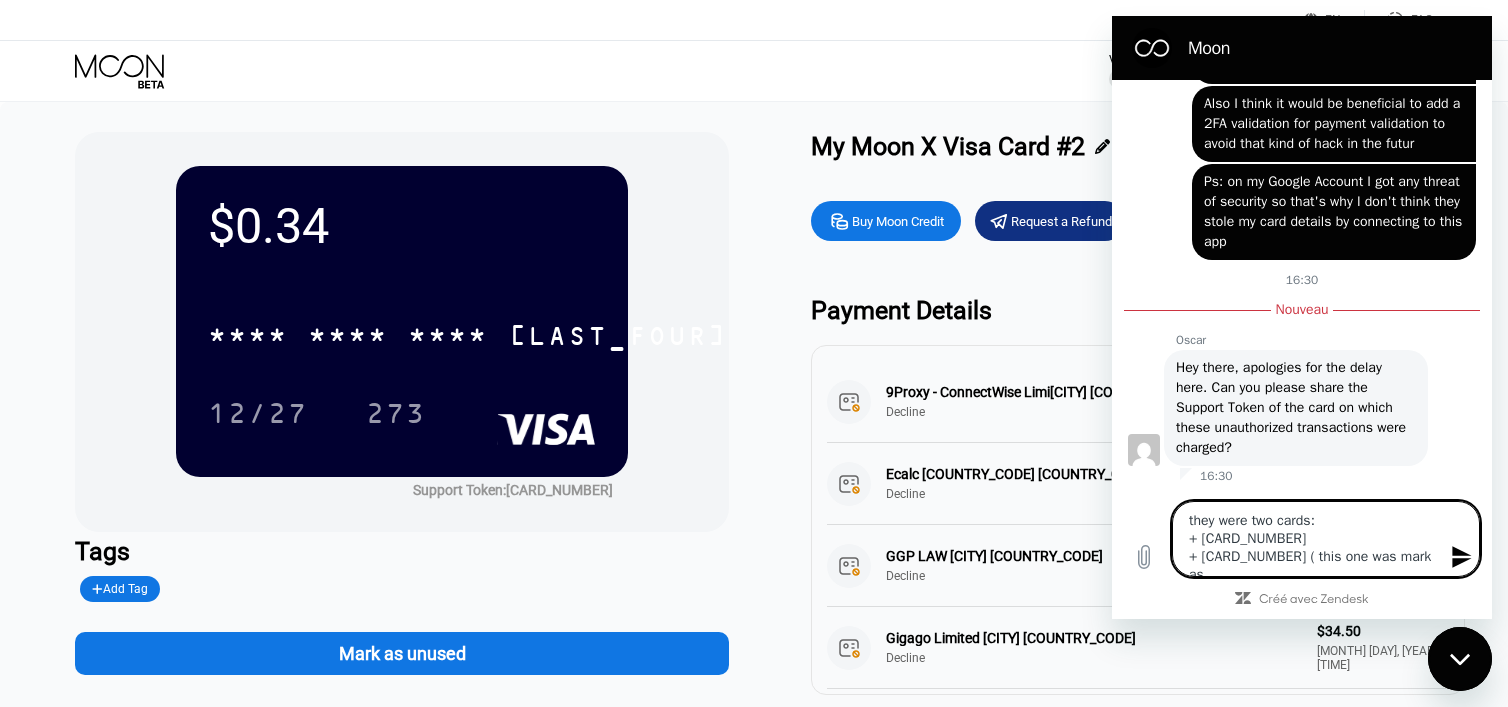 type on "they were two cards:
+ [CARD_NUMBER]
+ [CARD_NUMBER] ( this one was mark as" 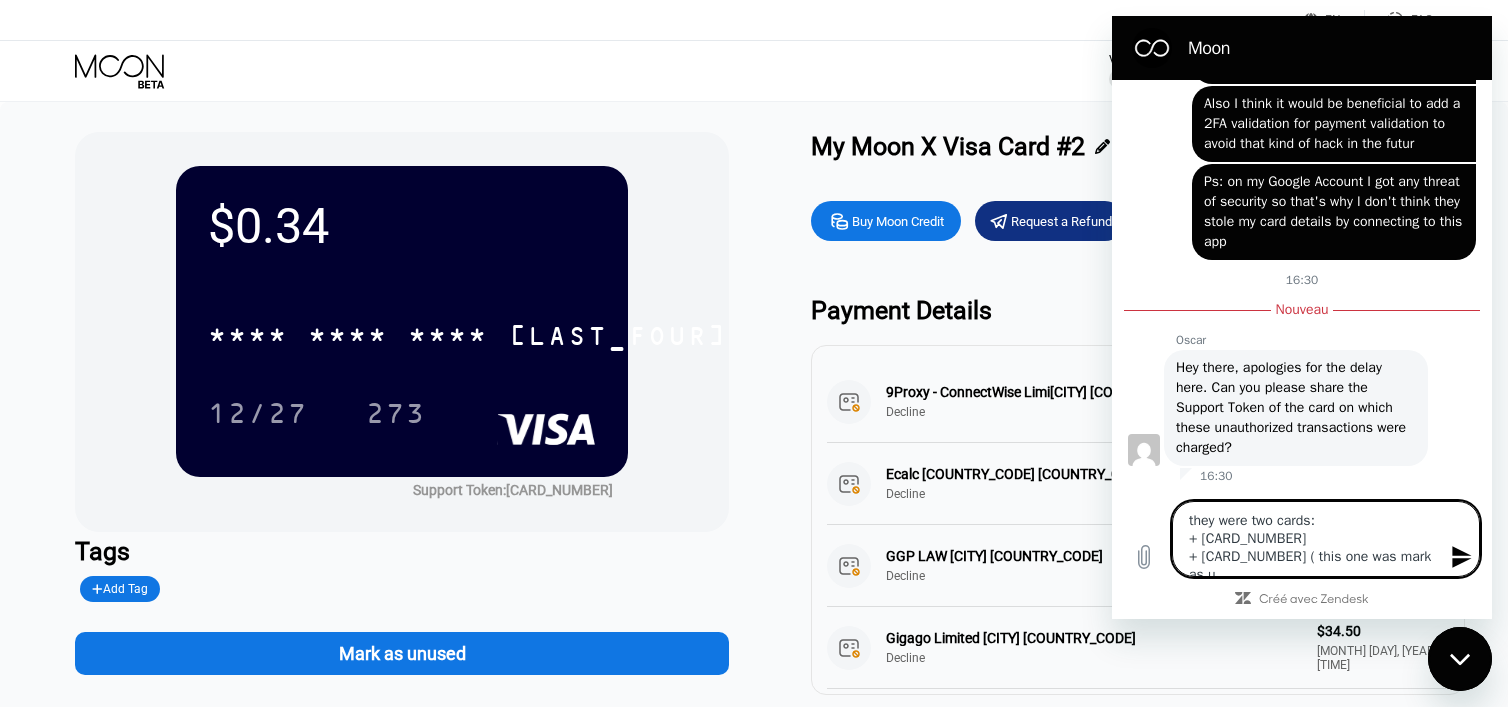 type on "they were two cards:
+ [CARD_NUMBER]
+ [CARD_NUMBER] ( this one was mark as us" 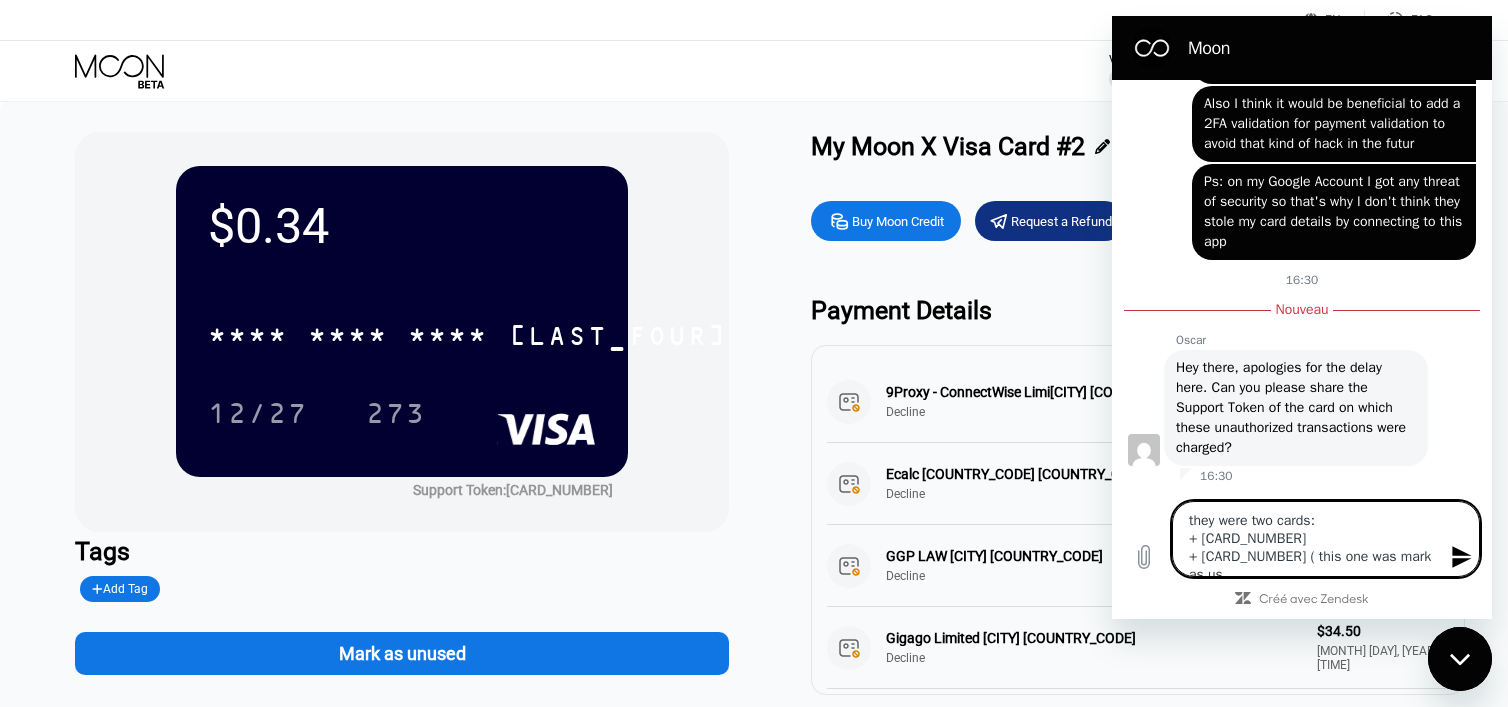 type on "x" 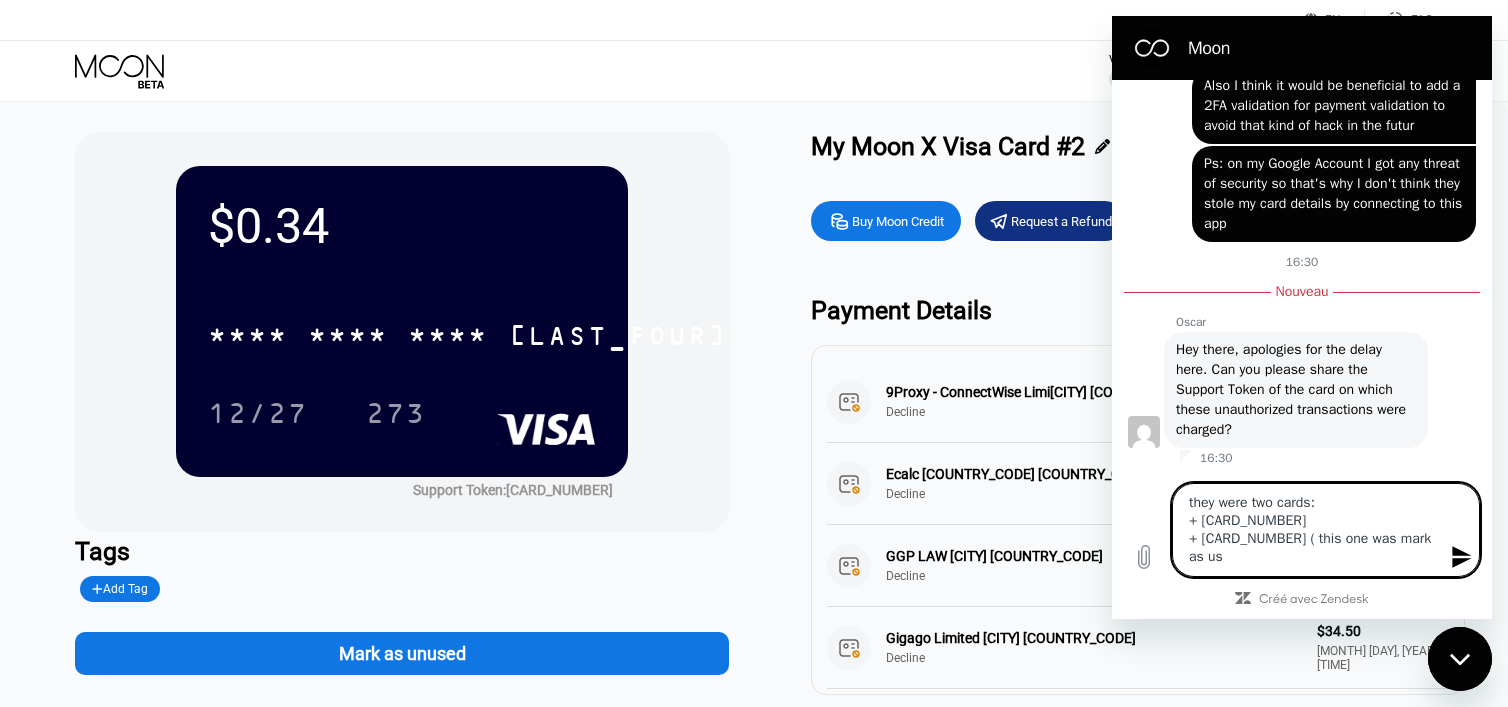 type on "they were two cards:
+ [CARD_NUMBER]
+ [CARD_NUMBER] ( this one was mark as use" 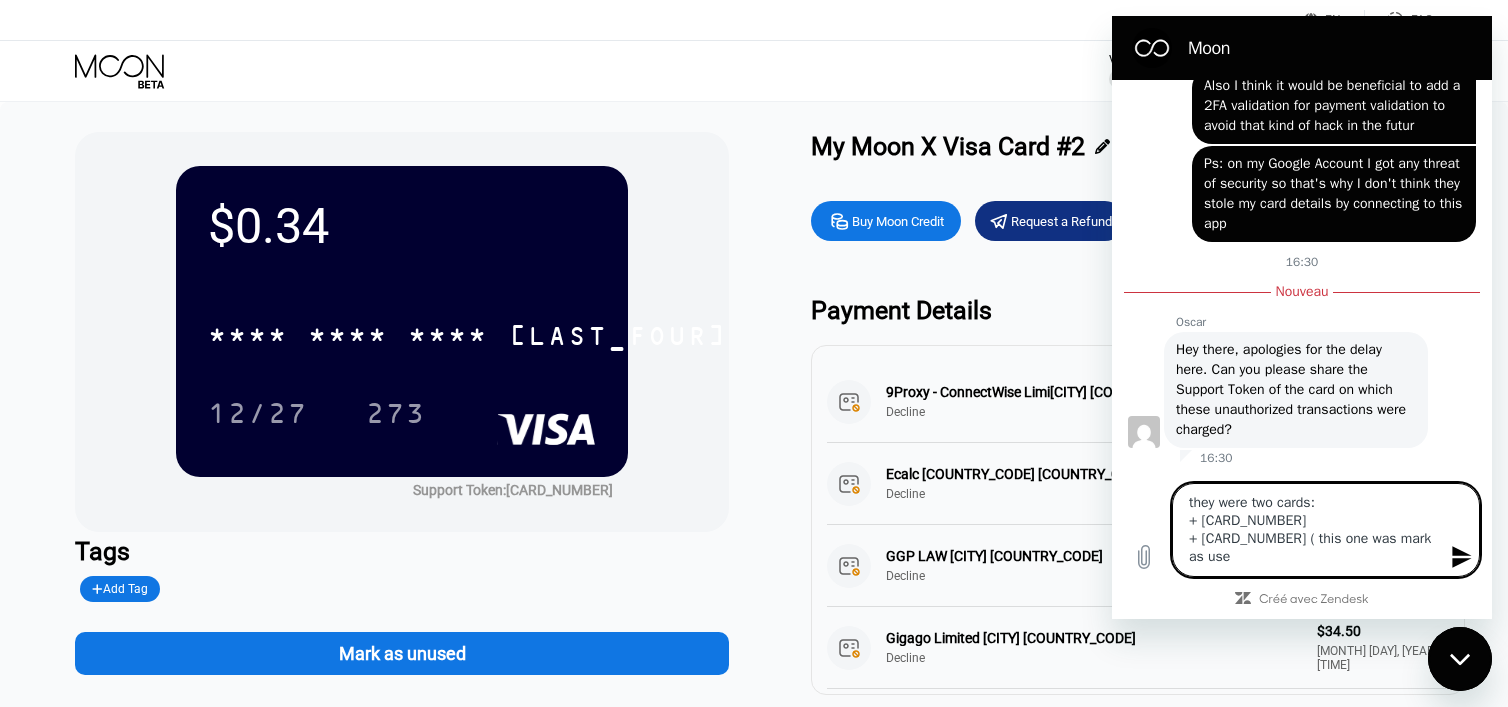 type on "they were two cards:
+ [CARD_NUMBER]
+ [CARD_NUMBER] ( this one was mark as used" 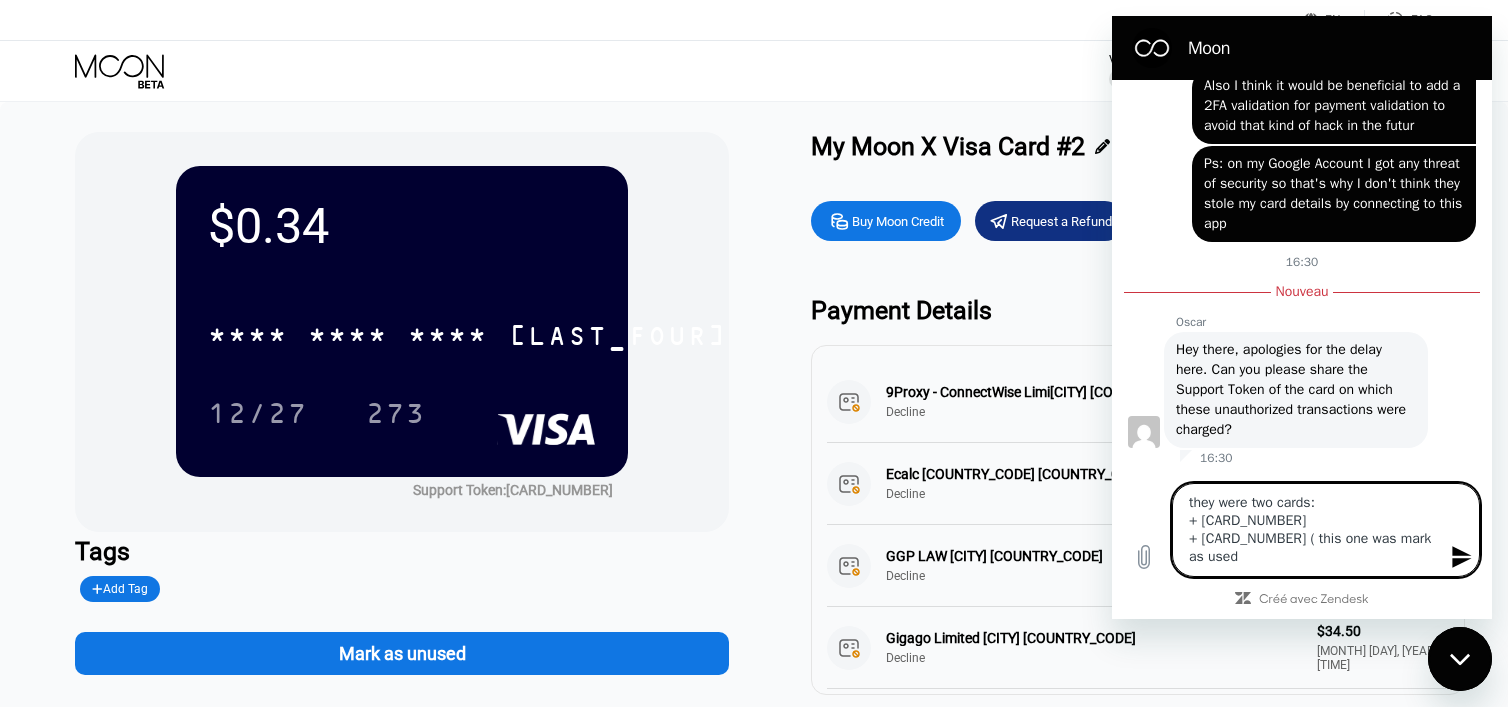type on "they were two cards:
+ [CARD_NUMBER]
+ [CARD_NUMBER] ( this one was mark as used" 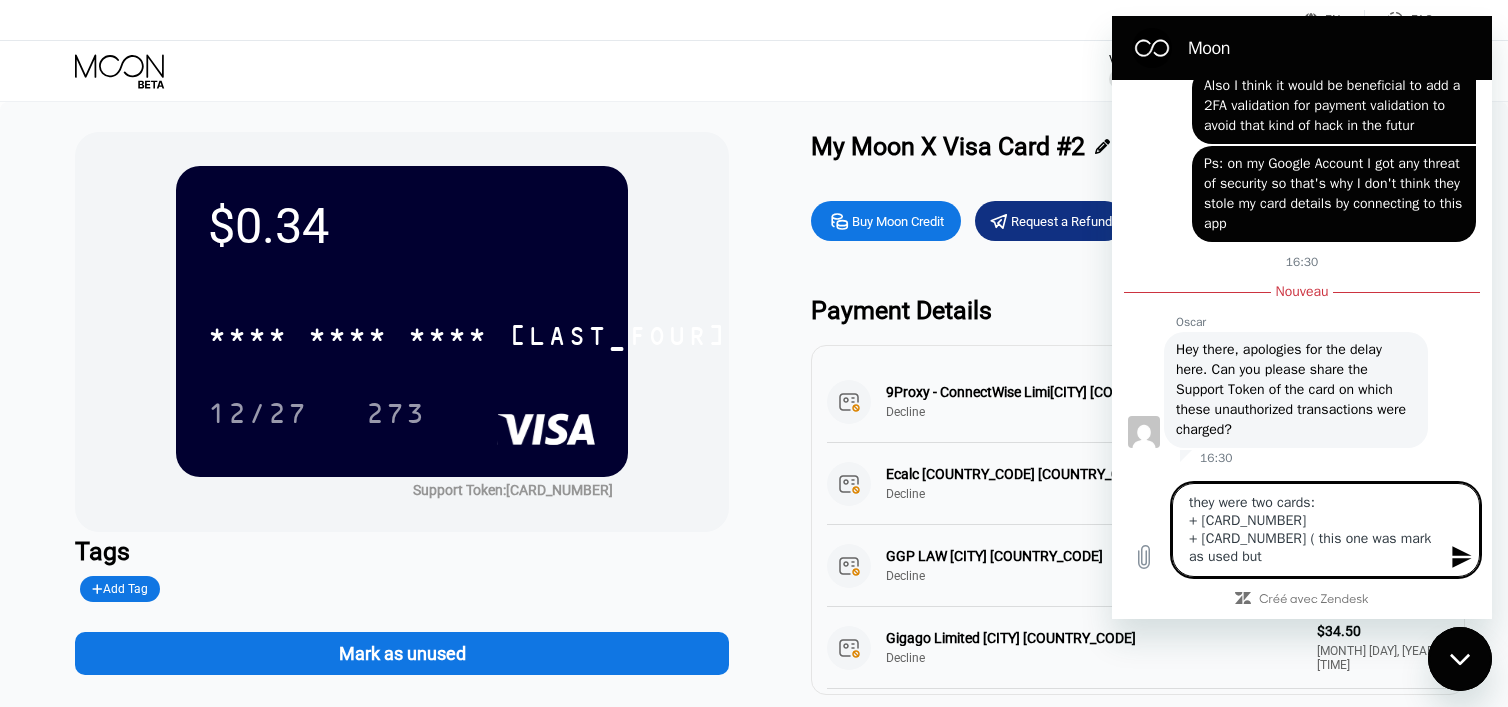 type on "x" 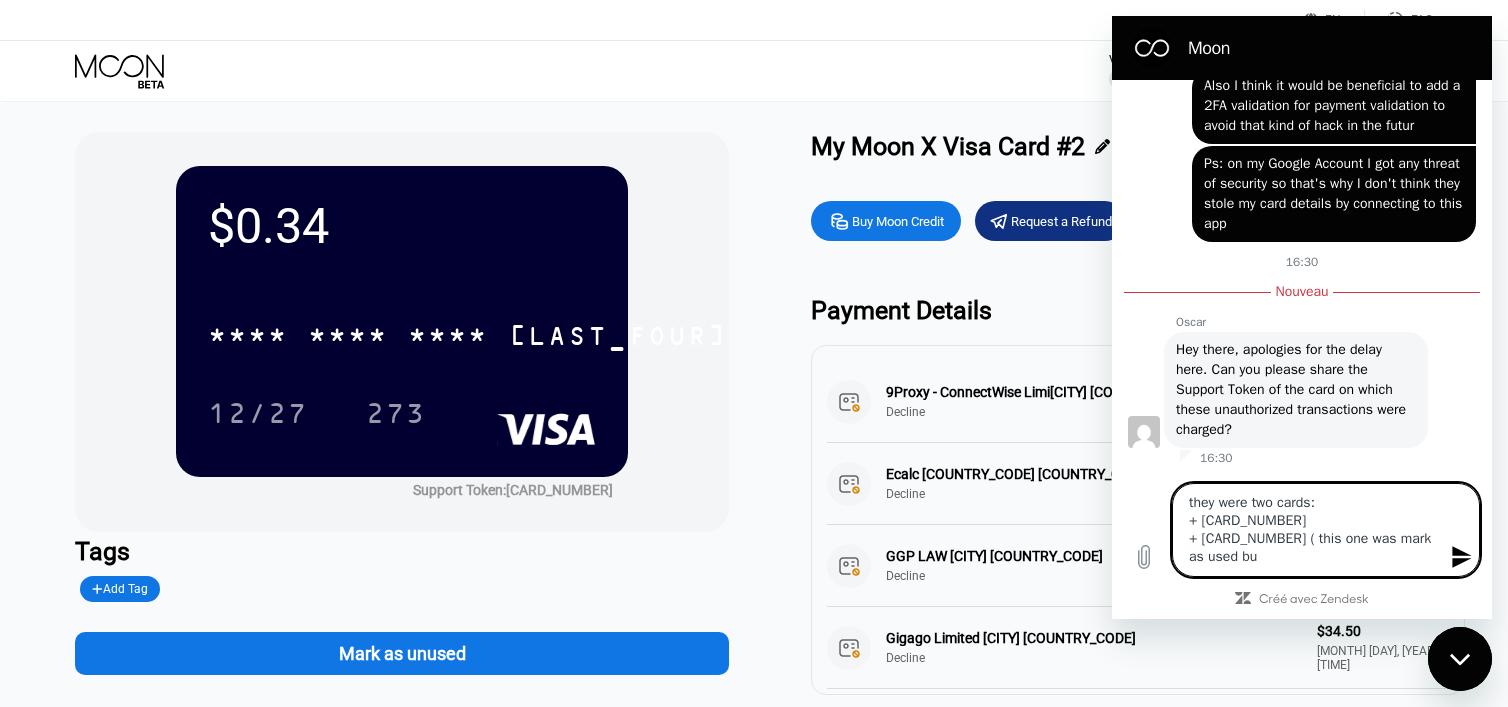 type on "they were two cards:
+ [CARD_NUMBER]
+ [CARD_NUMBER] ( this one was mark as used but" 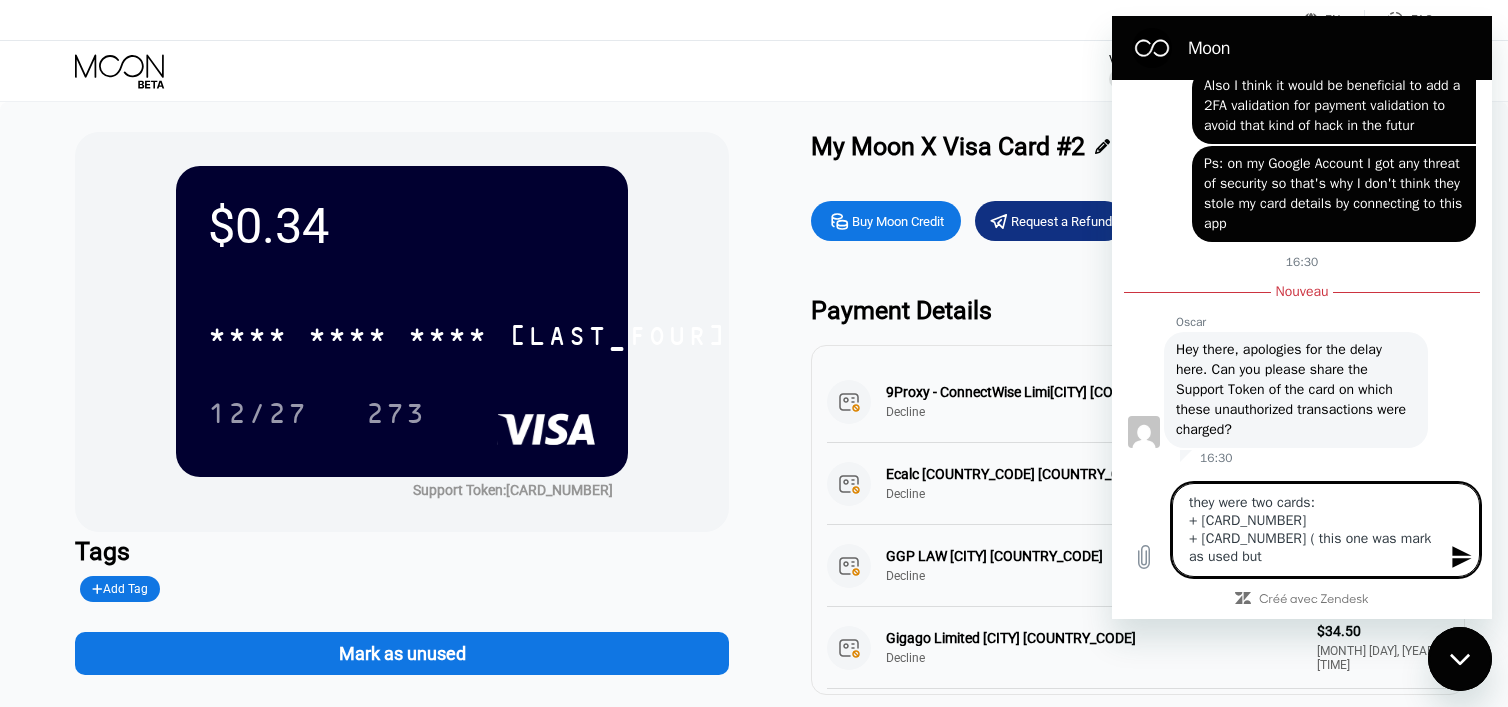 type on "they were two cards:
+ [CARD_NUMBER]
+ [CARD_NUMBER] ( this one was mark as used but" 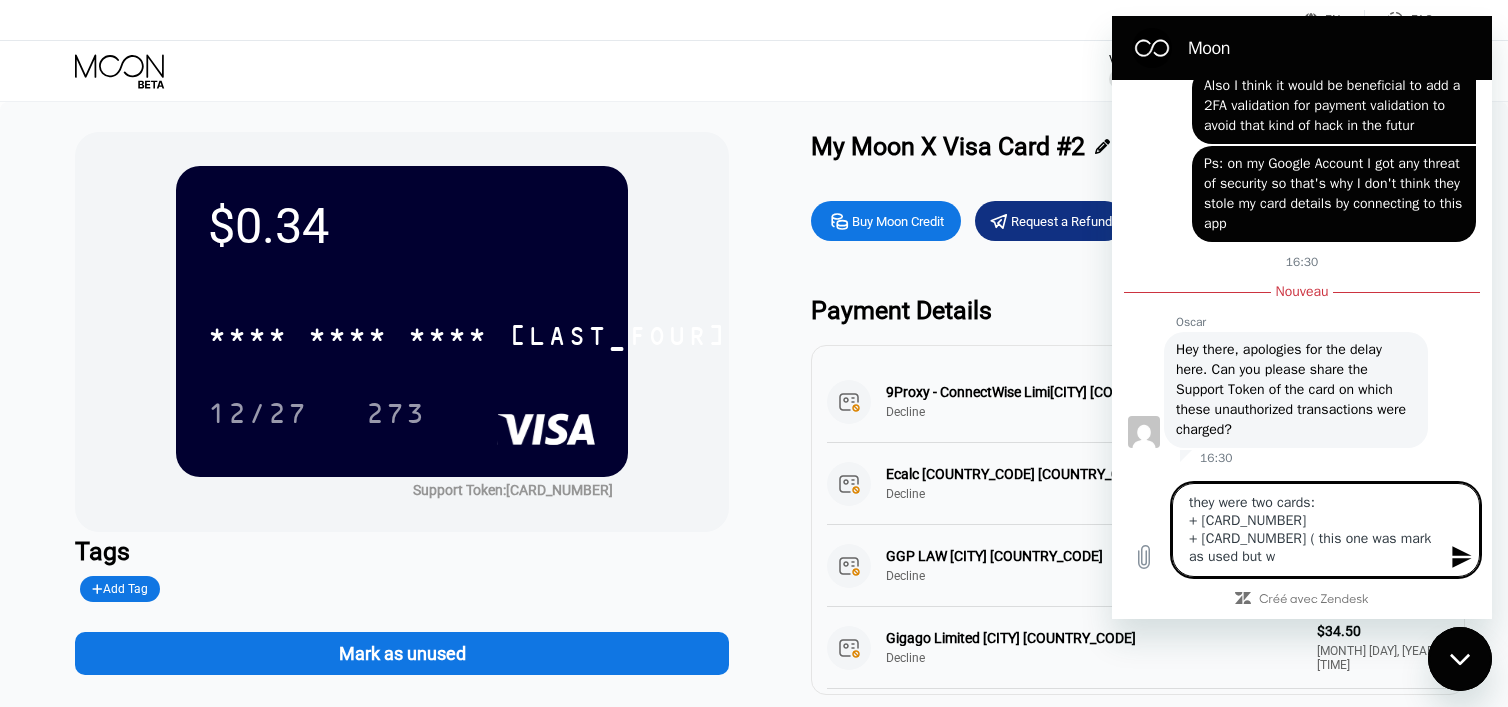 type on "they were two cards:
+ [CARD_NUMBER]
+ [CARD_NUMBER] ( this one was mark as used but wz" 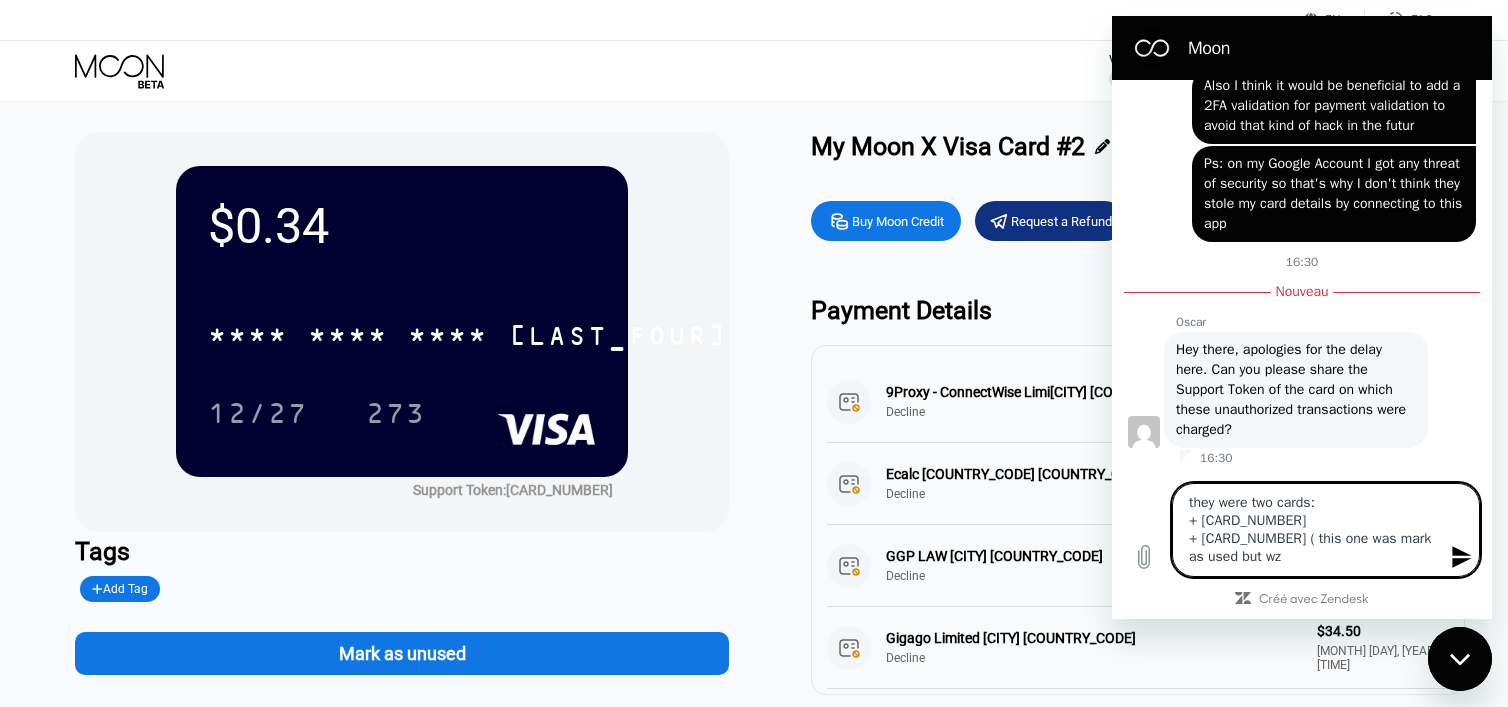 type on "they were two cards:
+ [CARD_NUMBER]
+ [CARD_NUMBER] ( this one was mark as used but w" 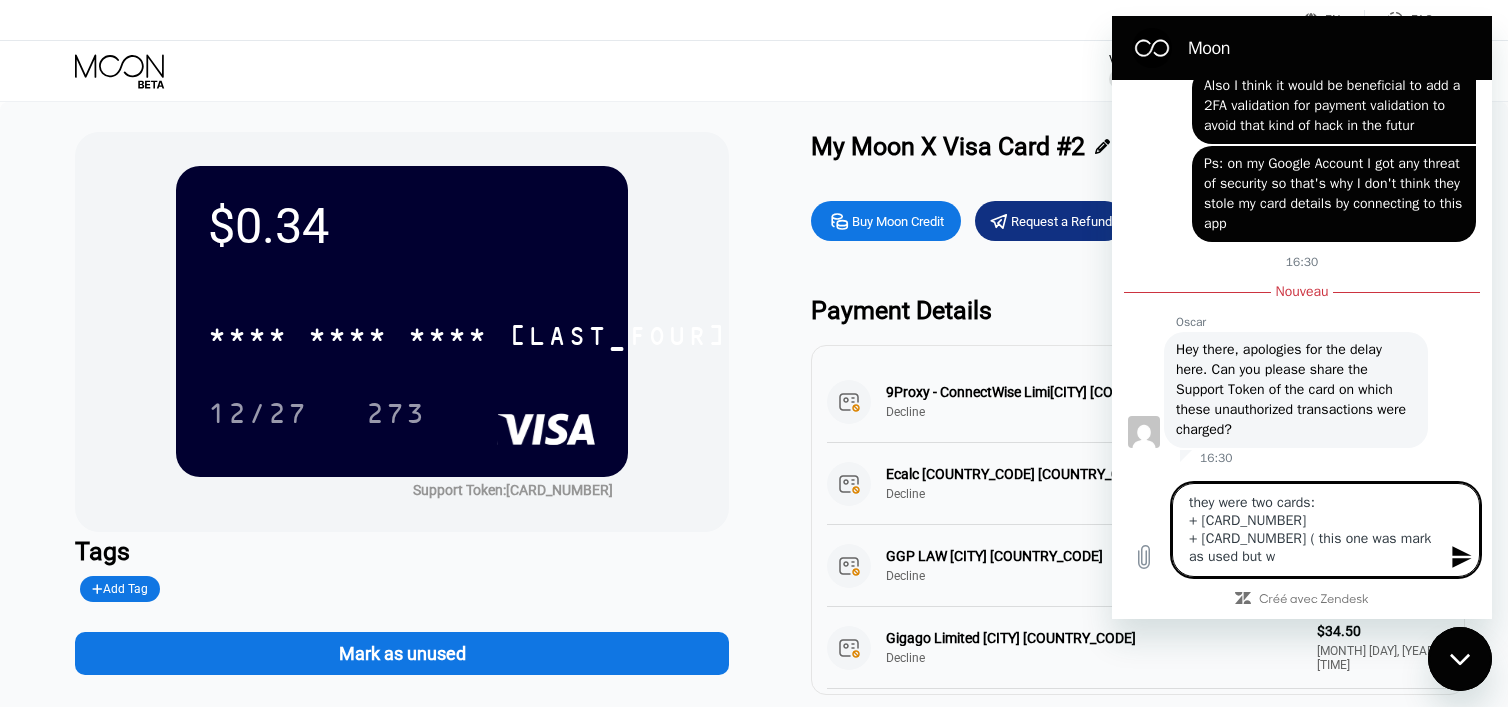type on "they were two cards:
+ [CARD_NUMBER]
+ [CARD_NUMBER] ( this one was mark as used but" 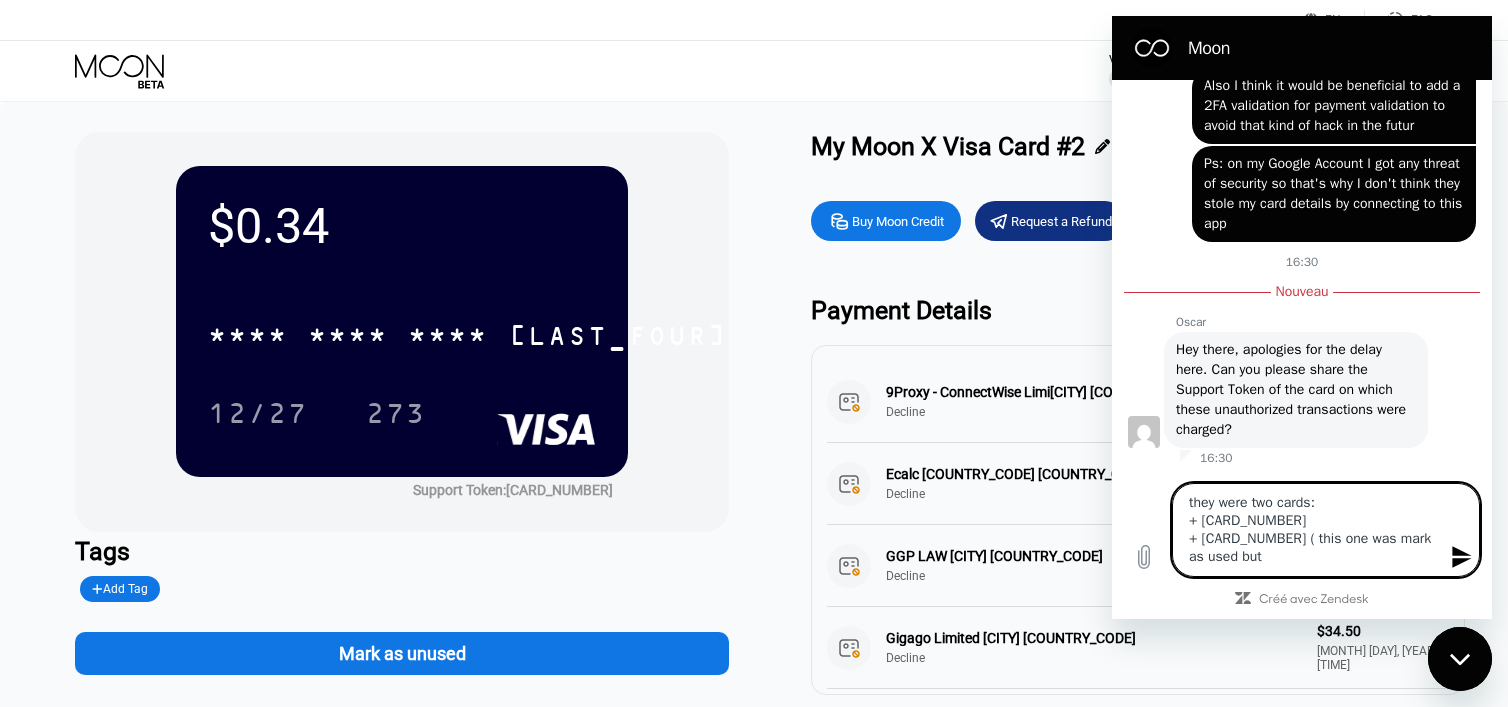 type on "they were two cards:
+ [CARD_NUMBER]
+ [CARD_NUMBER] ( this one was mark as used but t" 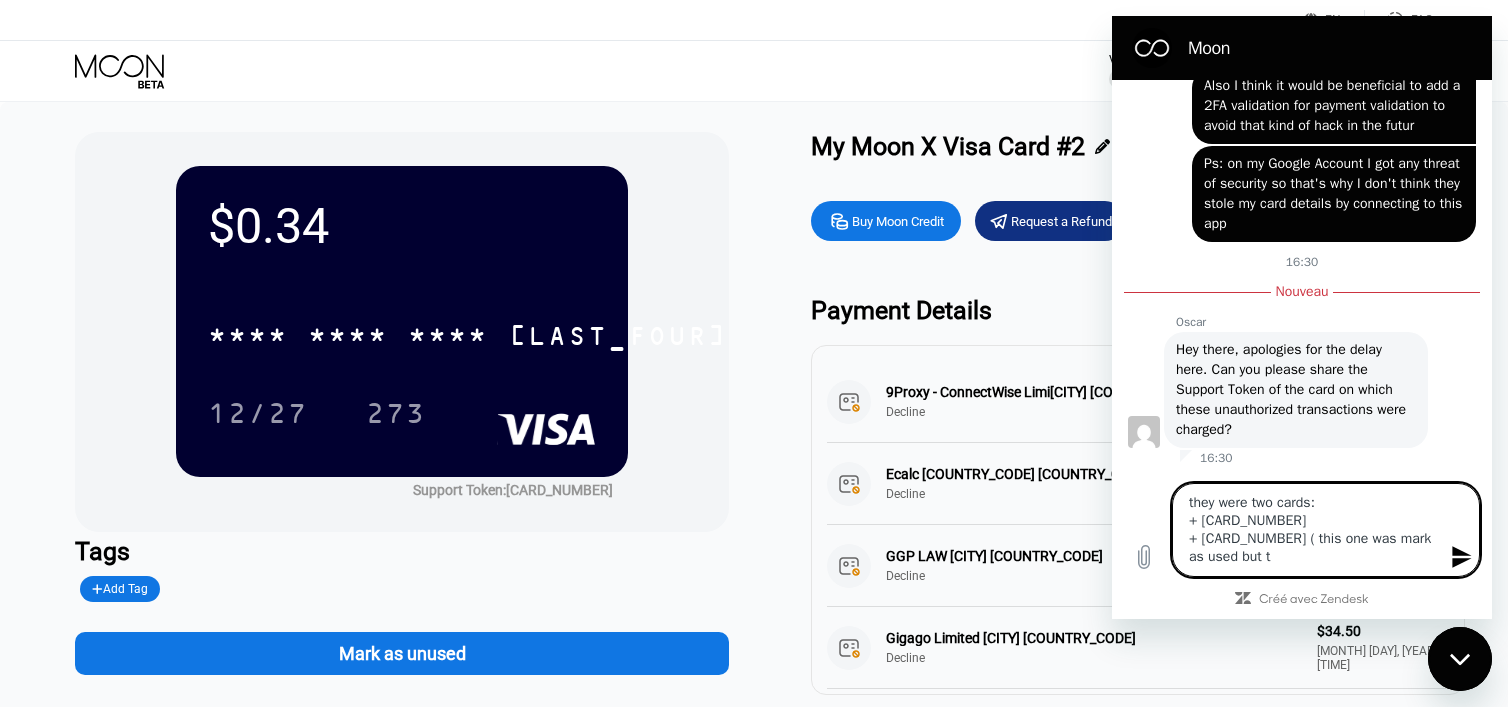 type on "they were two cards:
+ [CARD_NUMBER]
+ [CARD_NUMBER] ( this one was mark as used but th" 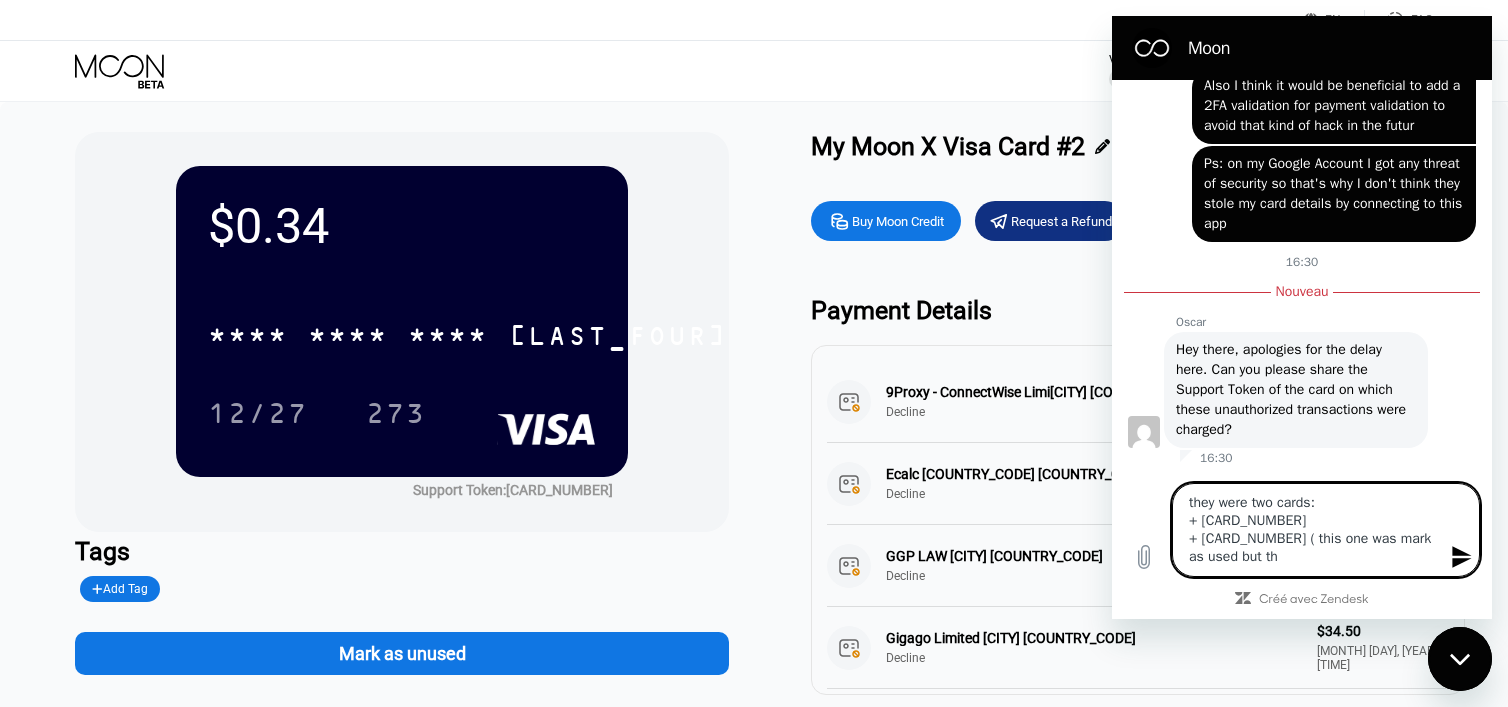 type on "x" 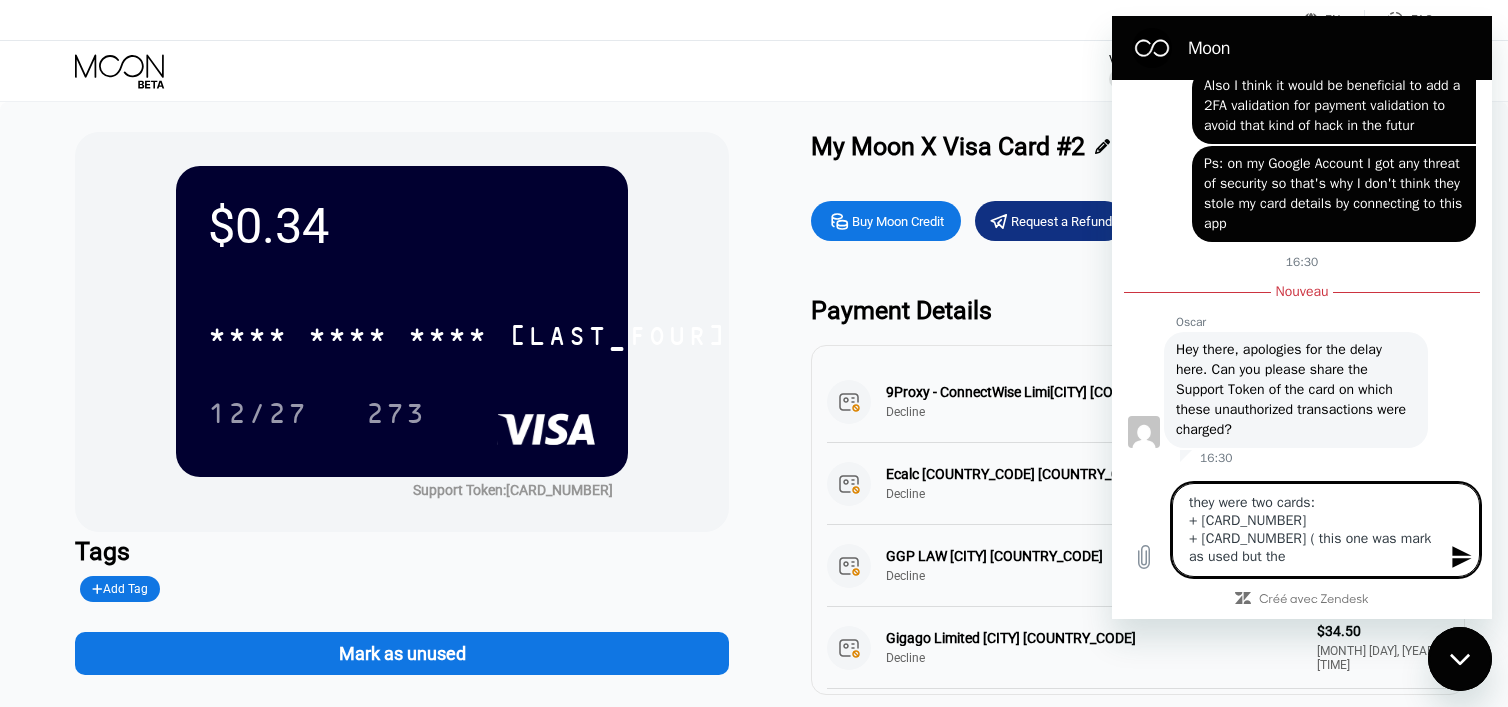type on "they were two cards:
+ [CARD_NUMBER]
+ [CARD_NUMBER] ( this one was mark as used but they" 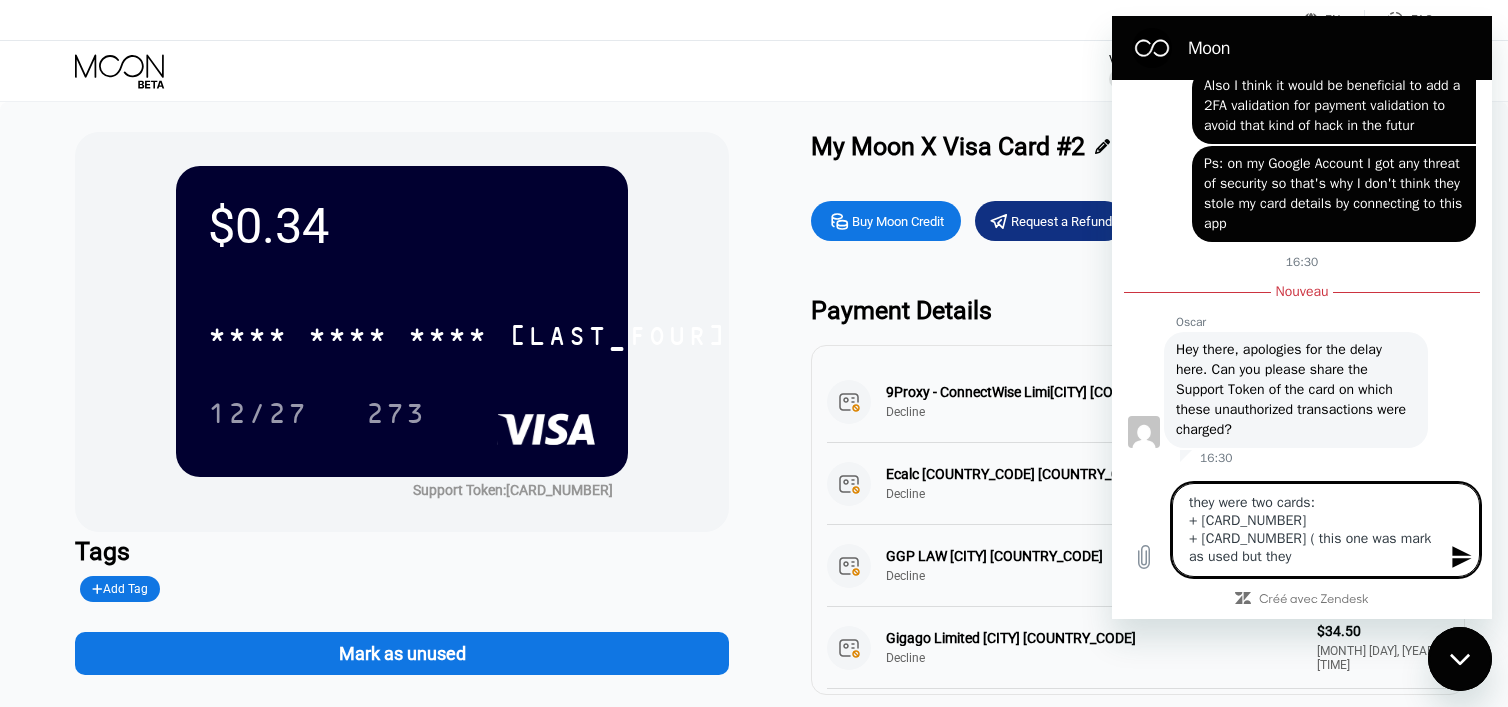 type on "they were two cards:
+ [CARD_NUMBER]
+ [CARD_NUMBER] ( this one was mark as used but they" 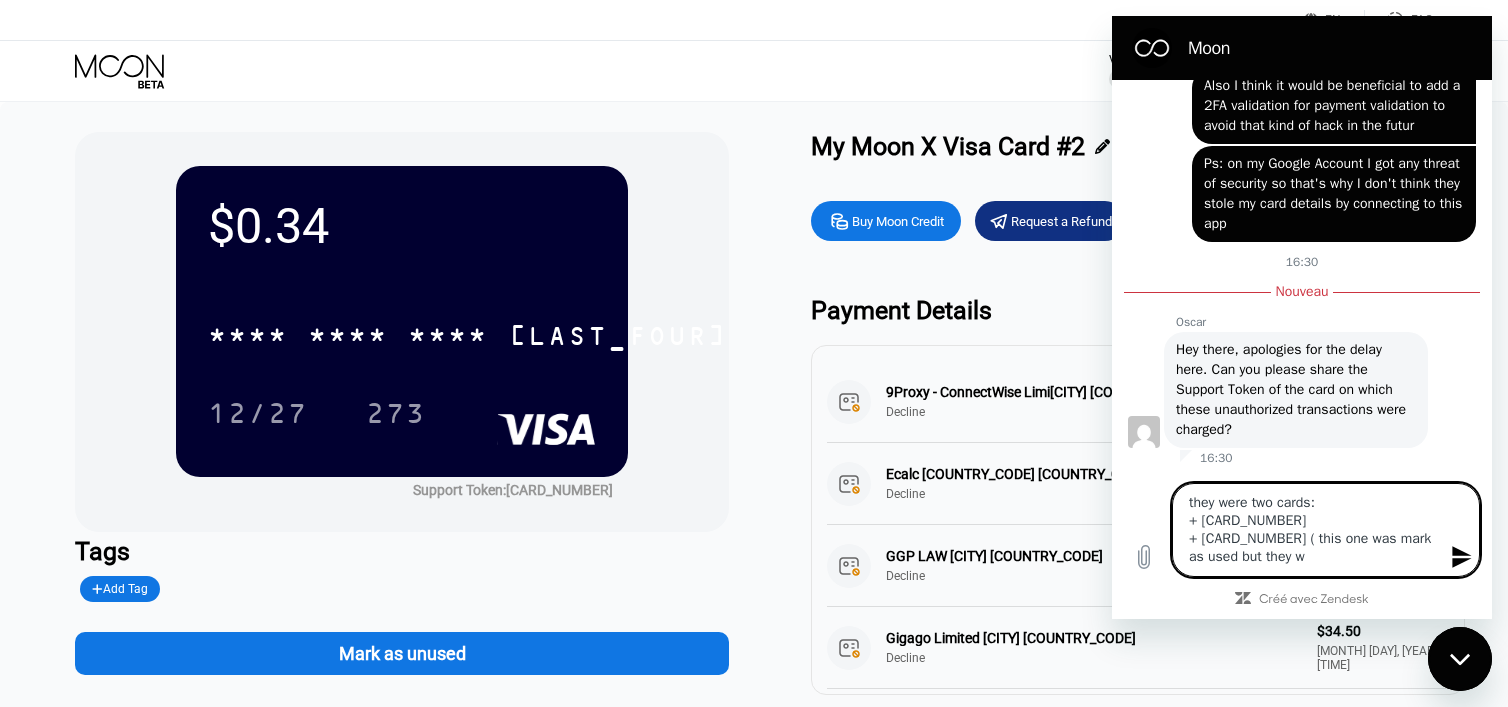 type on "they were two cards:
+ [CARD_NUMBER]
+ [CARD_NUMBER] ( this one was mark as used but they we" 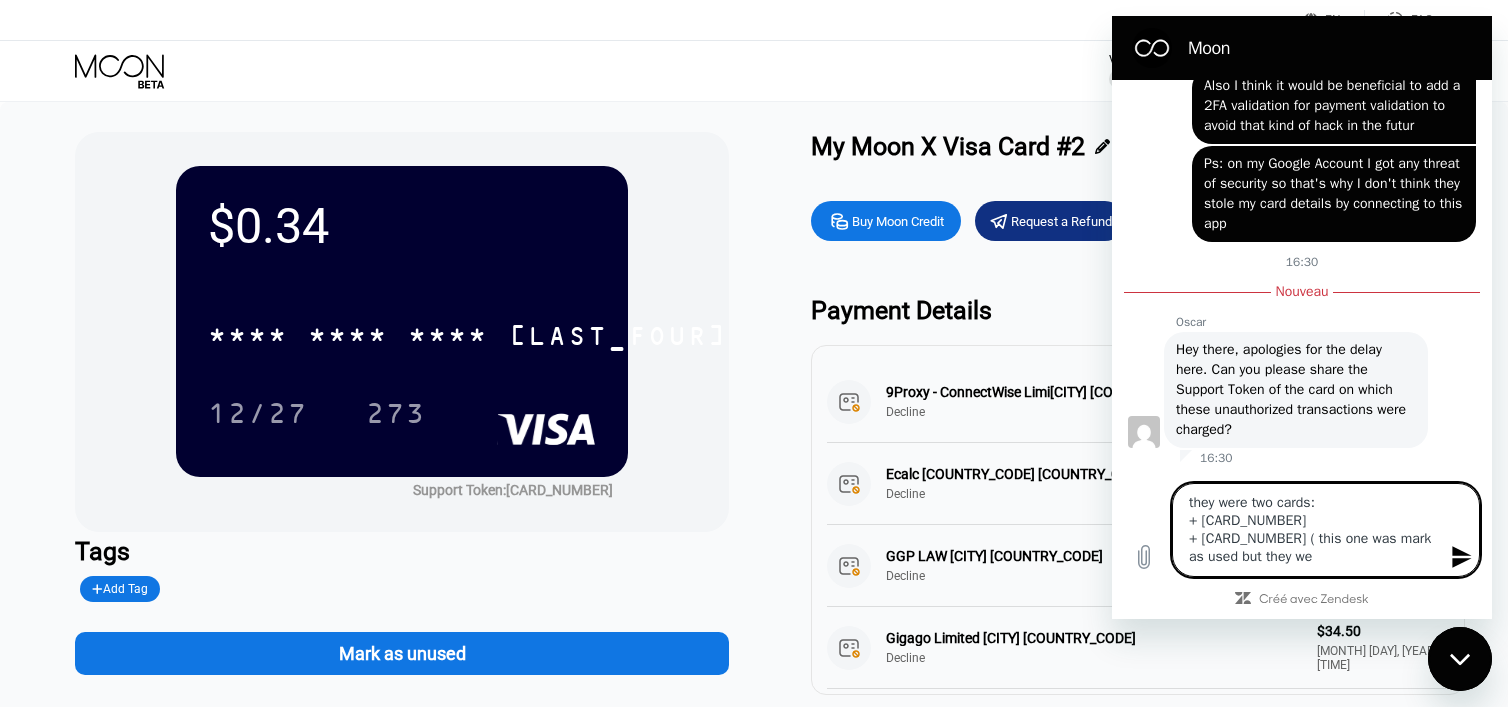type on "they were two cards:
+ [CARD_NUMBER]
+ [CARD_NUMBER] ( this one was mark as used but they wey" 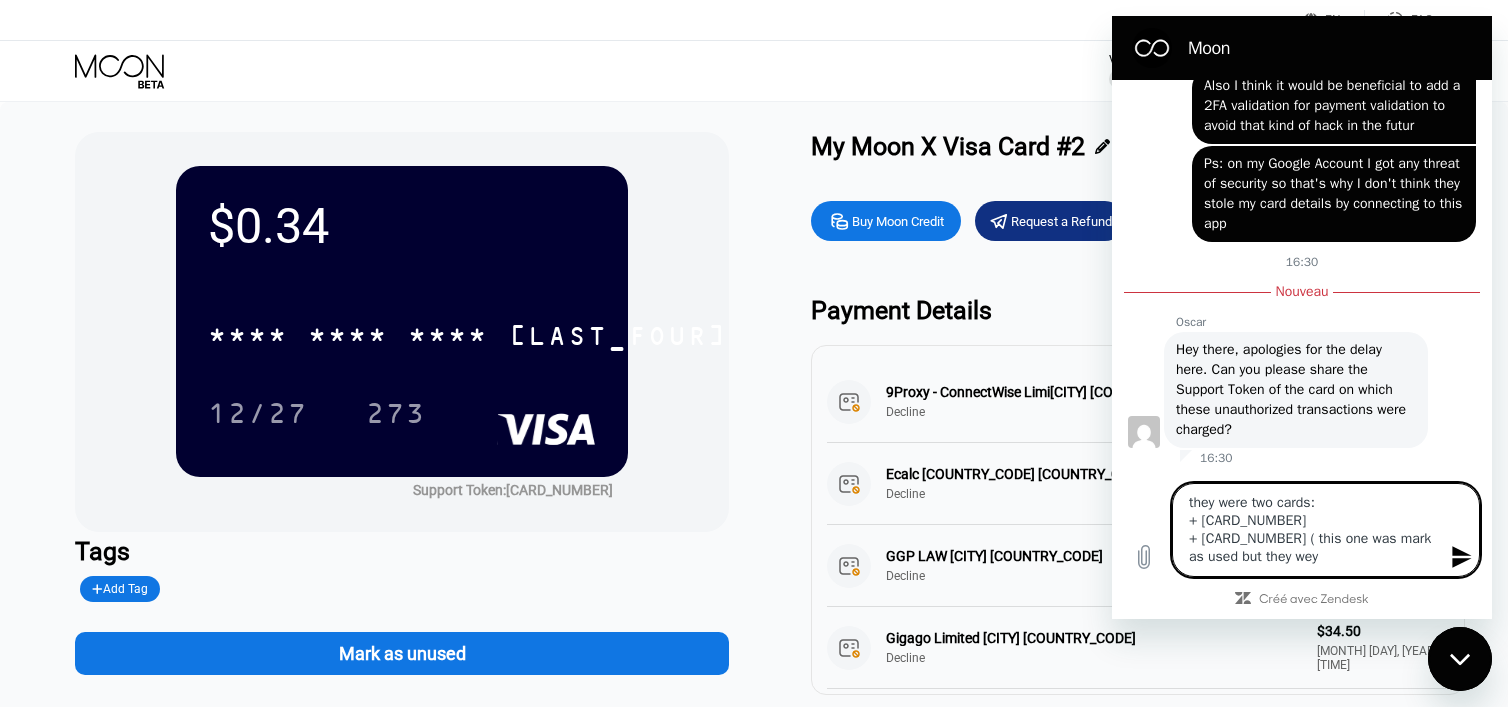 type on "they were two cards:
+ [CARD_NUMBER]
+ [CARD_NUMBER] ( this one was mark as used but they we" 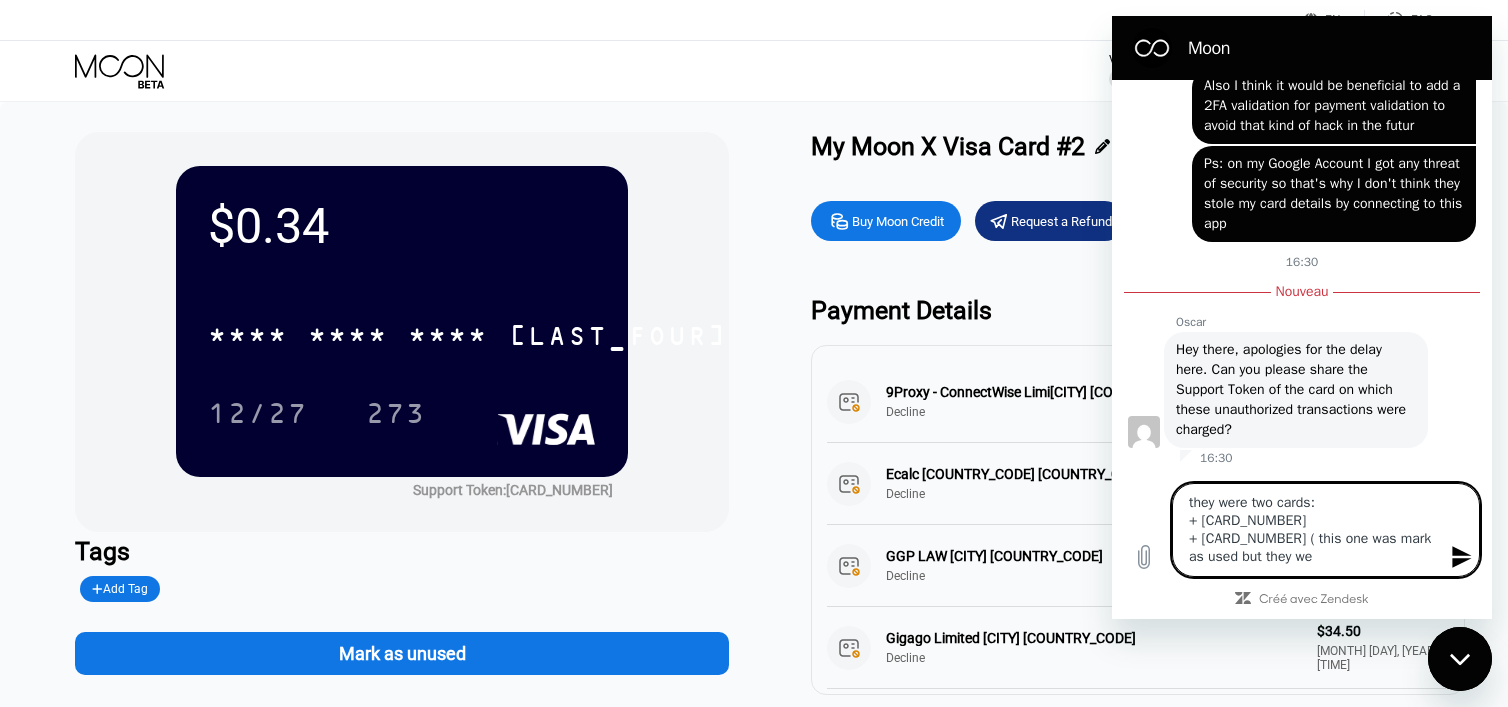 type on "they were two cards:
+ [CARD_NUMBER]
+ [CARD_NUMBER] ( this one was mark as used but they wer" 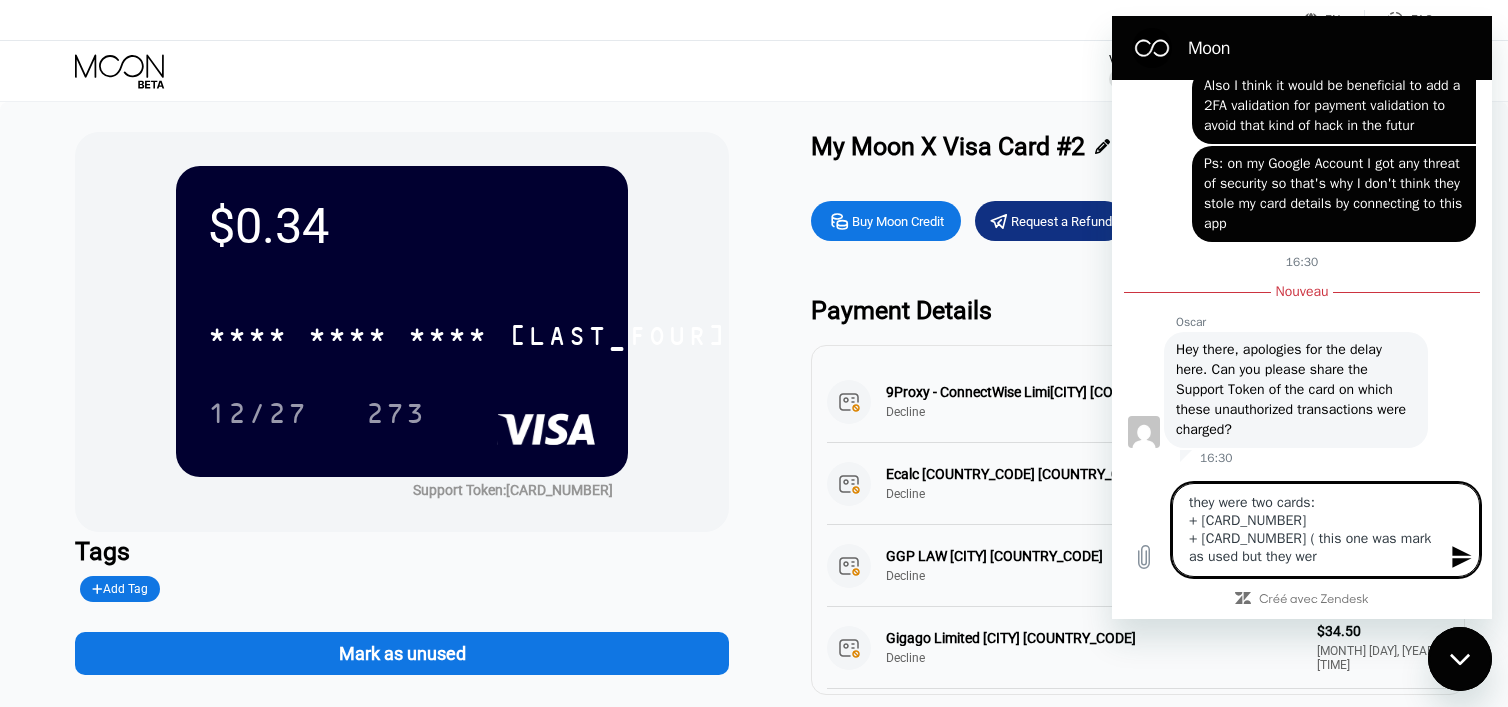 type on "they were two cards:
+ [CARD_NUMBER]
+ [CARD_NUMBER] ( this one was mark as used but they were" 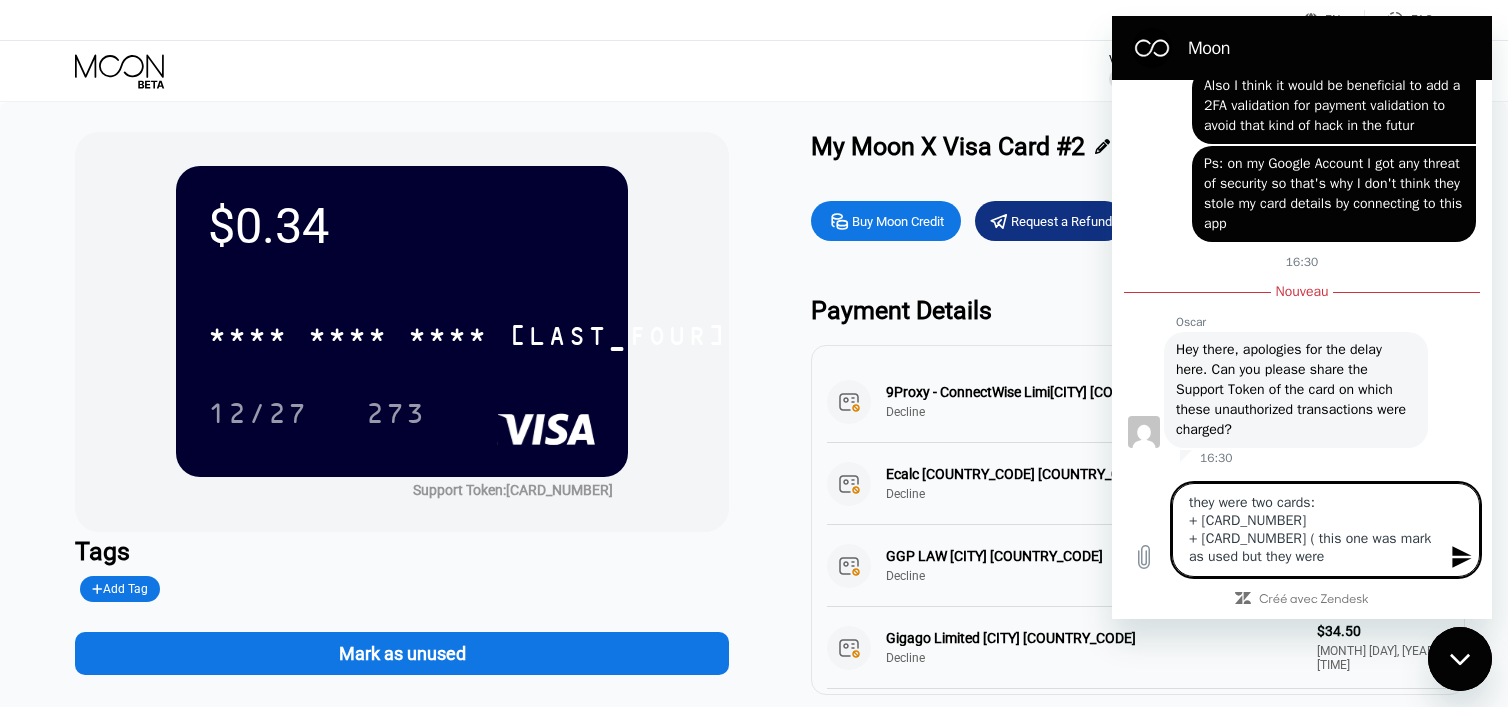 type on "they were two cards:
+ [CARD_NUMBER]
+ [CARD_NUMBER] ( this one was mark as used but they were" 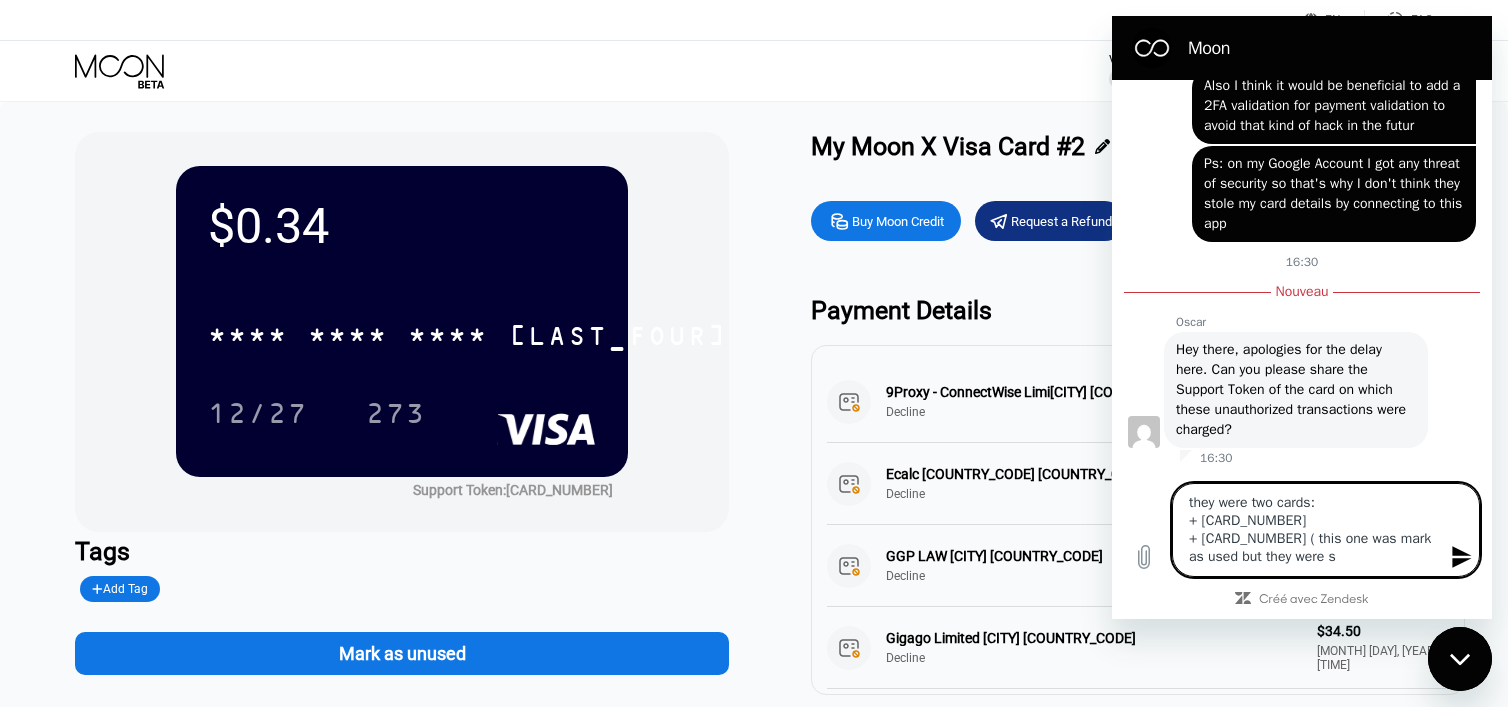 type on "they were two cards:
+ [CARD_NUMBER]
+ [CARD_NUMBER] ( this one was mark as used but they were st" 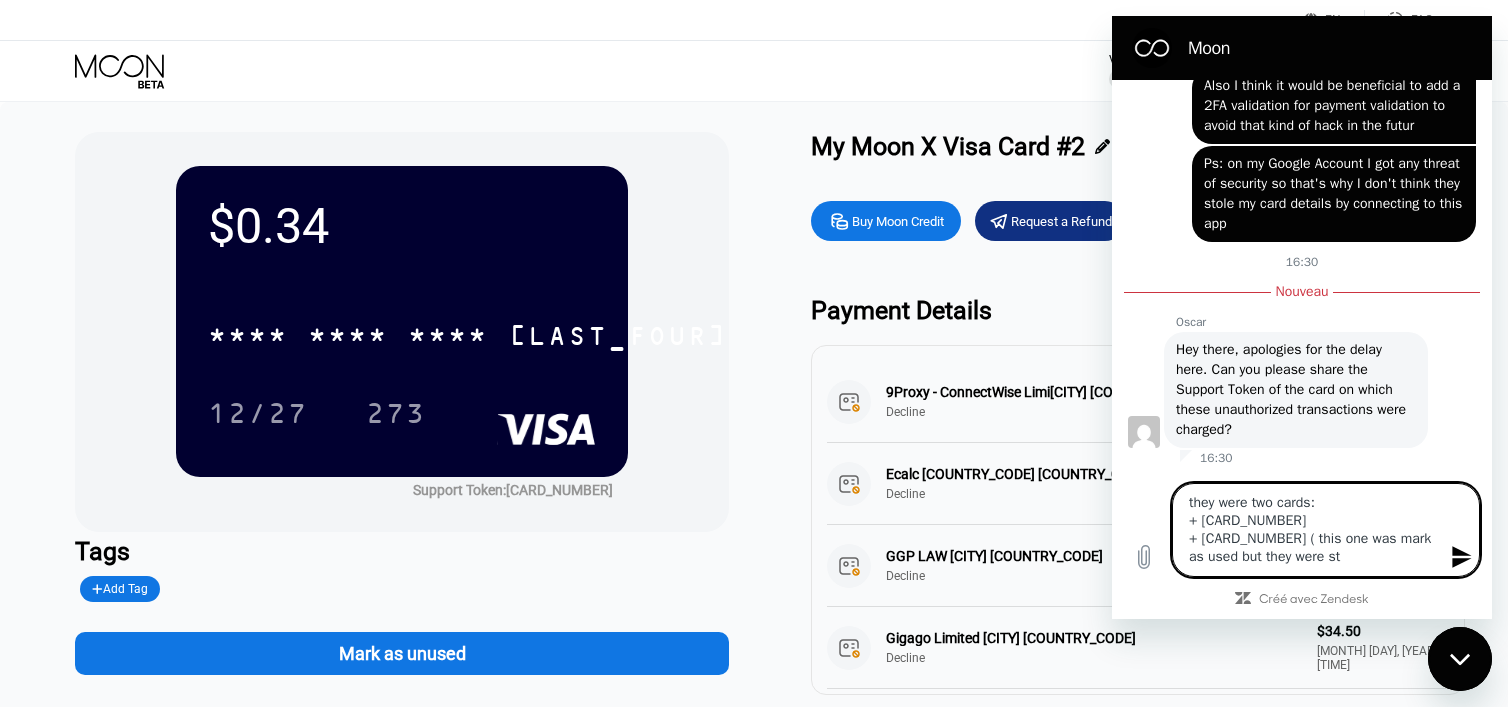 type on "they were two cards:
+ [CARD_NUMBER]
+ [CARD_NUMBER] ( this one was mark as used but they were sti" 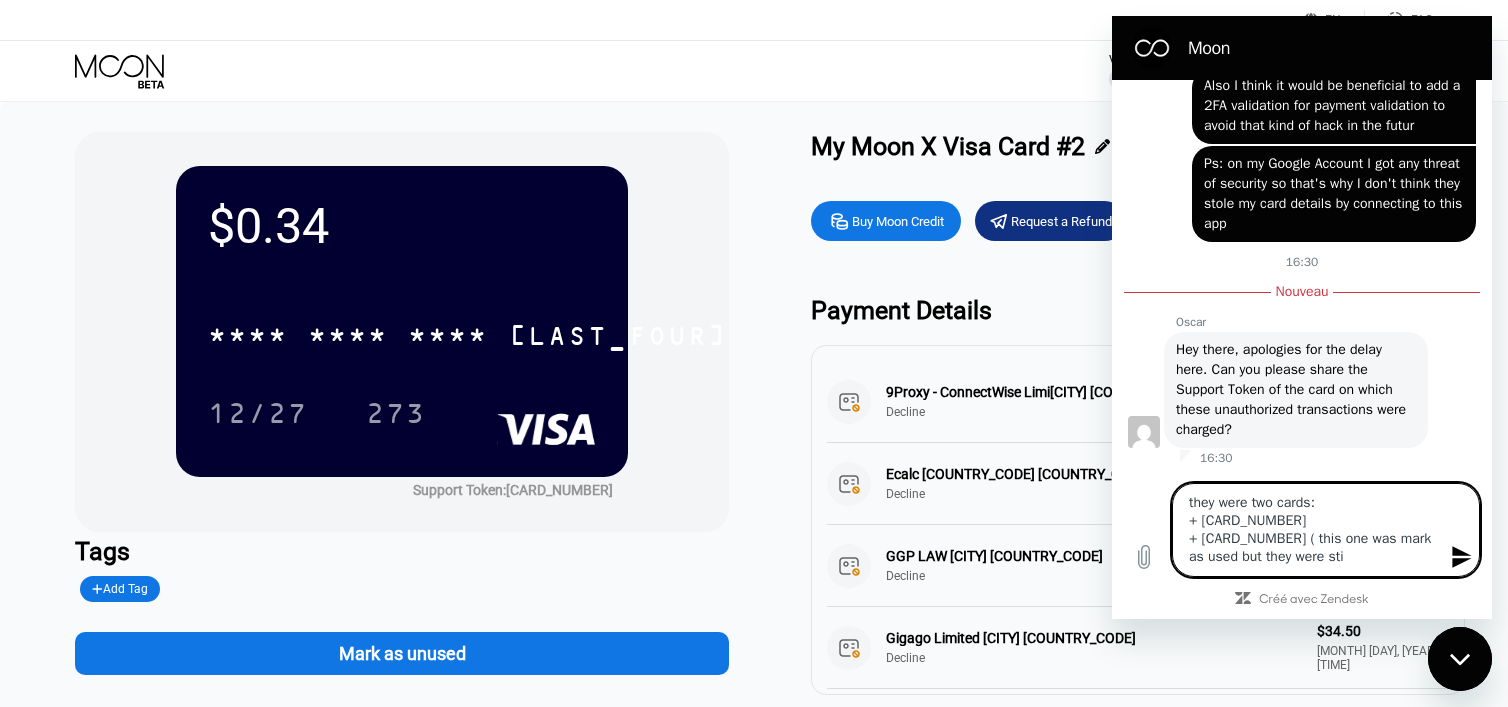 type on "they were two cards:
+ [CARD_NUMBER]
+ [CARD_NUMBER] ( this one was mark as used but they were stil" 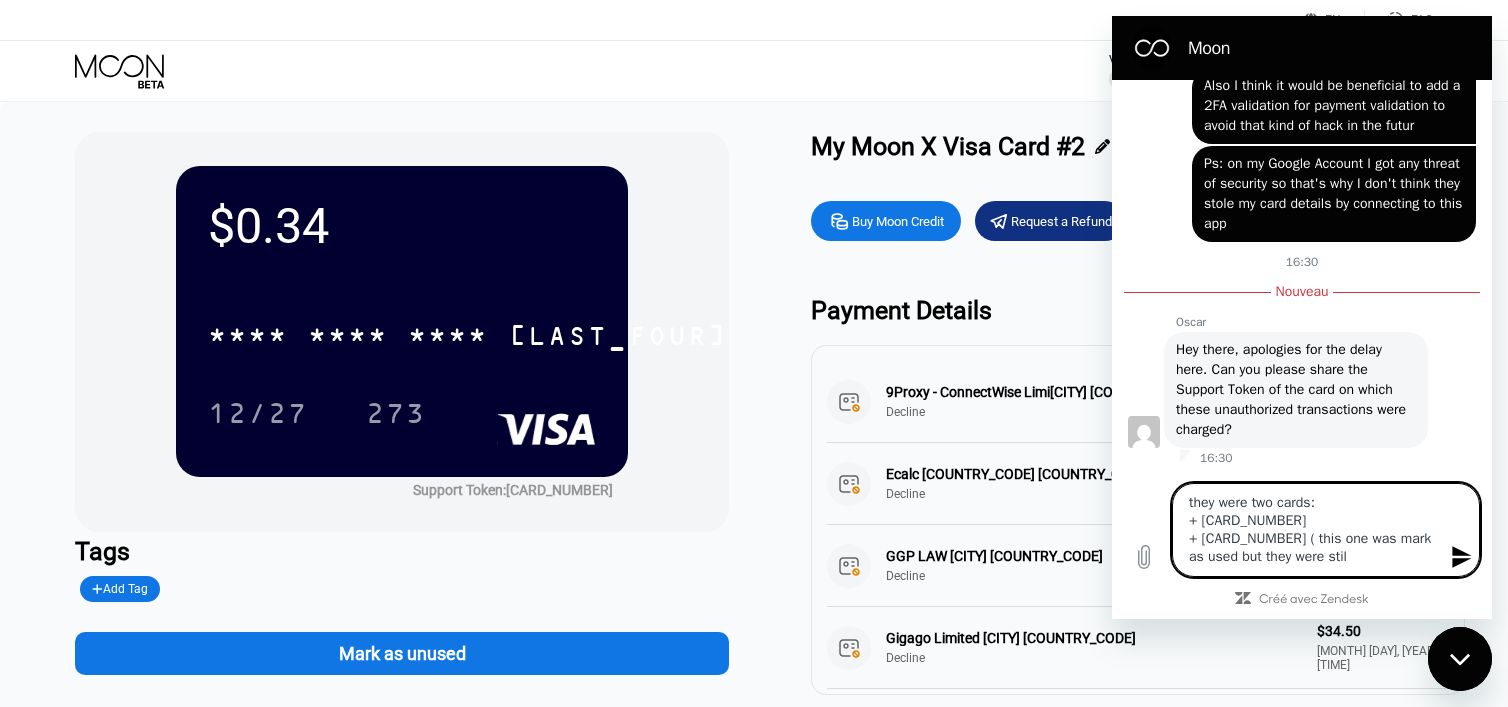 type on "they were two cards:
+ [CARD_NUMBER]
+ [CARD_NUMBER] ( this one was mark as used but they were still" 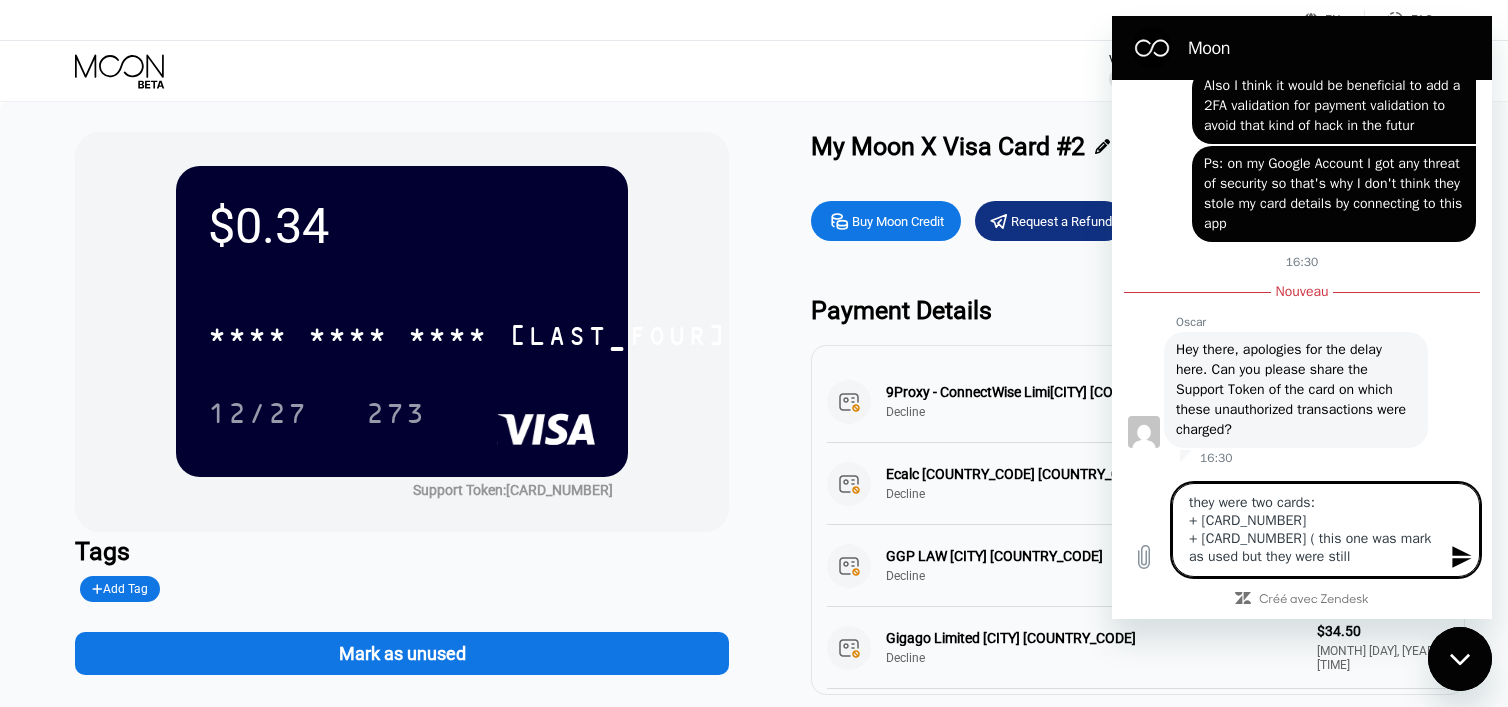type on "they were two cards:
+ [CARD_NUMBER]
+ [CARD_NUMBER] ( this one was mark as used but they were still" 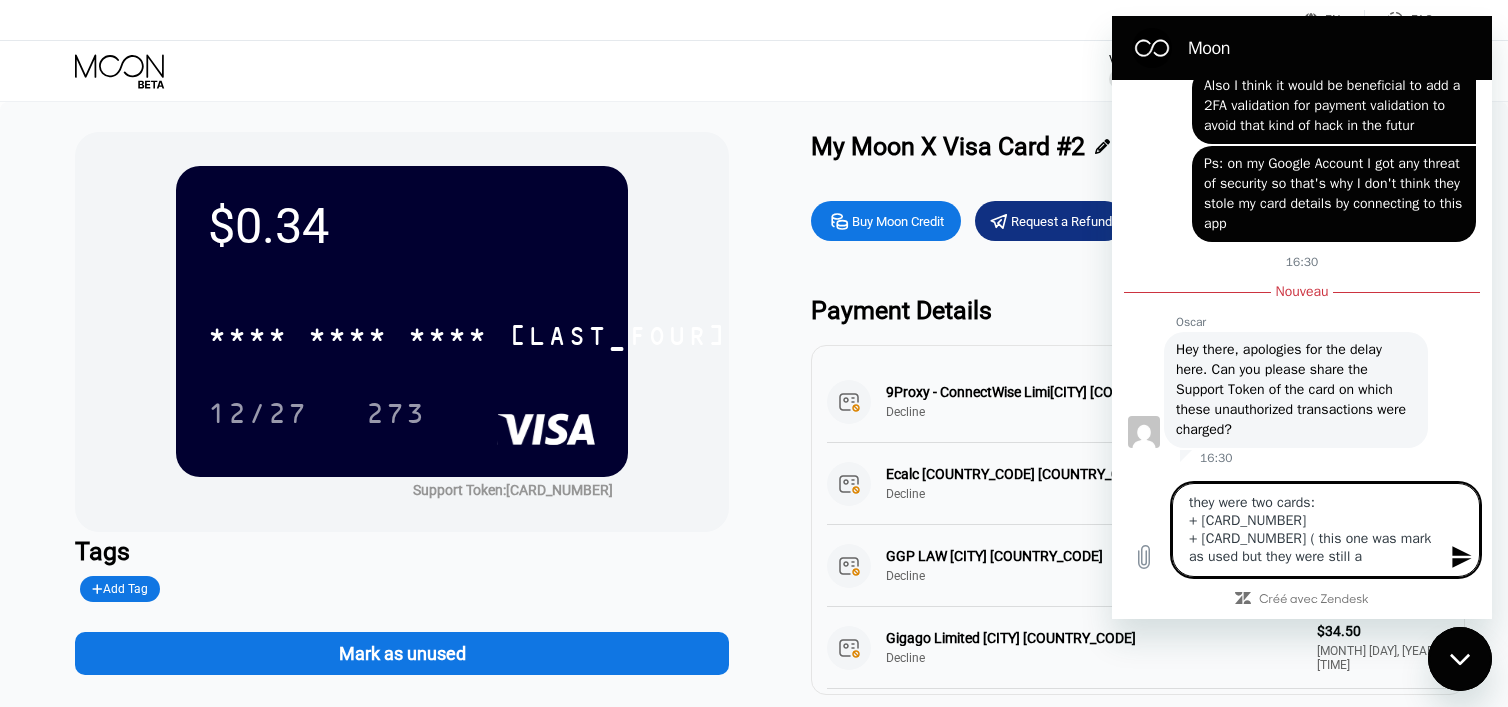 type on "they were two cards:
+ [CARD_NUMBER]
+ [CARD_NUMBER] ( this one was mark as used but they were still ab" 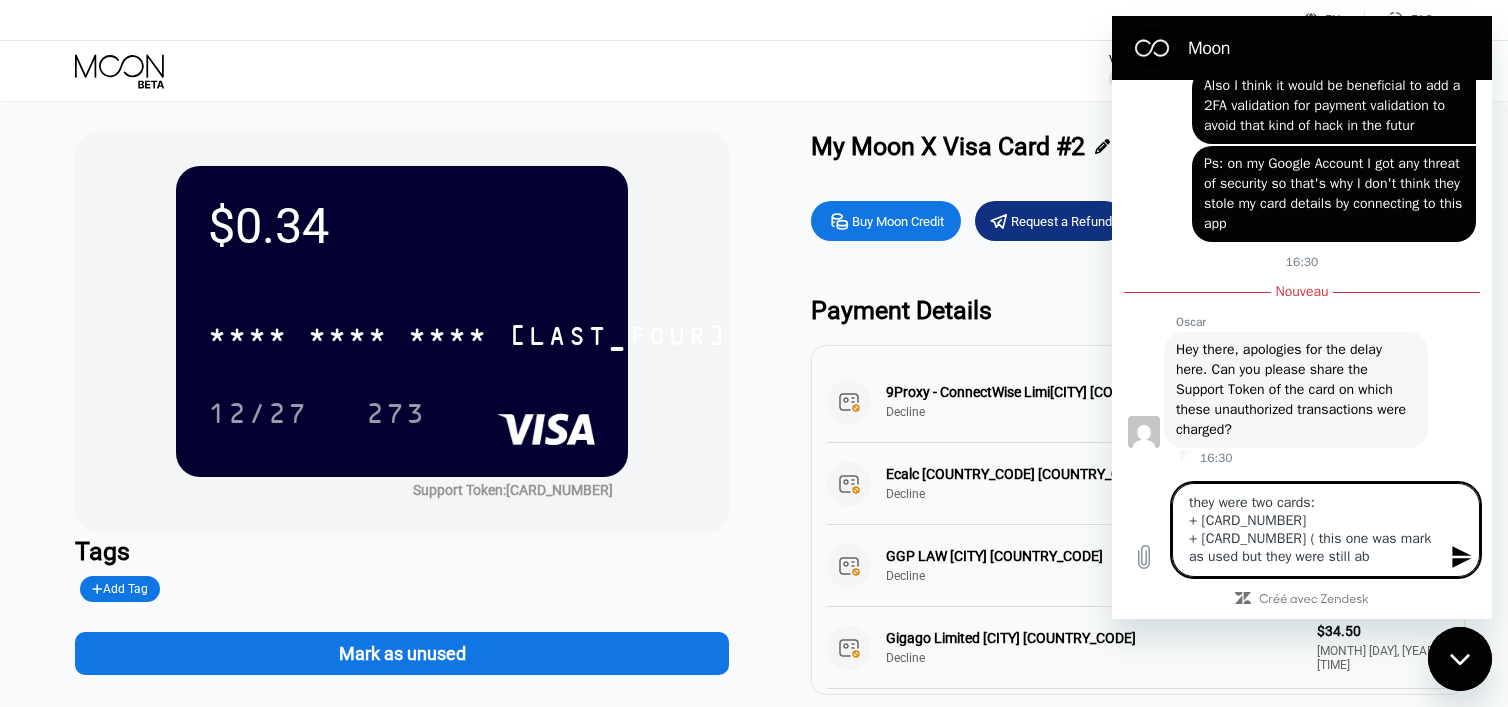 type on "x" 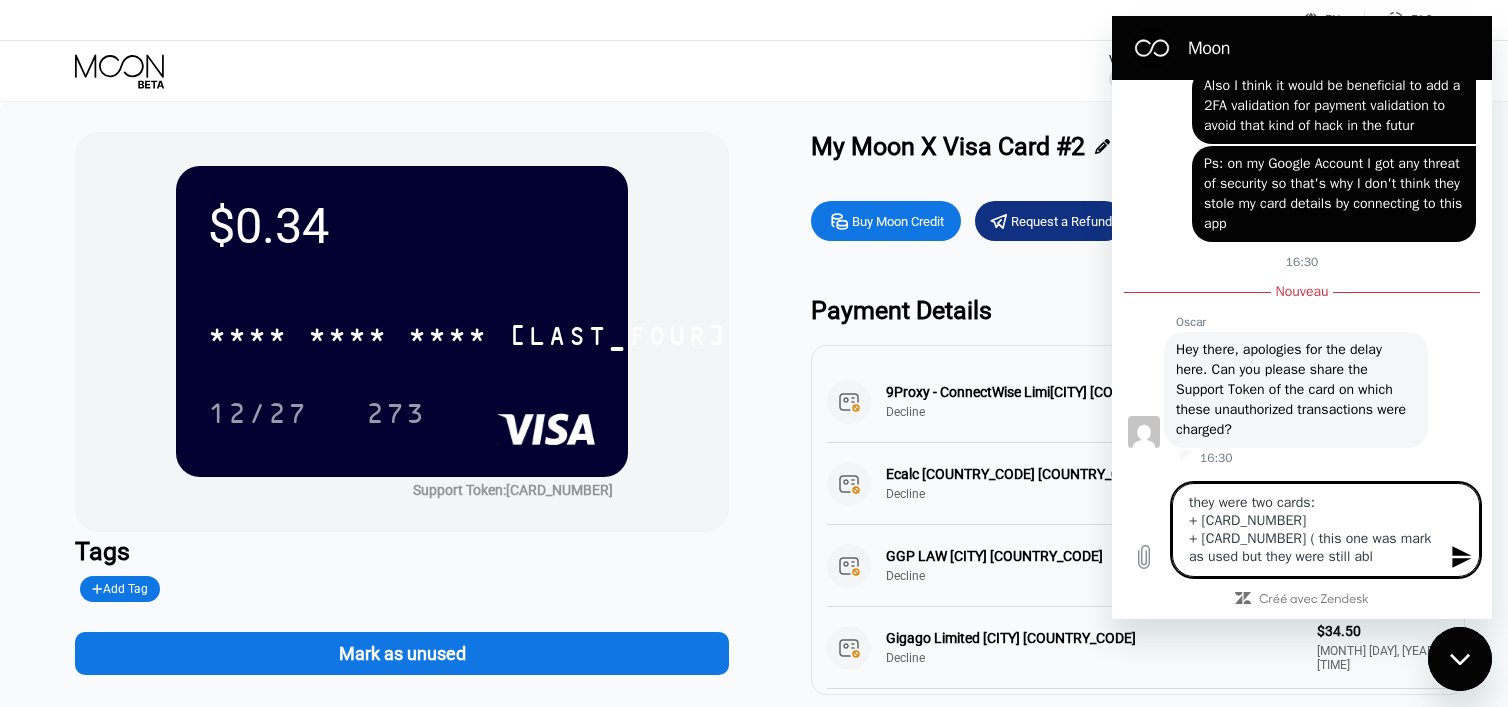 type on "they were two cards:
+ [CARD_NUMBER]
+ [CARD_NUMBER] ( this one was mark as used but they were still able" 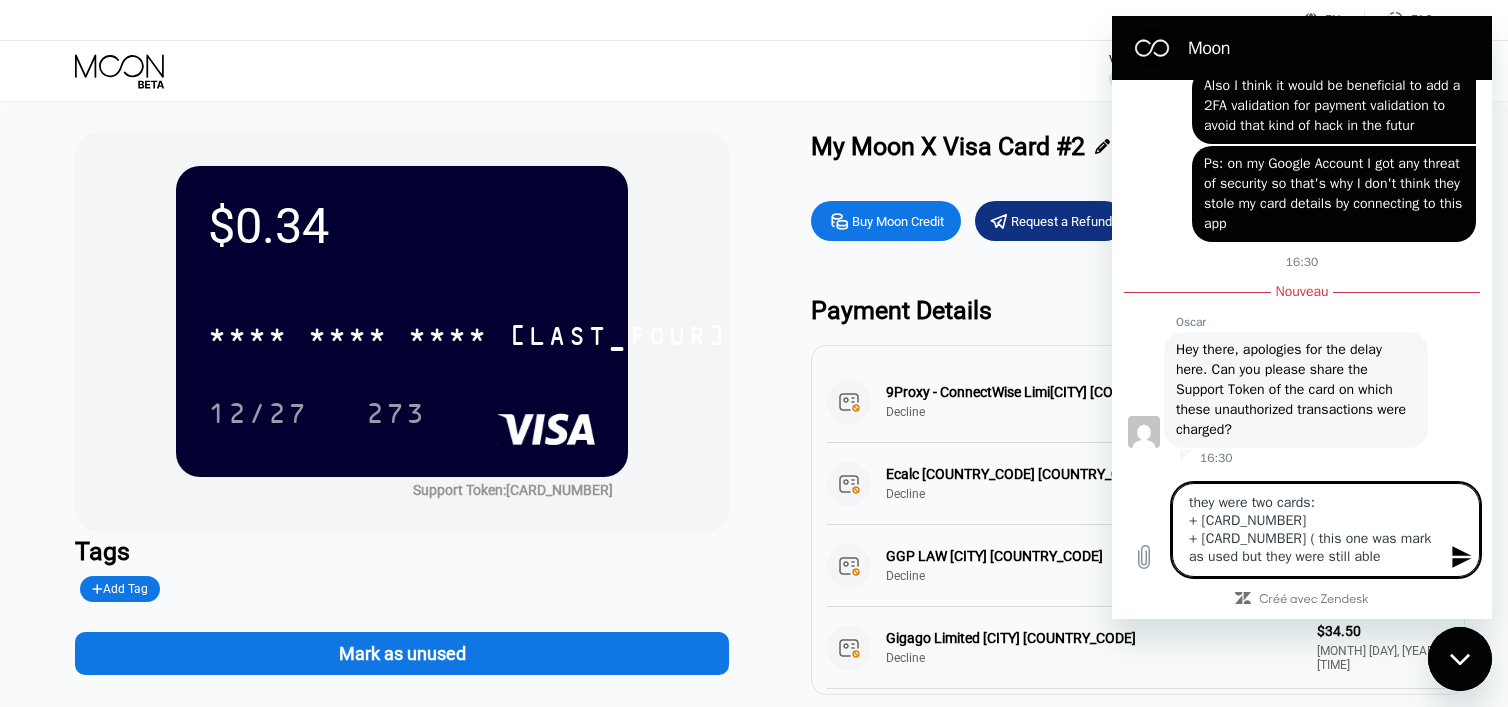 type on "they were two cards:
+ [CARD_NUMBER]
+ [CARD_NUMBER] ( this one was mark as used but they were still able" 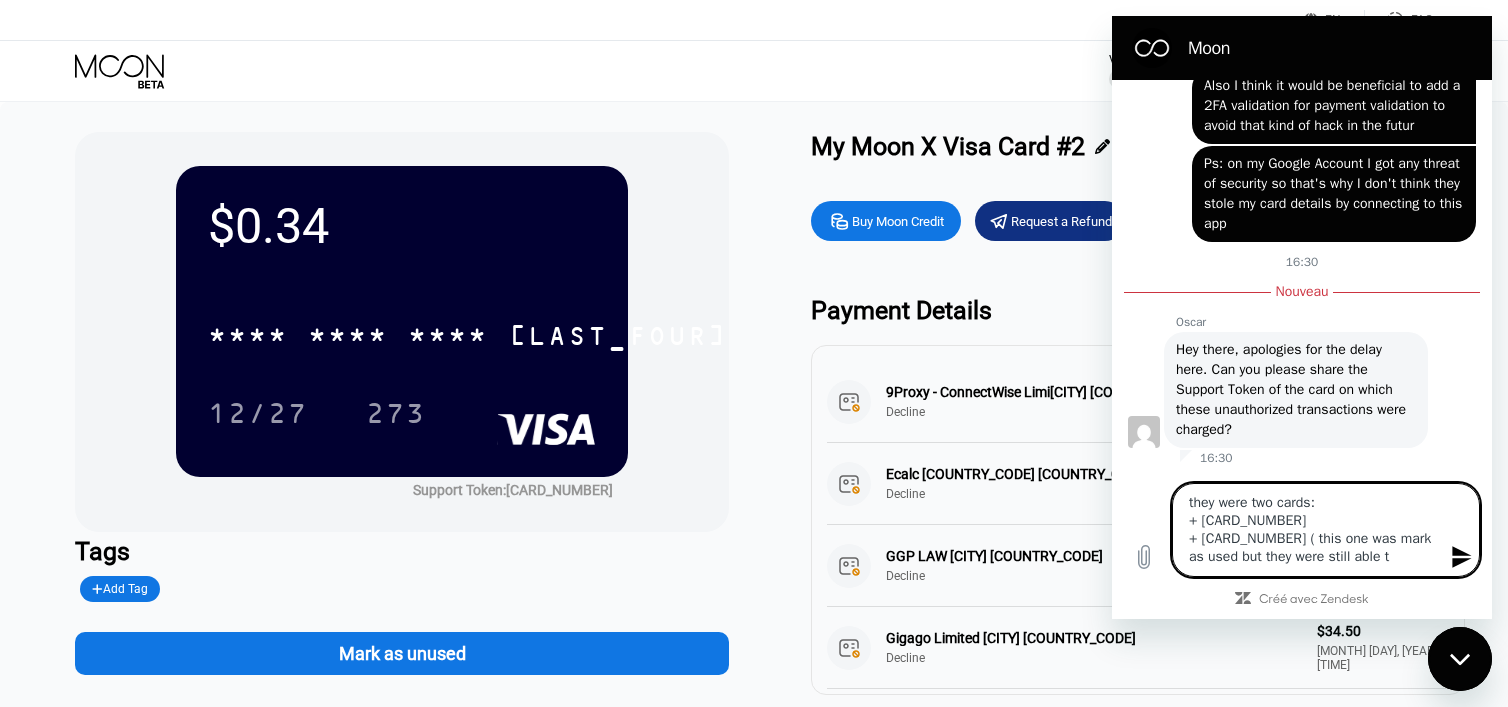 type on "they were two cards:
+ [CARD_NUMBER]
+ [CARD_NUMBER] ( this one was mark as used but they were still able" 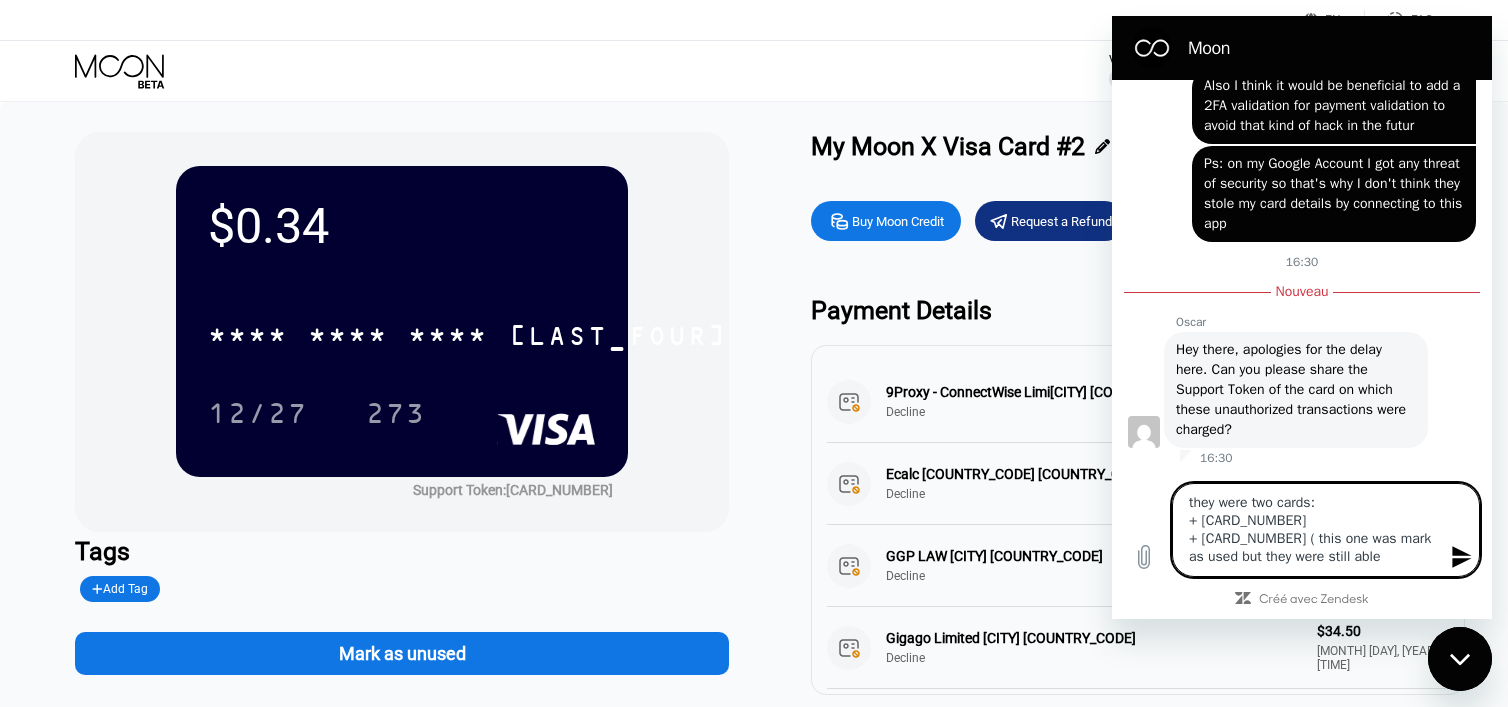 type on "they were two cards:
+ [CARD_NUMBER]
+ [CARD_NUMBER] ( this one was mark as used but they were still able" 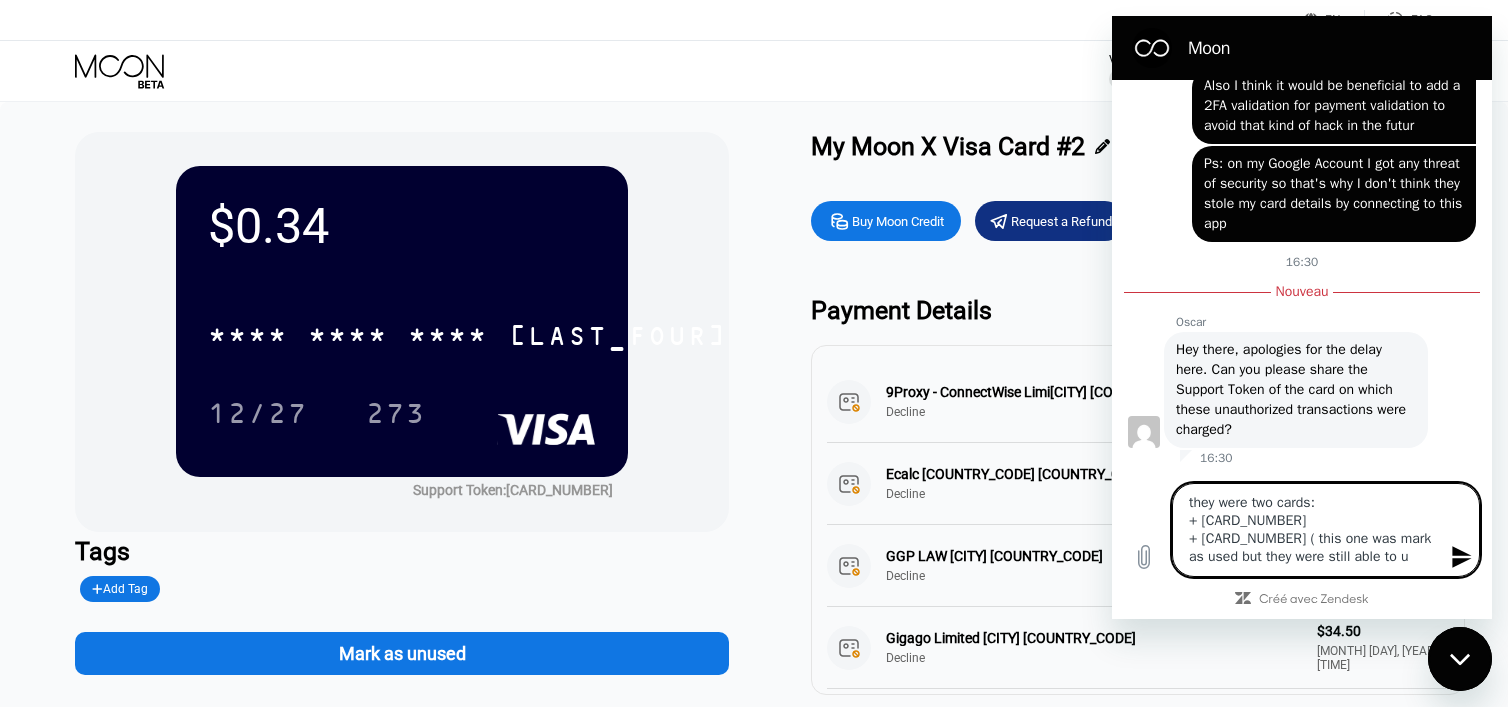 type on "they were two cards:
+ [CARD_NUMBER]
+ [CARD_NUMBER] ( this one was mark as used but they were still able to us" 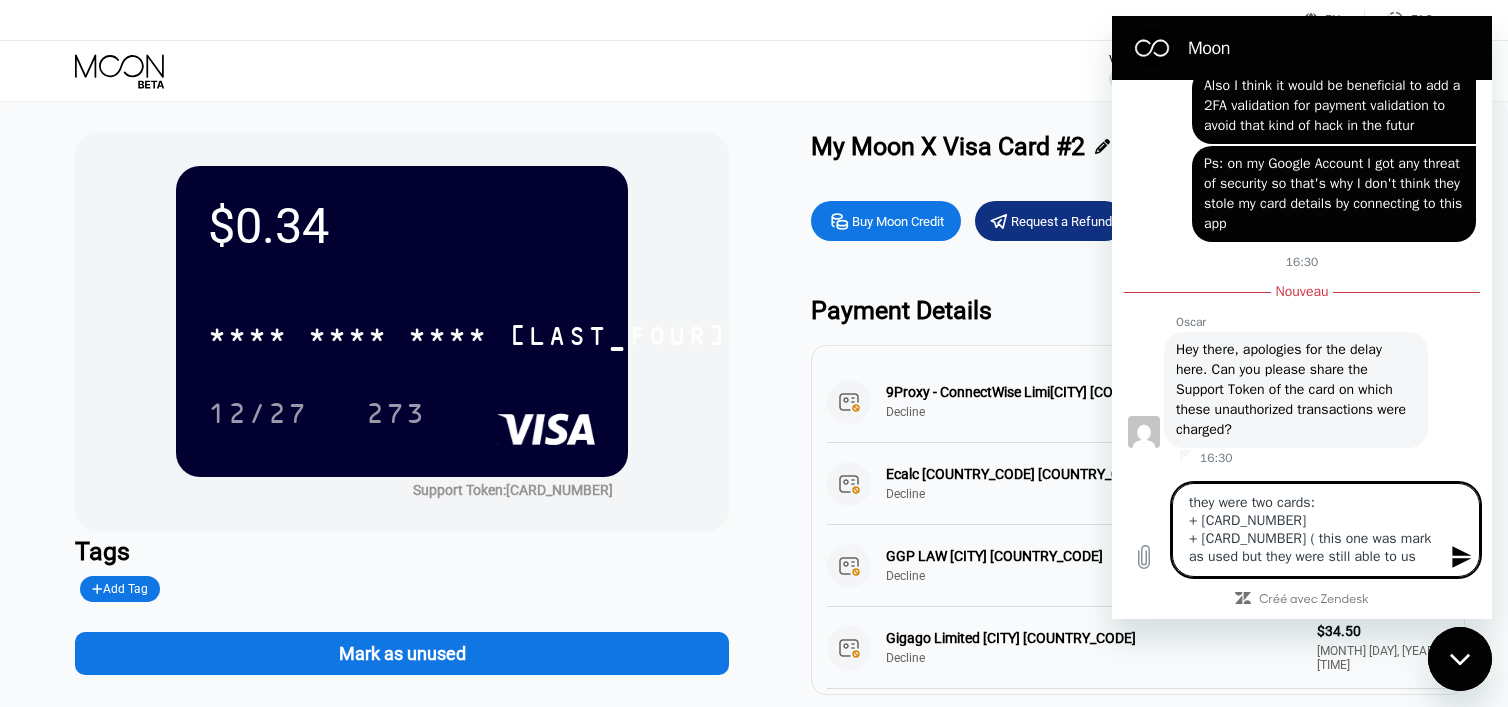 type on "they were two cards:
+ [CARD_NUMBER]
+ [CARD_NUMBER] ( this one was mark as used but they were still able to use" 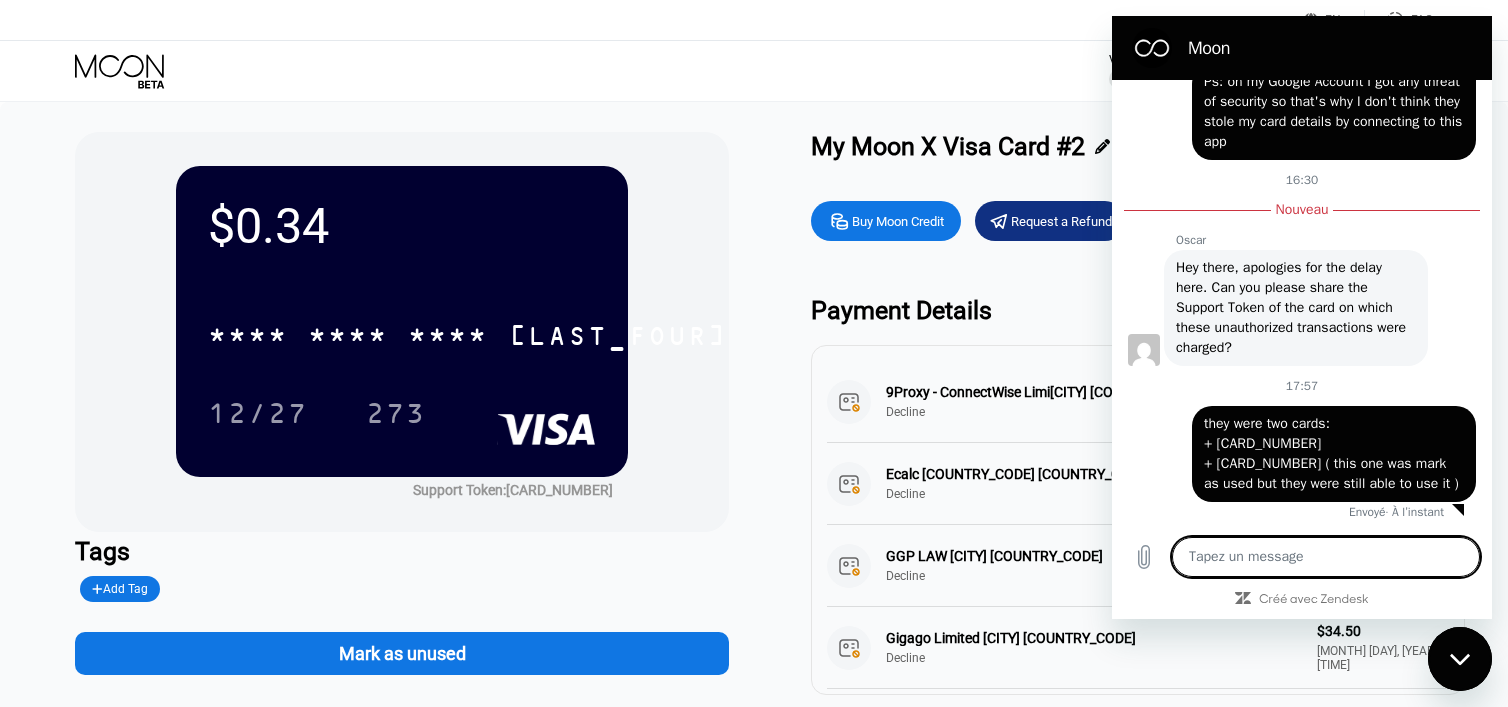 scroll, scrollTop: 6642, scrollLeft: 0, axis: vertical 